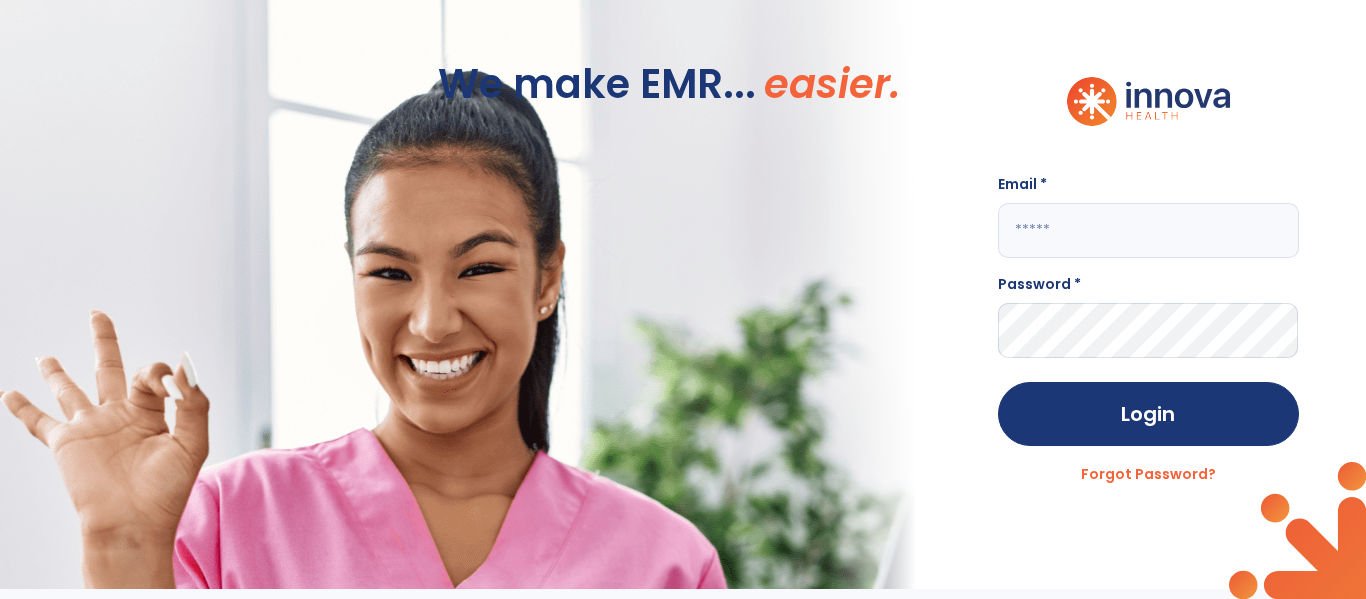 scroll, scrollTop: 0, scrollLeft: 0, axis: both 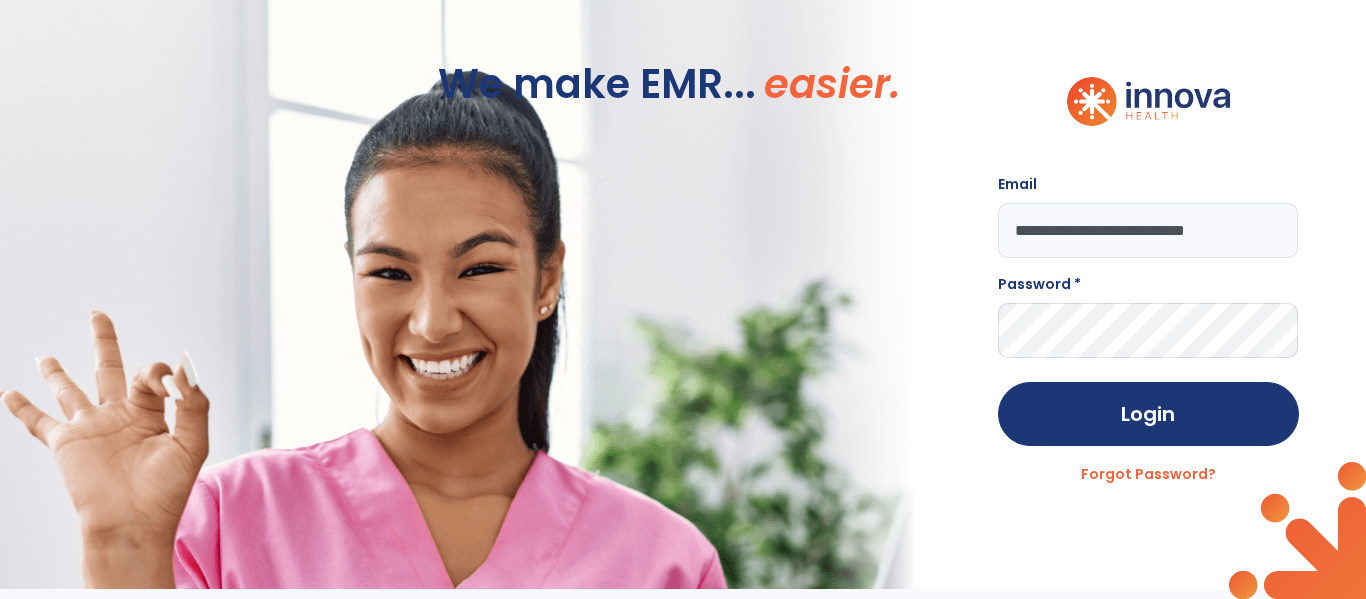type on "**********" 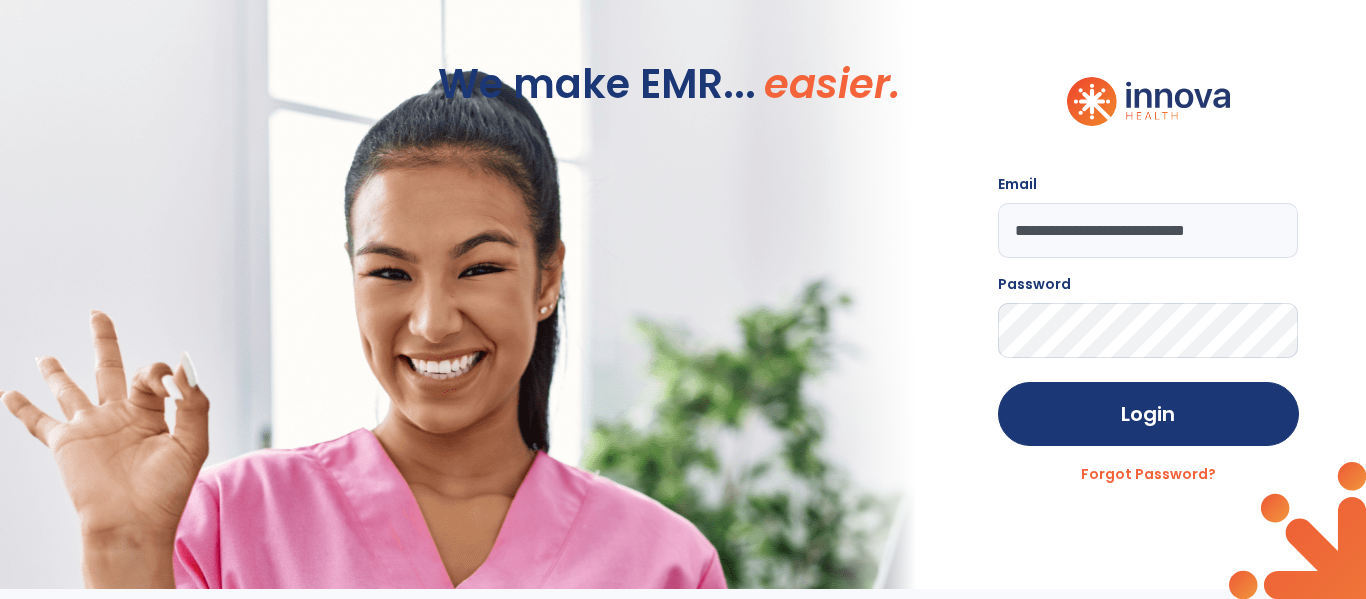 click on "Login" 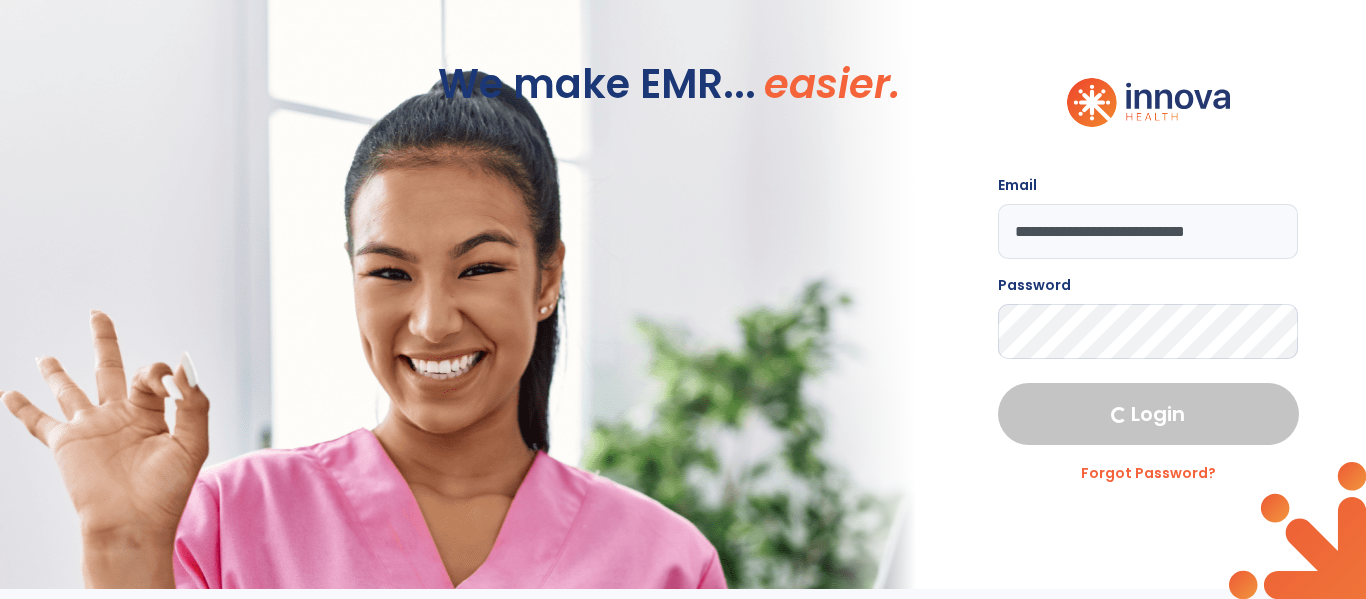 select on "****" 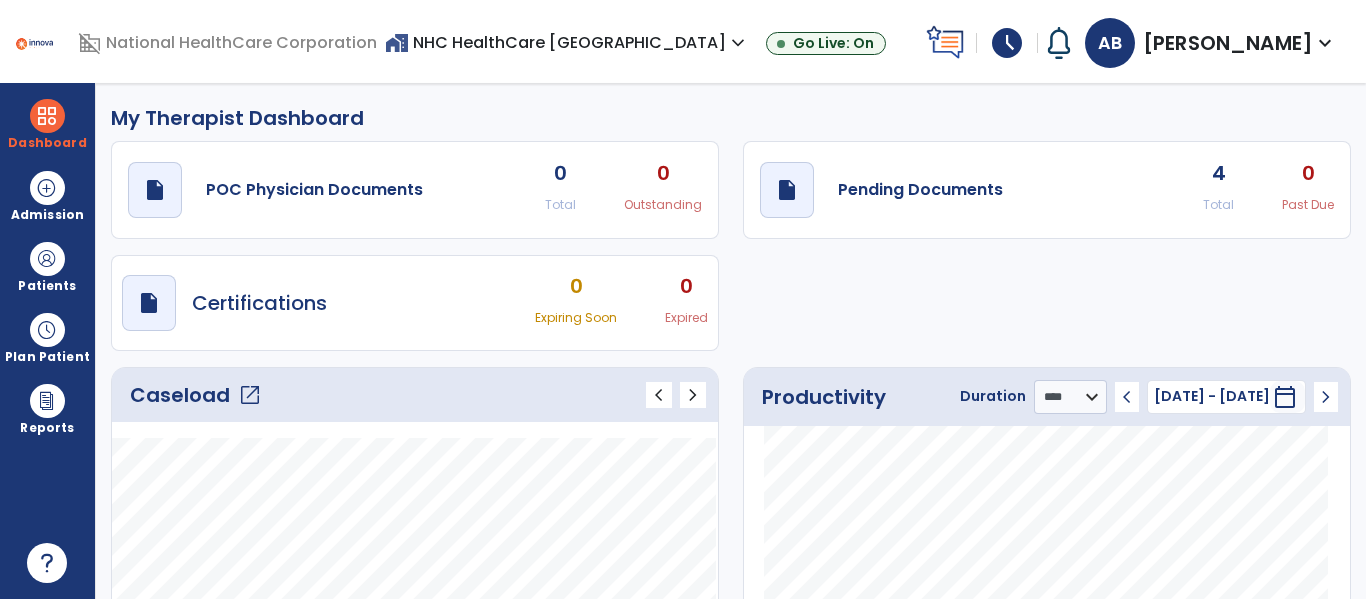click on "draft   open_in_new  Pending Documents 4 Total 0 Past Due" 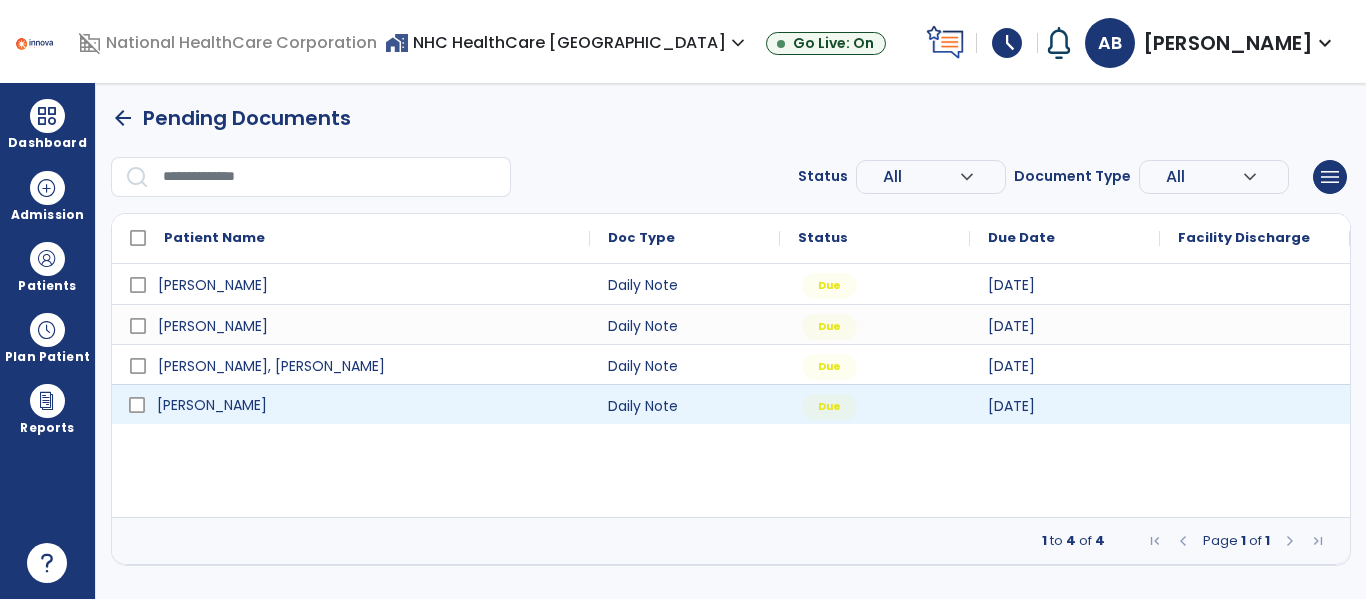 click on "[PERSON_NAME]" at bounding box center (365, 405) 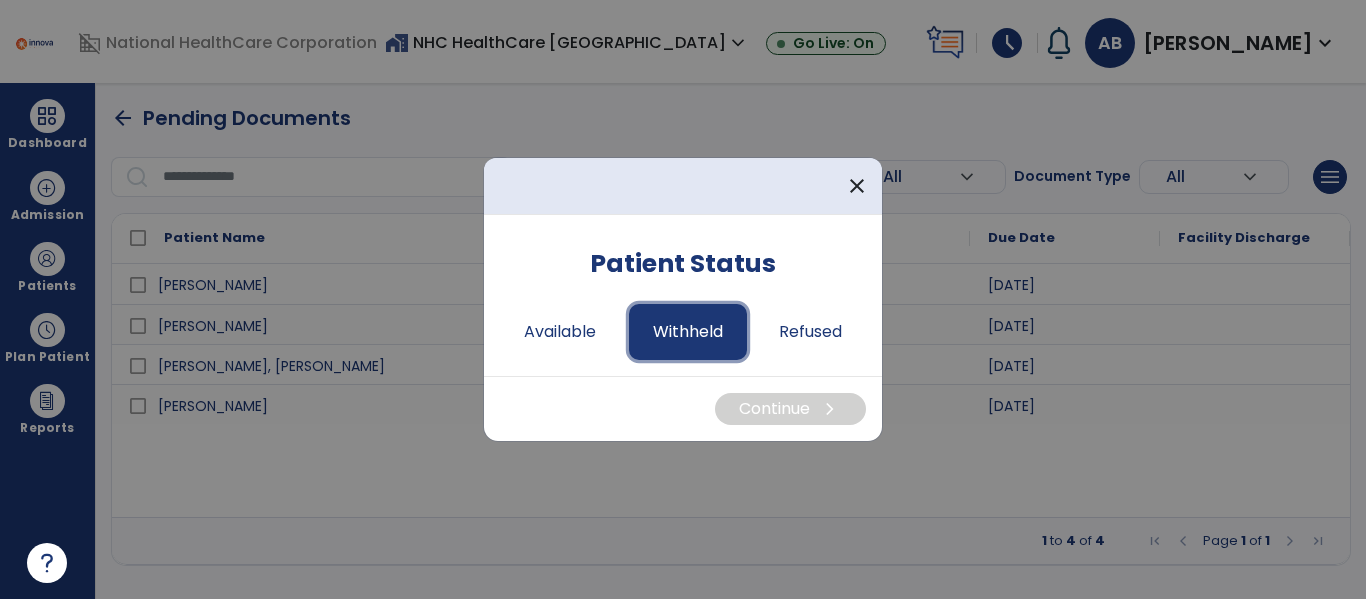 click on "Withheld" at bounding box center [688, 332] 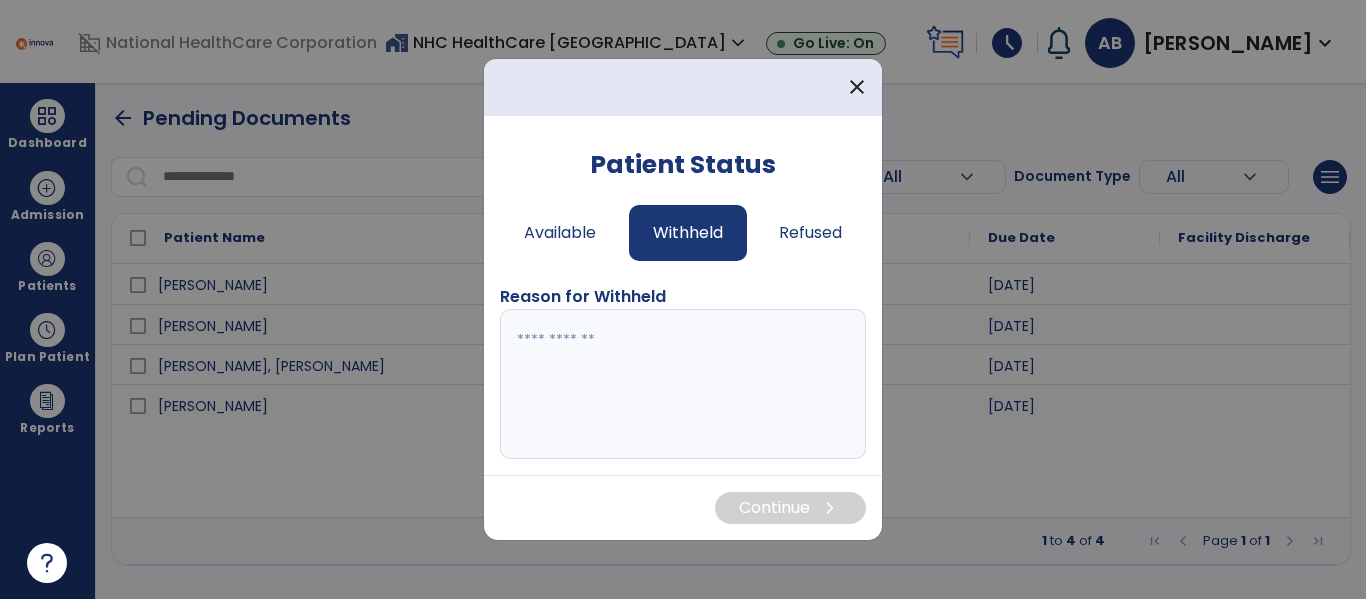 click at bounding box center (683, 384) 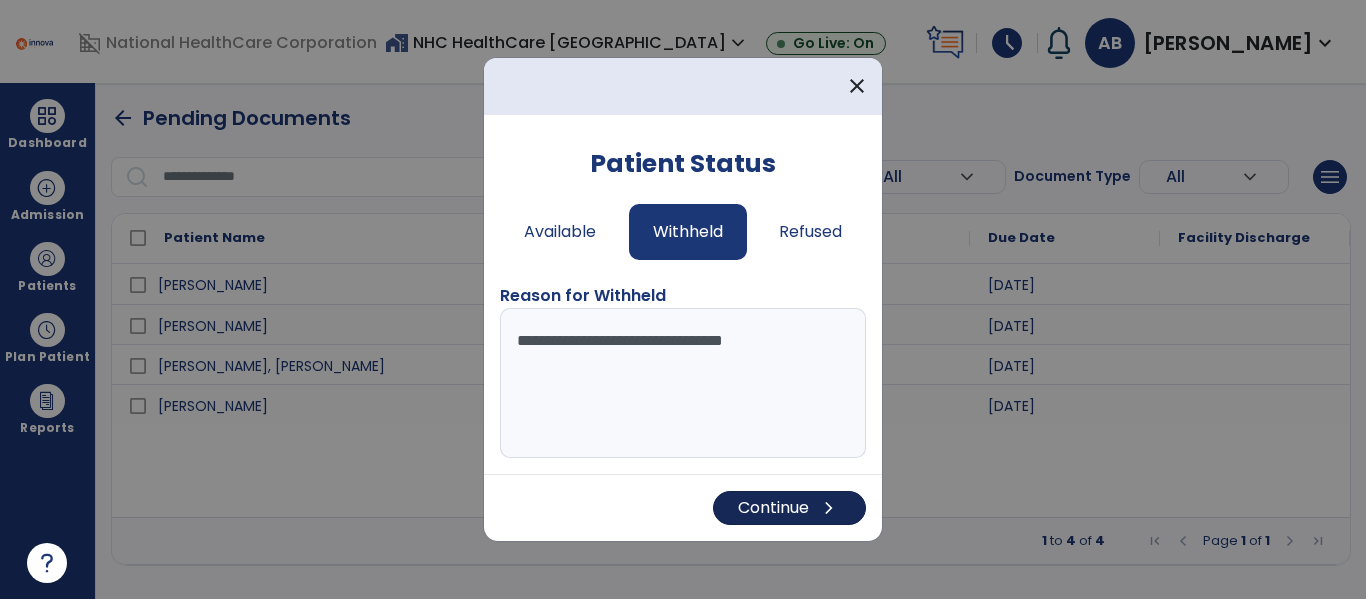 type on "**********" 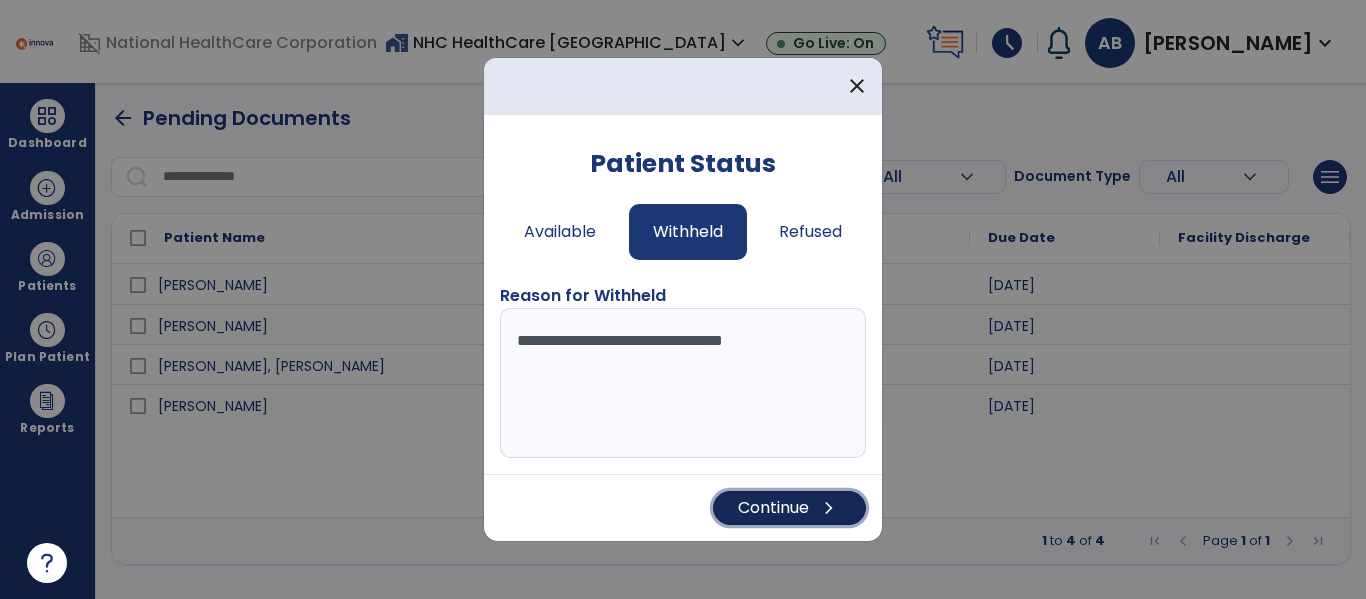 click on "Continue   chevron_right" at bounding box center [789, 508] 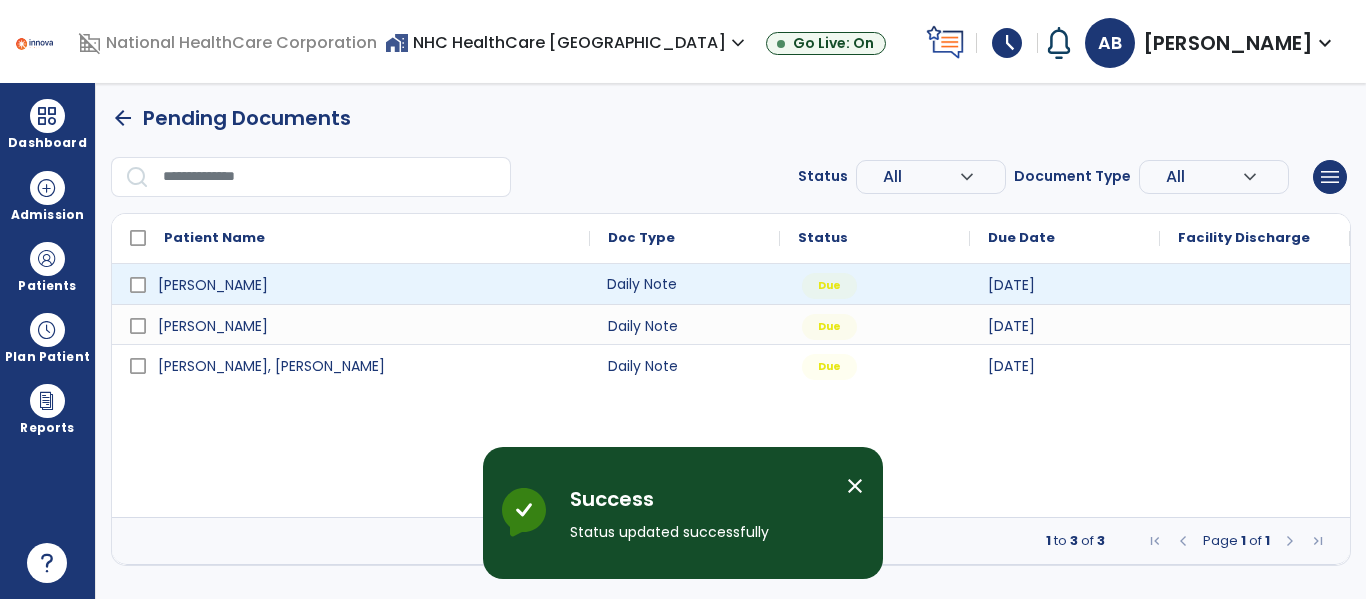 click on "Daily Note" at bounding box center [685, 284] 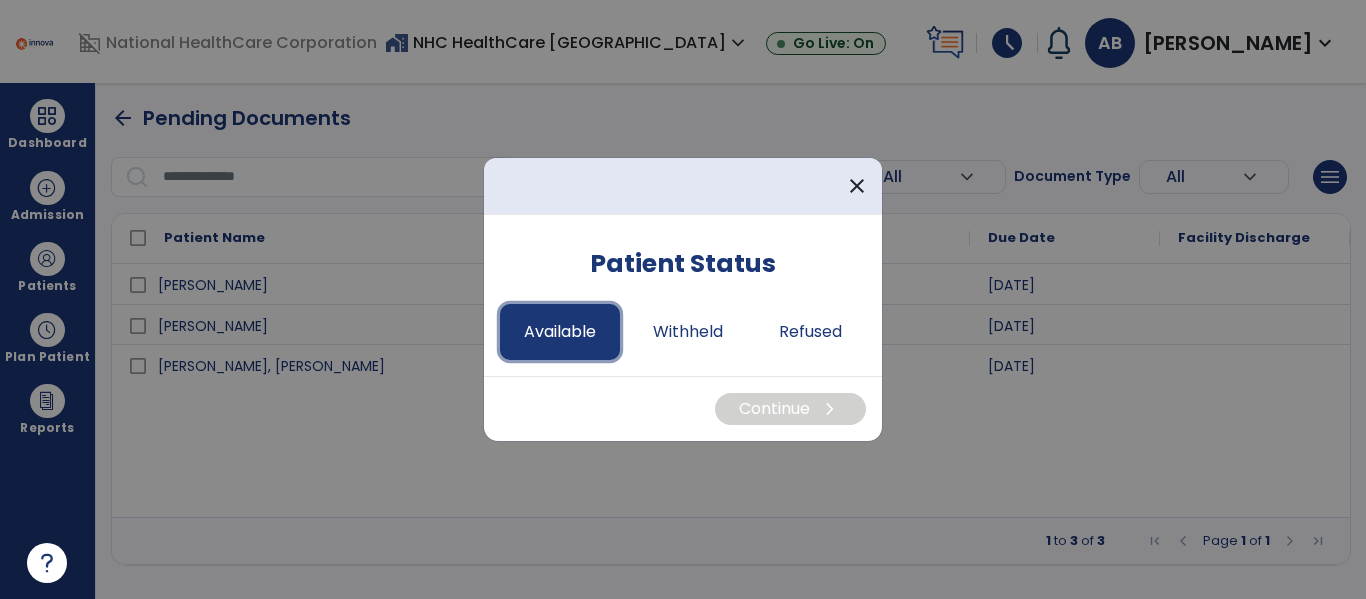 click on "Available" at bounding box center (560, 332) 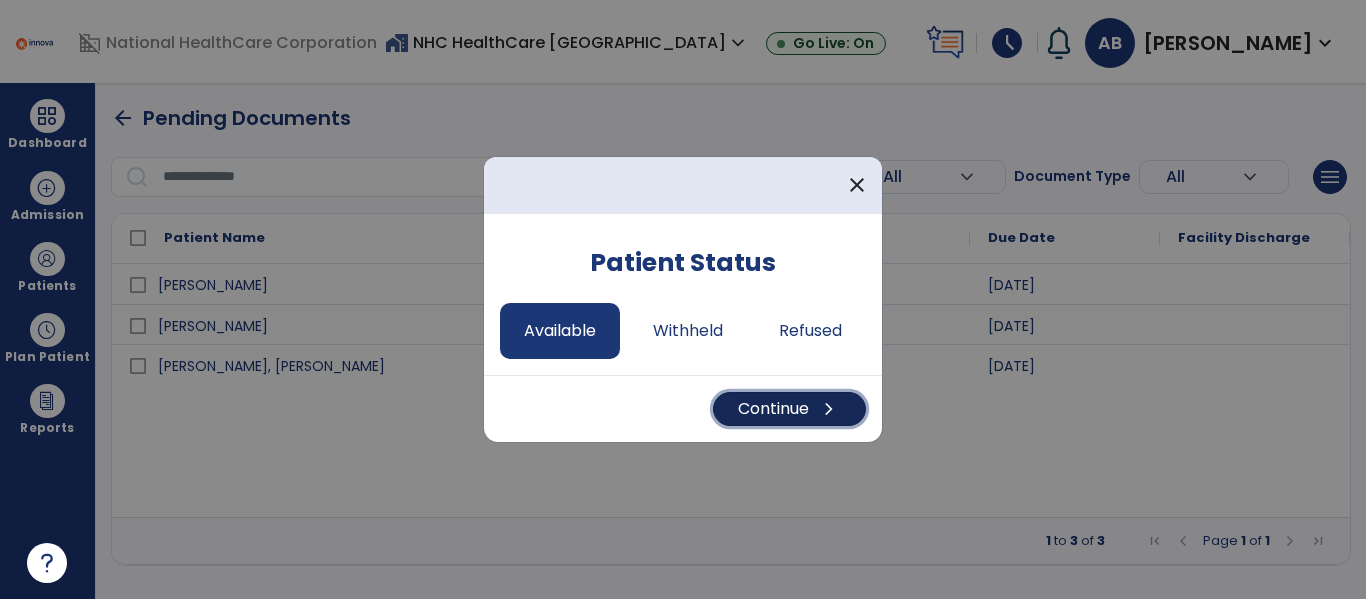 click on "Continue   chevron_right" at bounding box center (789, 409) 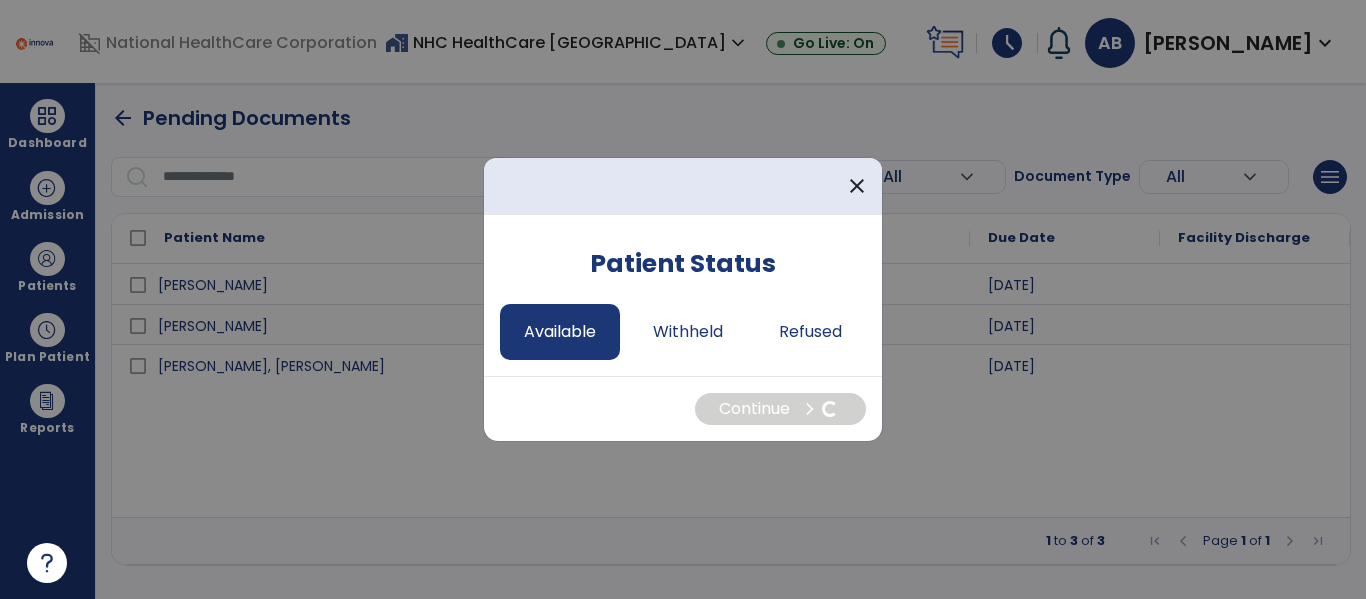 select on "*" 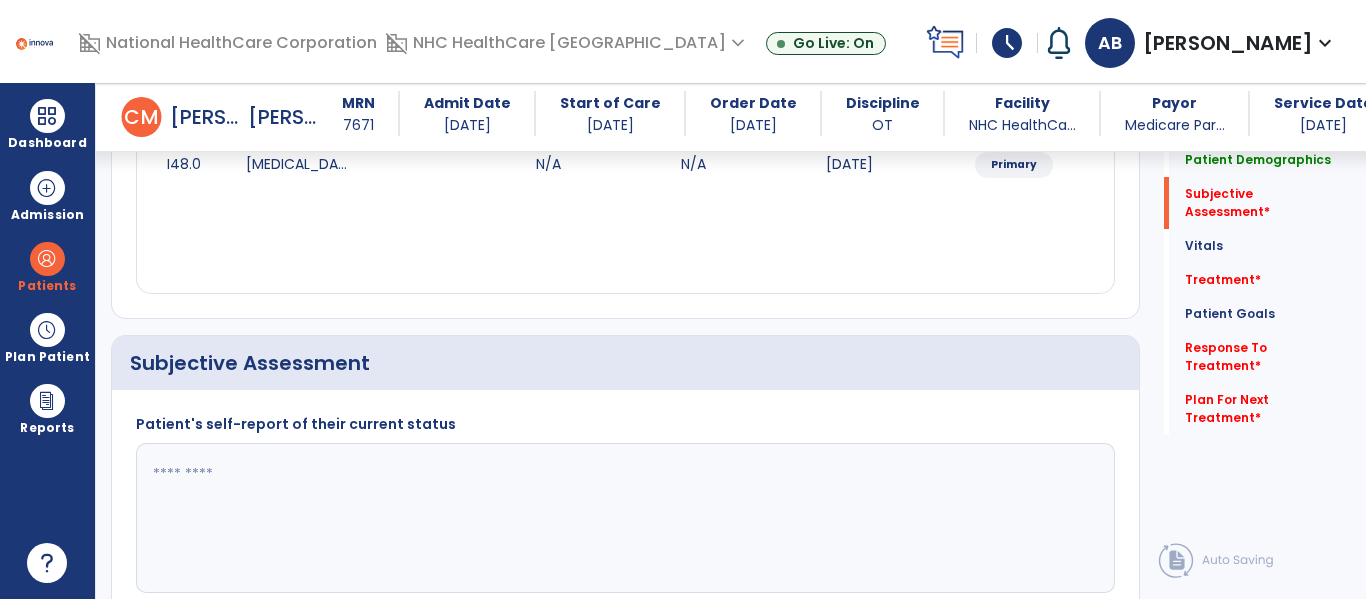 scroll, scrollTop: 400, scrollLeft: 0, axis: vertical 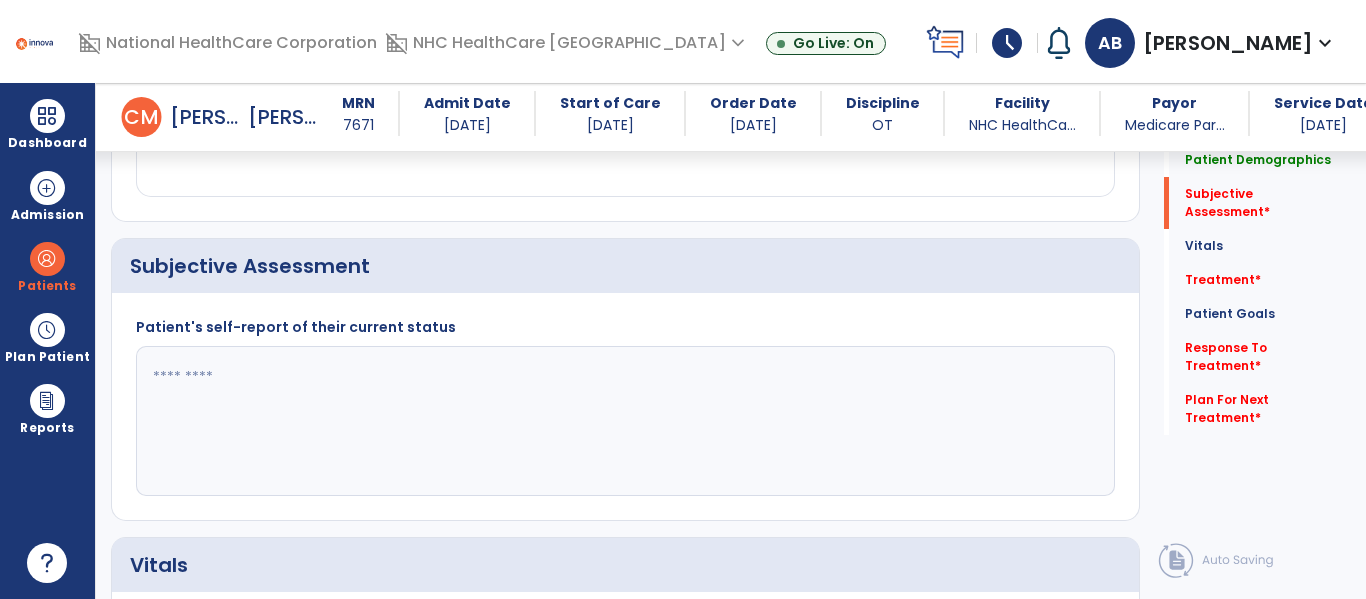 click 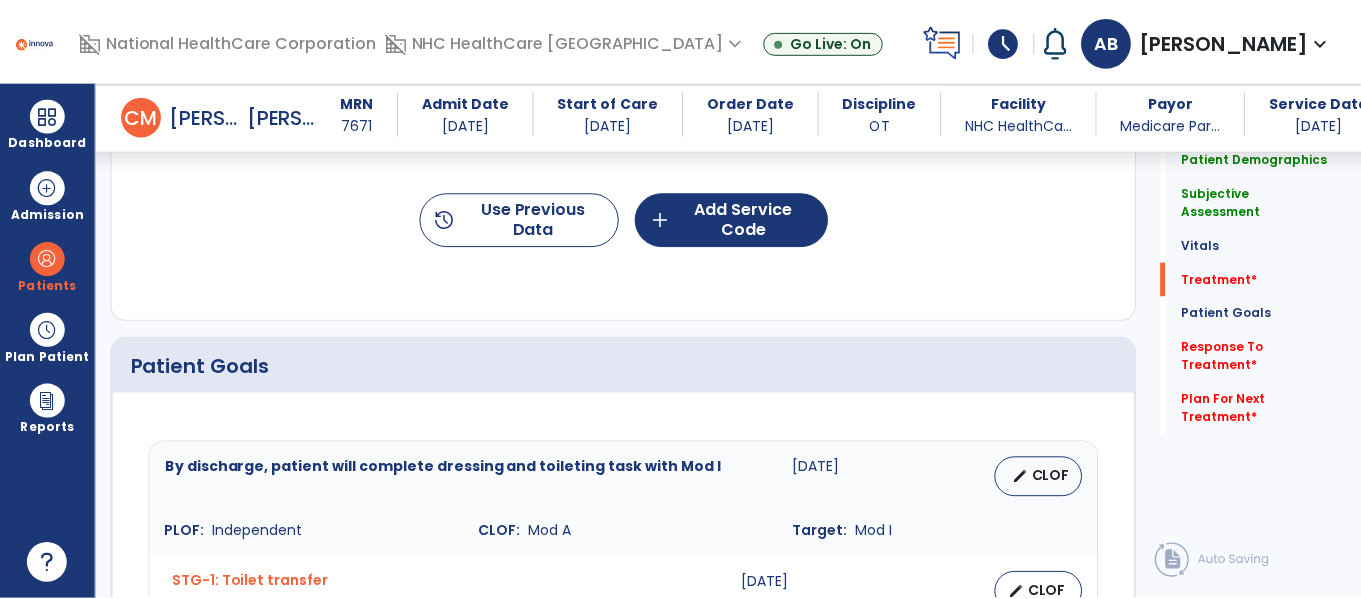 scroll, scrollTop: 1200, scrollLeft: 0, axis: vertical 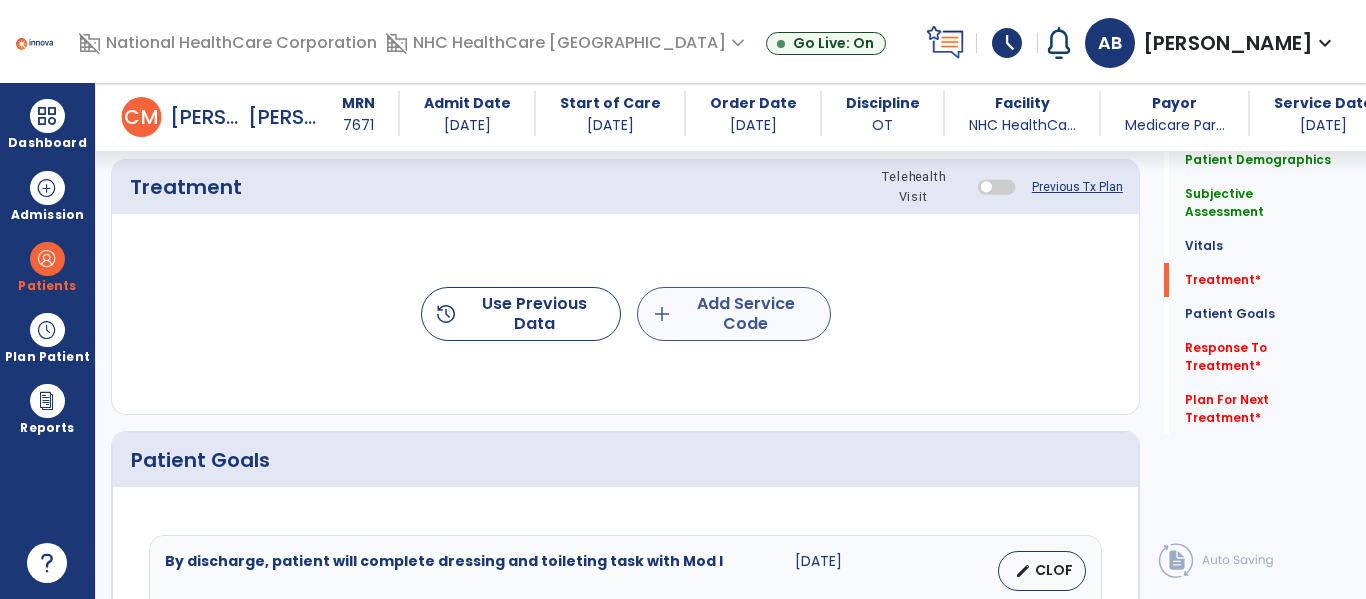 type on "**********" 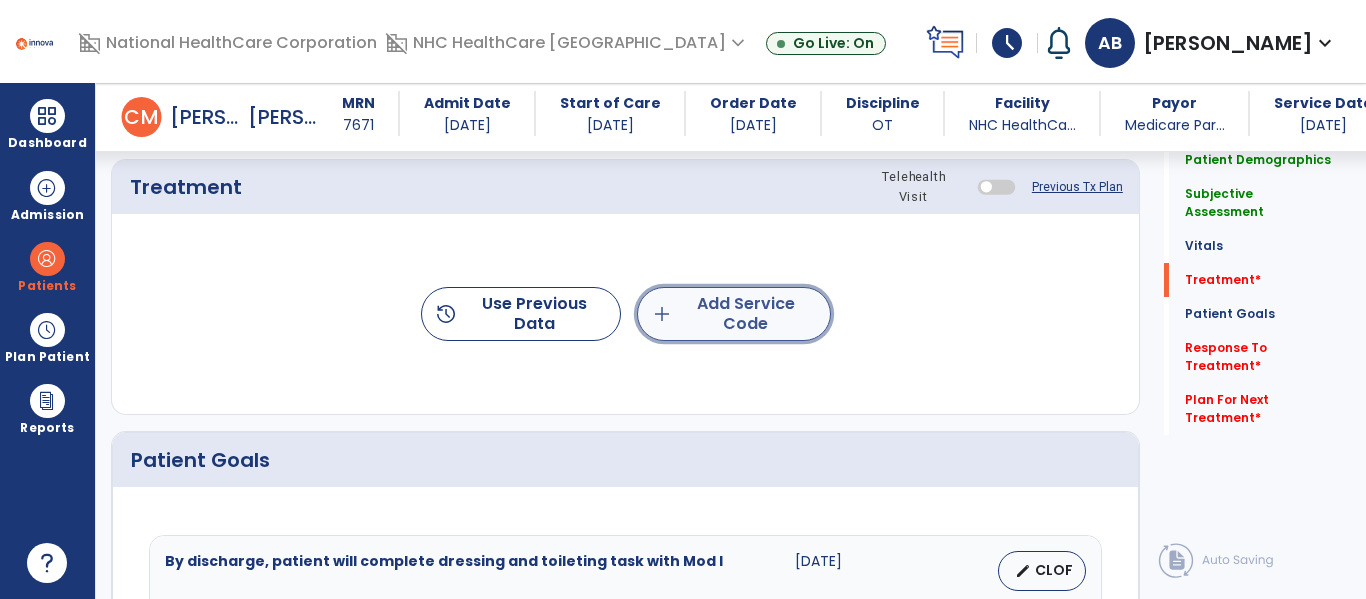 click on "add  Add Service Code" 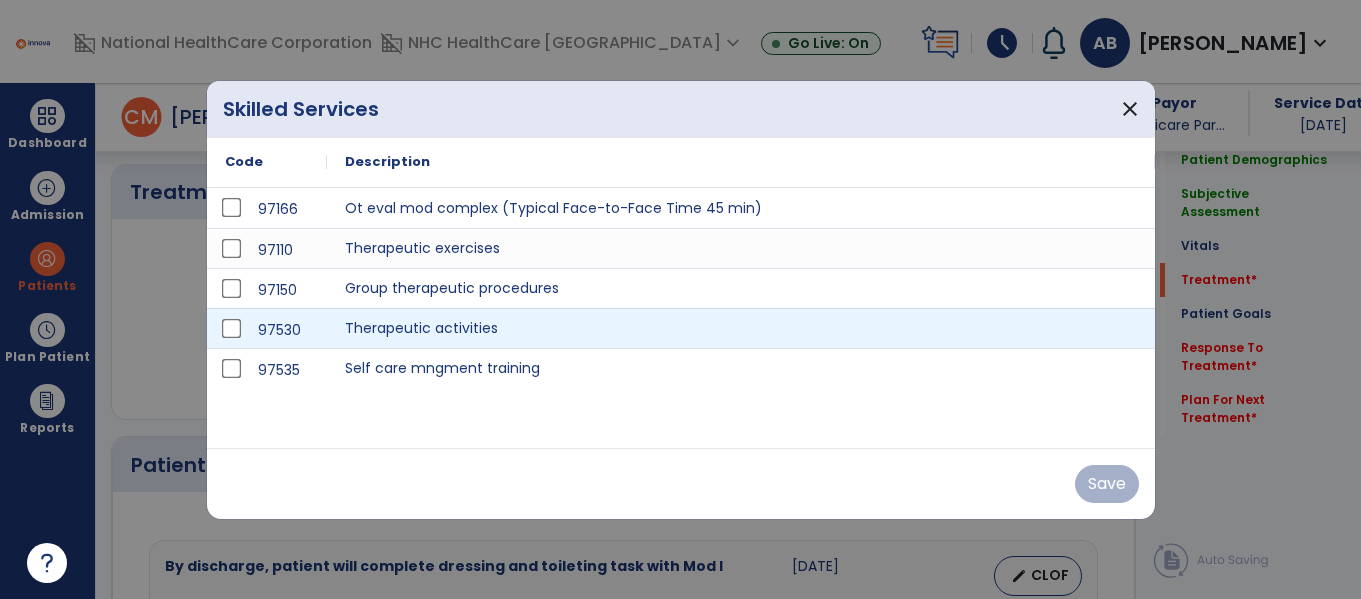 scroll, scrollTop: 1200, scrollLeft: 0, axis: vertical 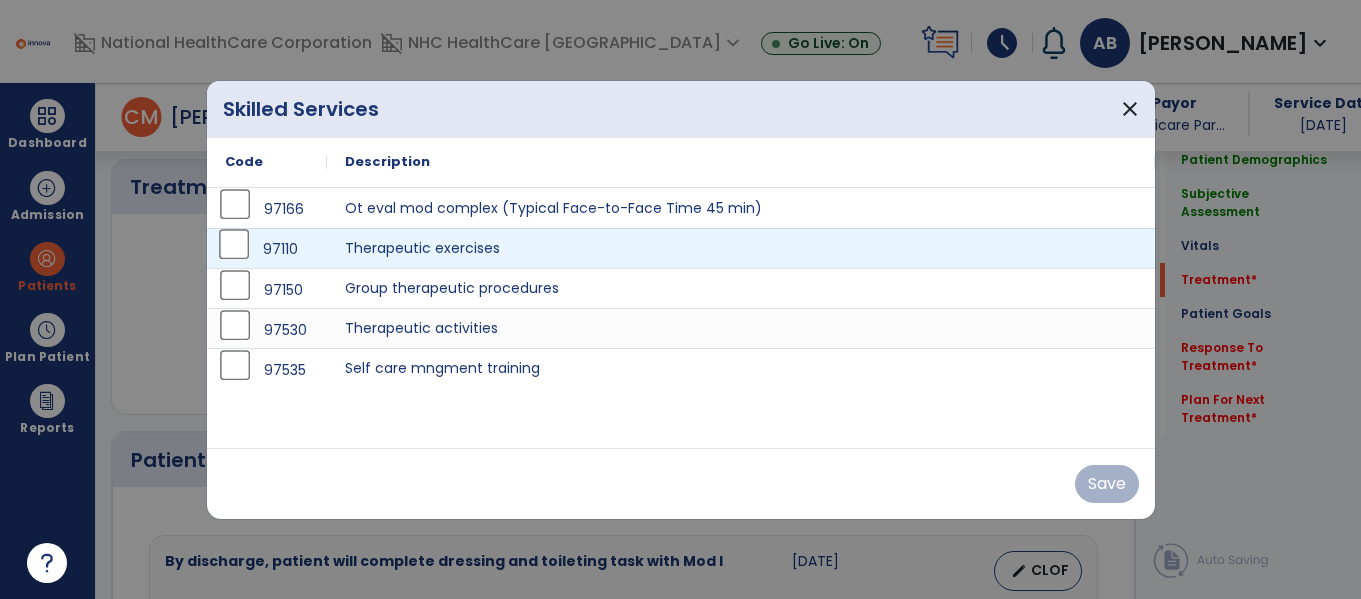 click on "97110" at bounding box center [280, 249] 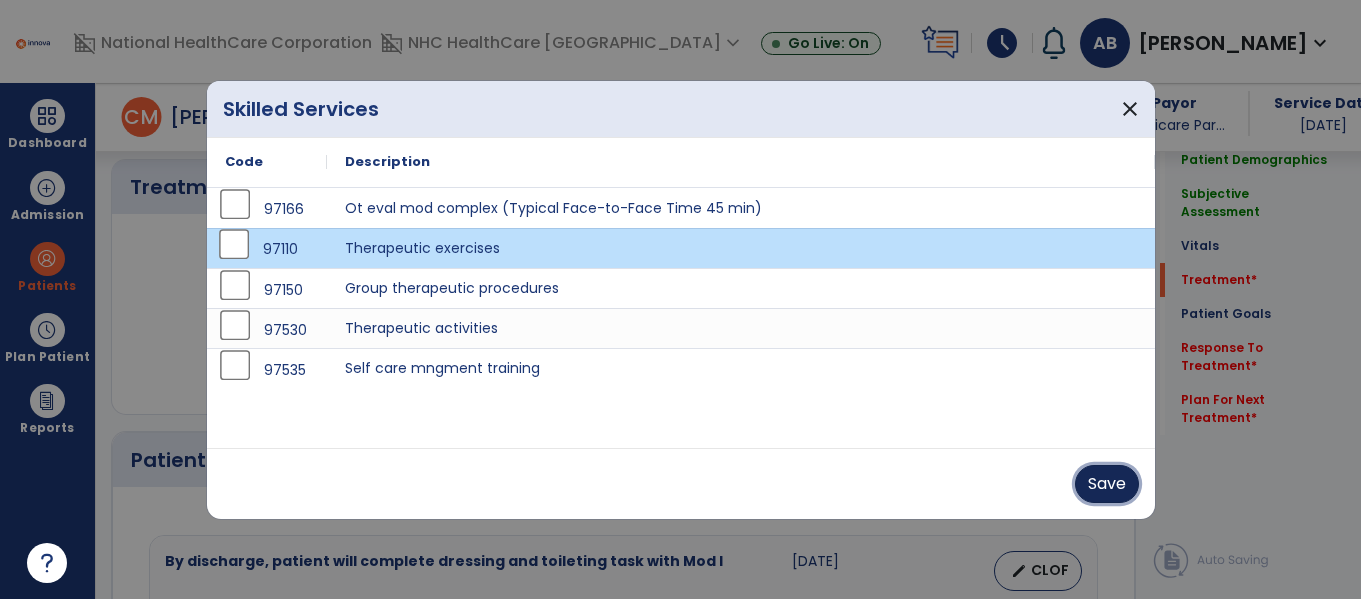 click on "Save" at bounding box center [1107, 484] 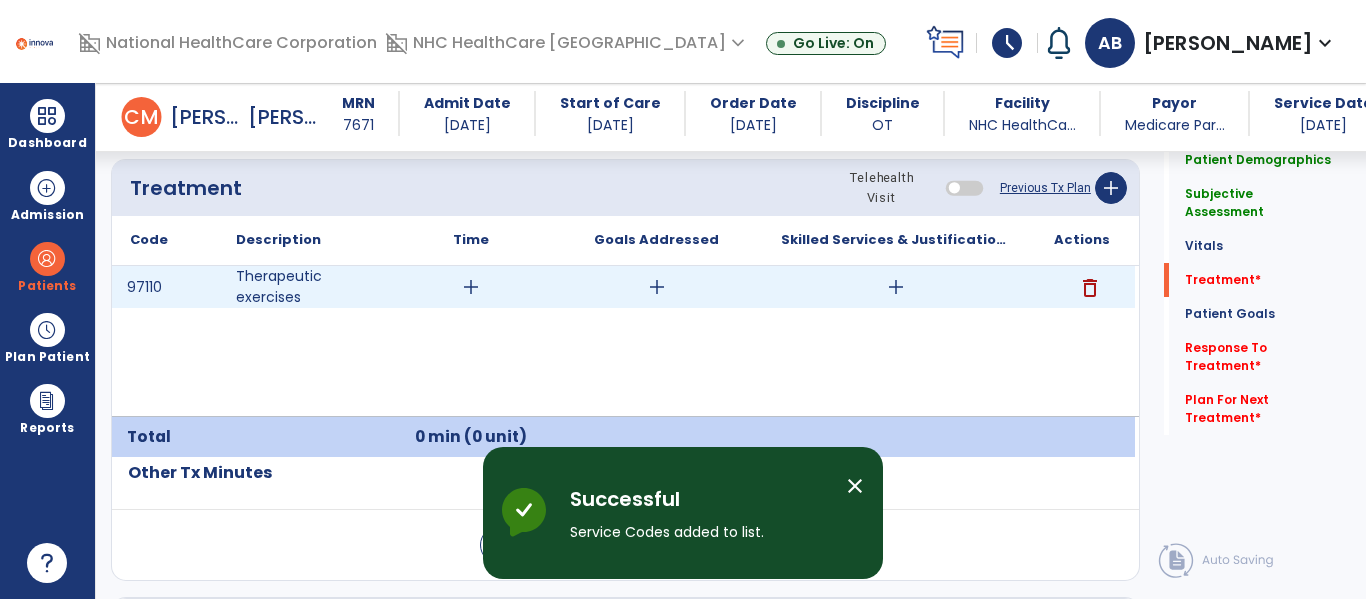 click on "add" at bounding box center (471, 287) 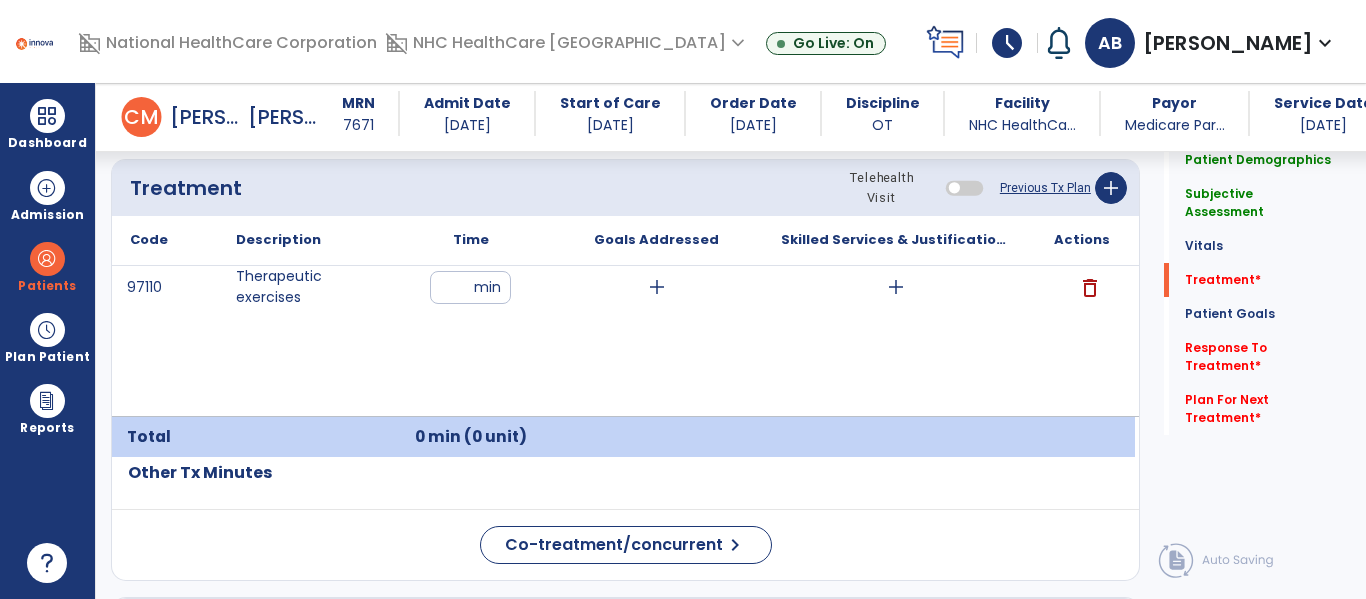 type on "**" 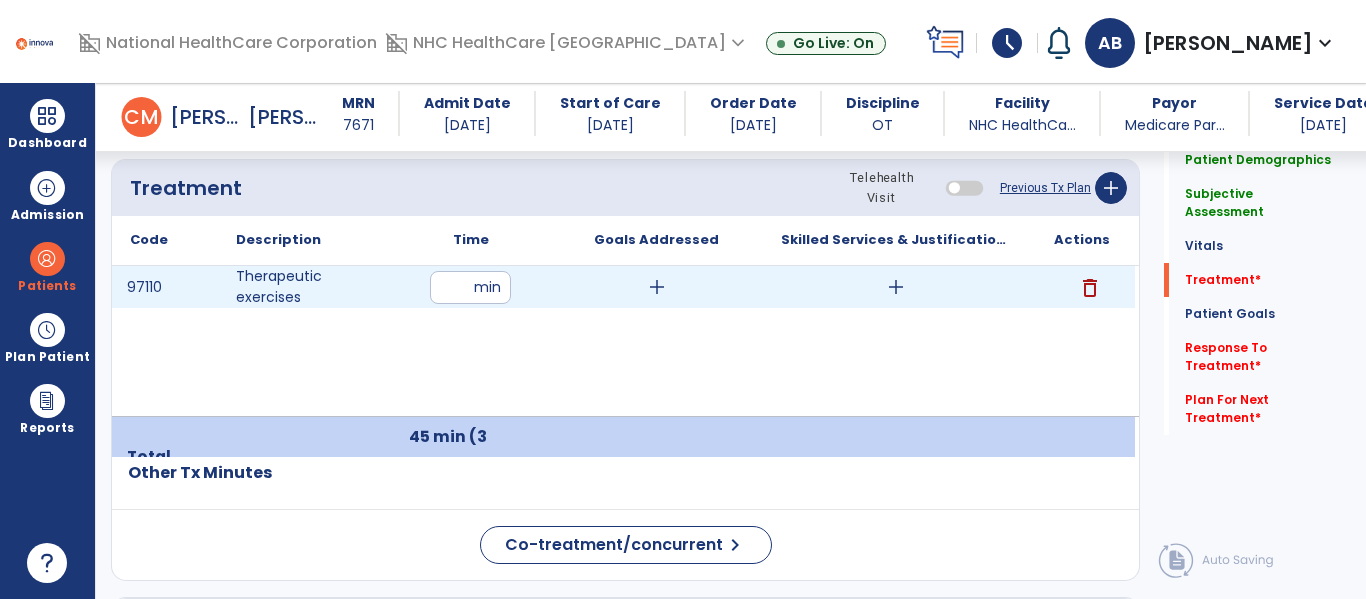 click on "add" at bounding box center [657, 287] 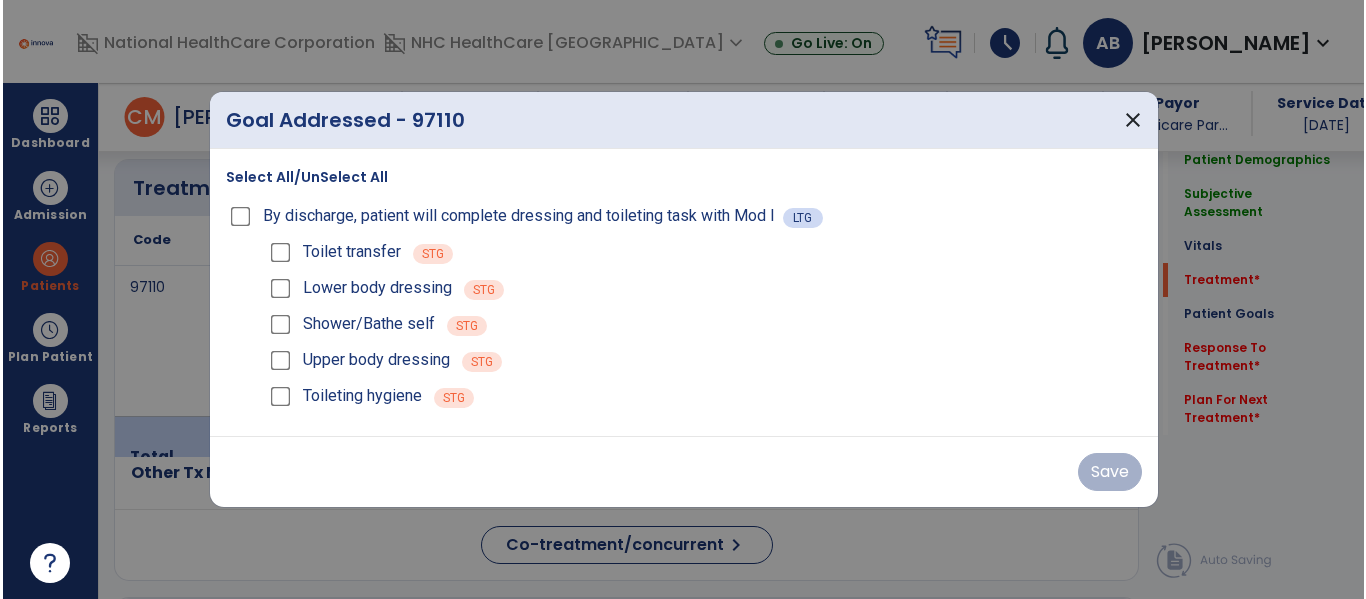 scroll, scrollTop: 1200, scrollLeft: 0, axis: vertical 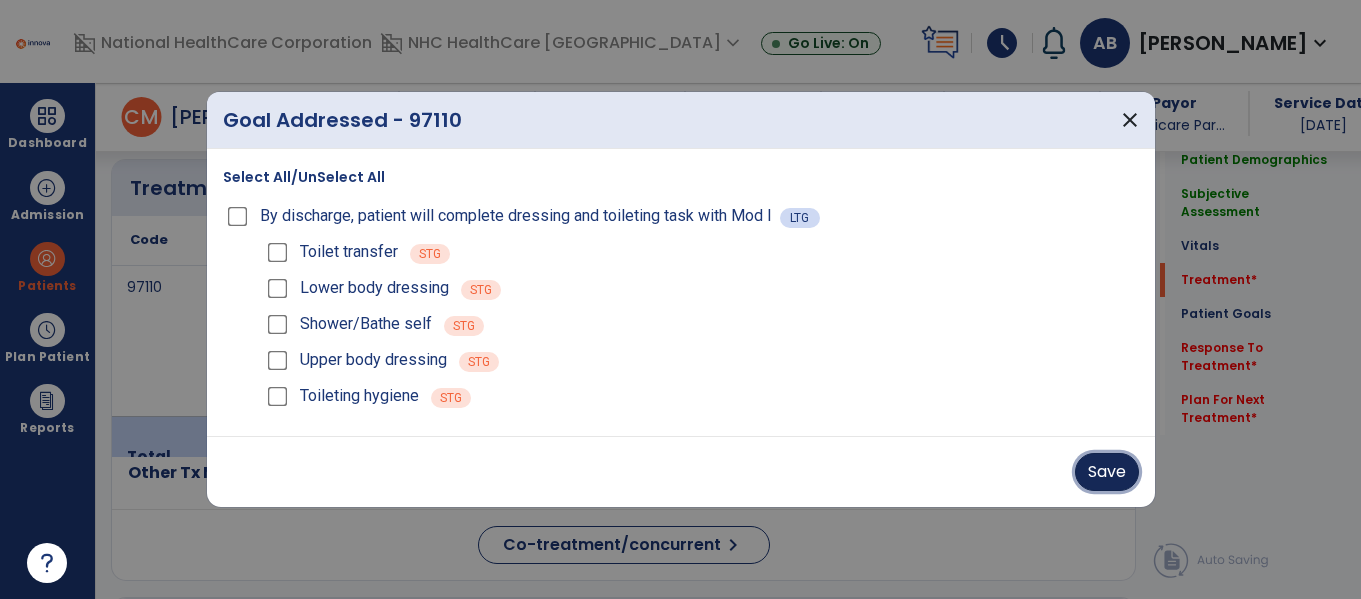 click on "Save" at bounding box center [1107, 472] 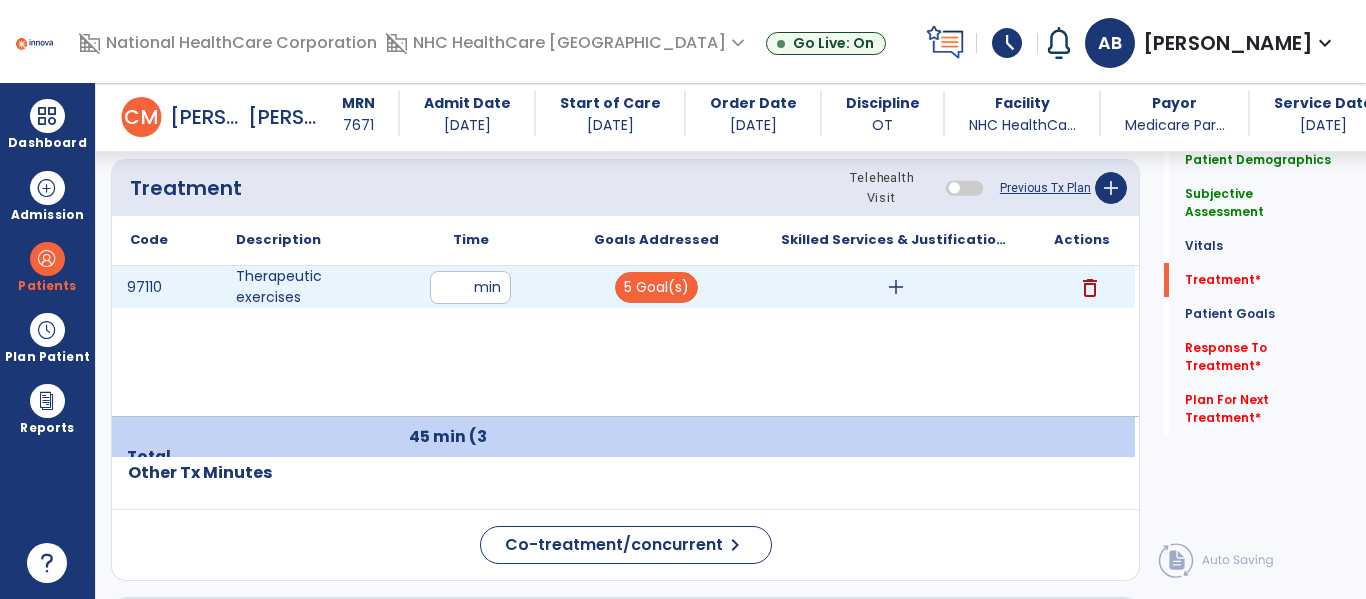 click on "add" at bounding box center (896, 287) 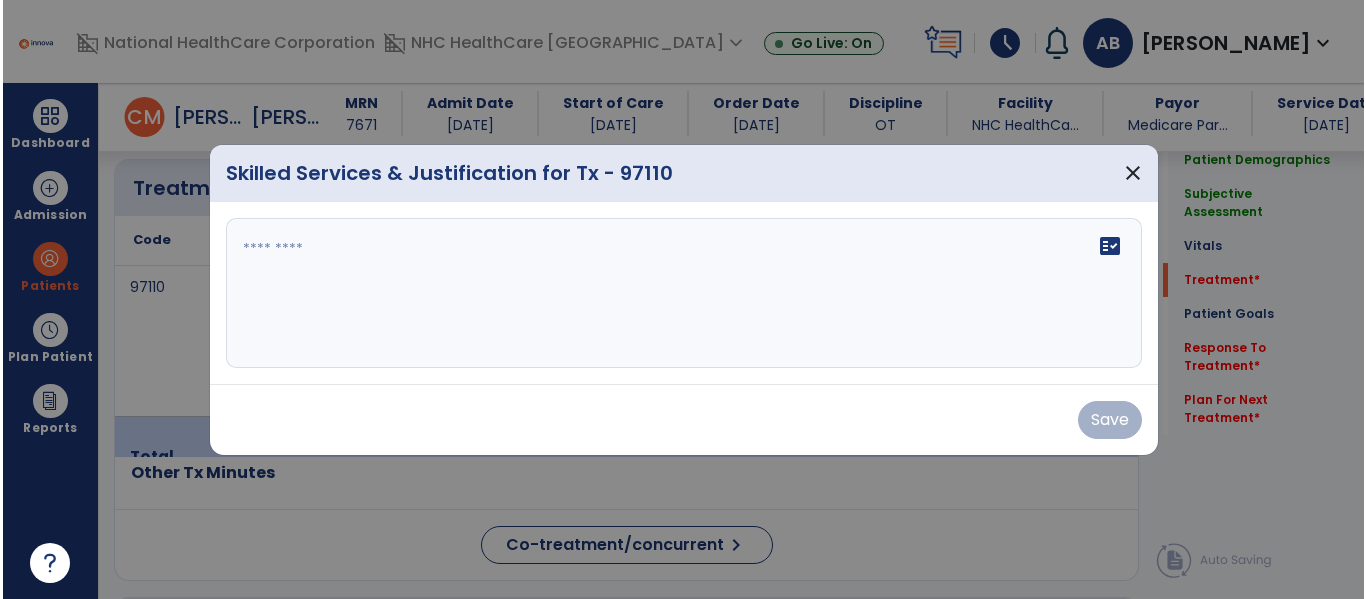 scroll, scrollTop: 1200, scrollLeft: 0, axis: vertical 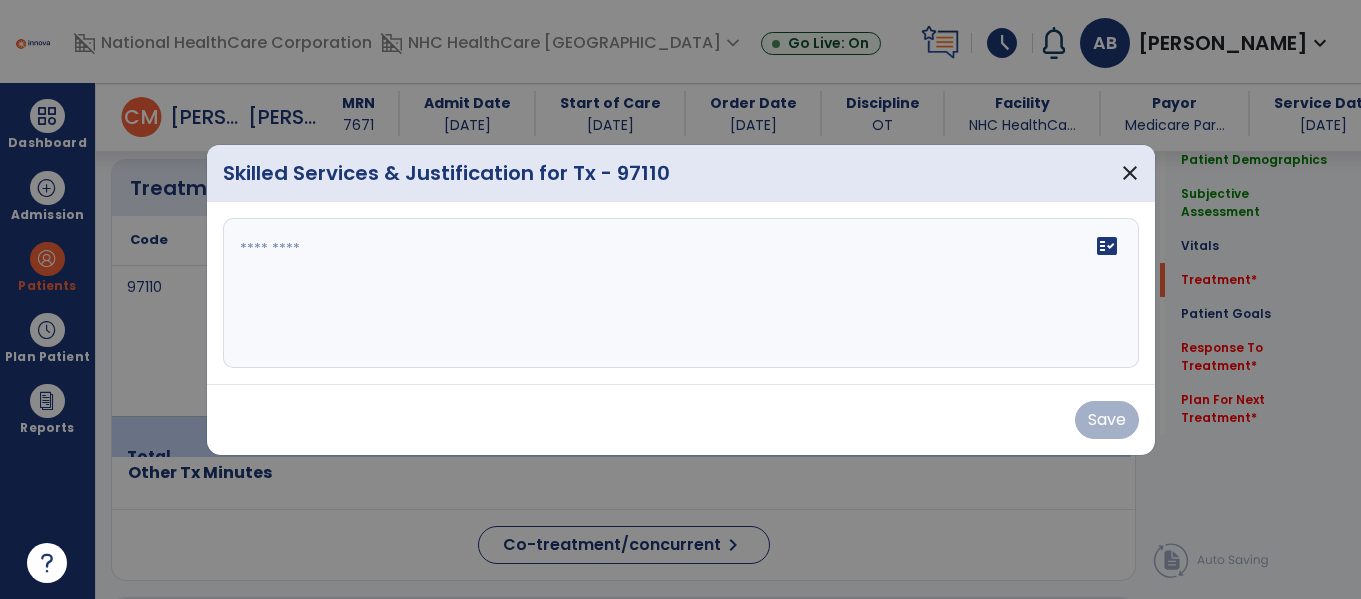 click on "fact_check" at bounding box center [681, 293] 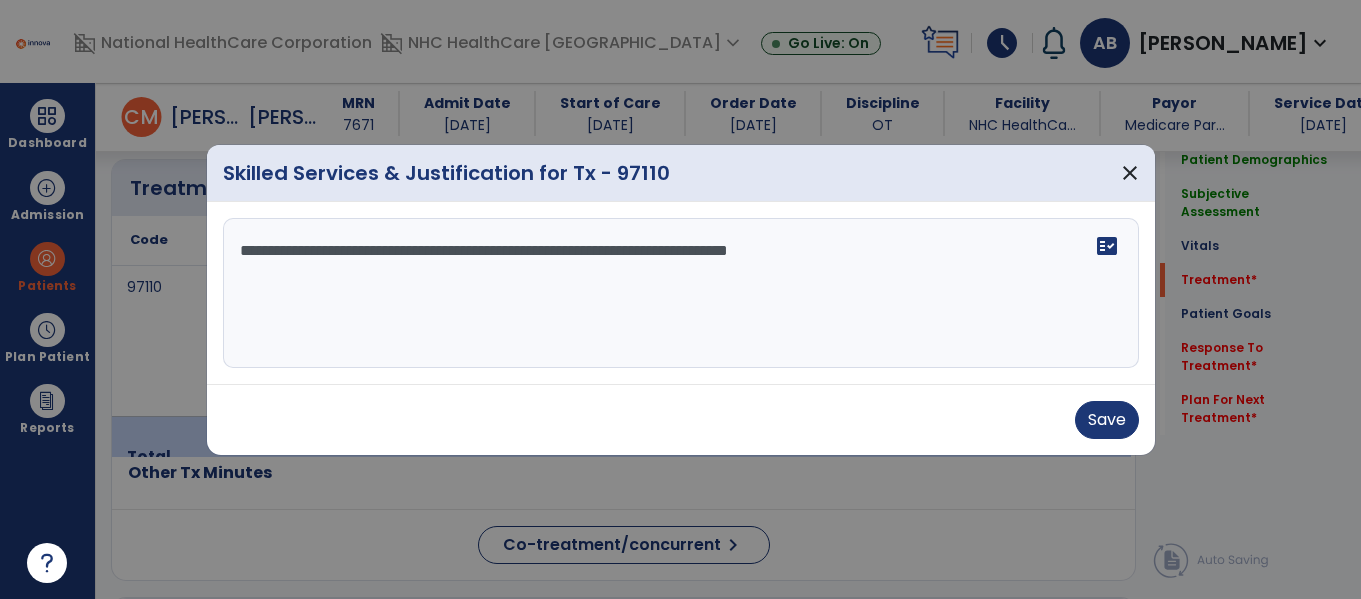click on "**********" at bounding box center (681, 293) 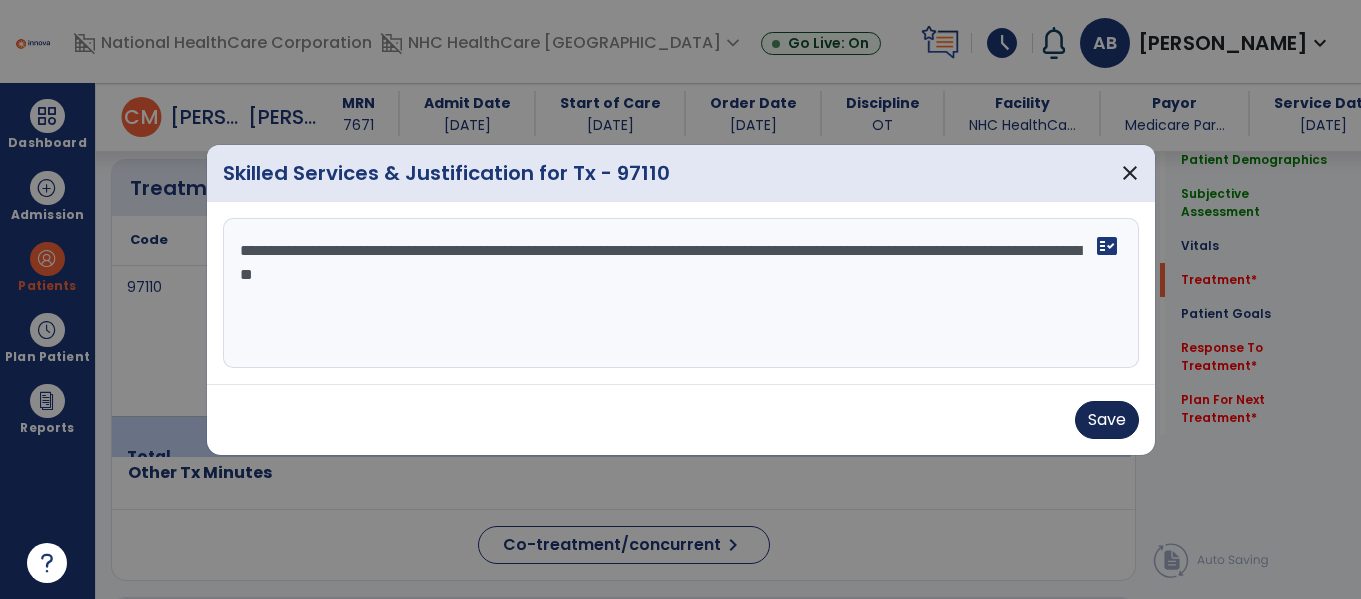 type on "**********" 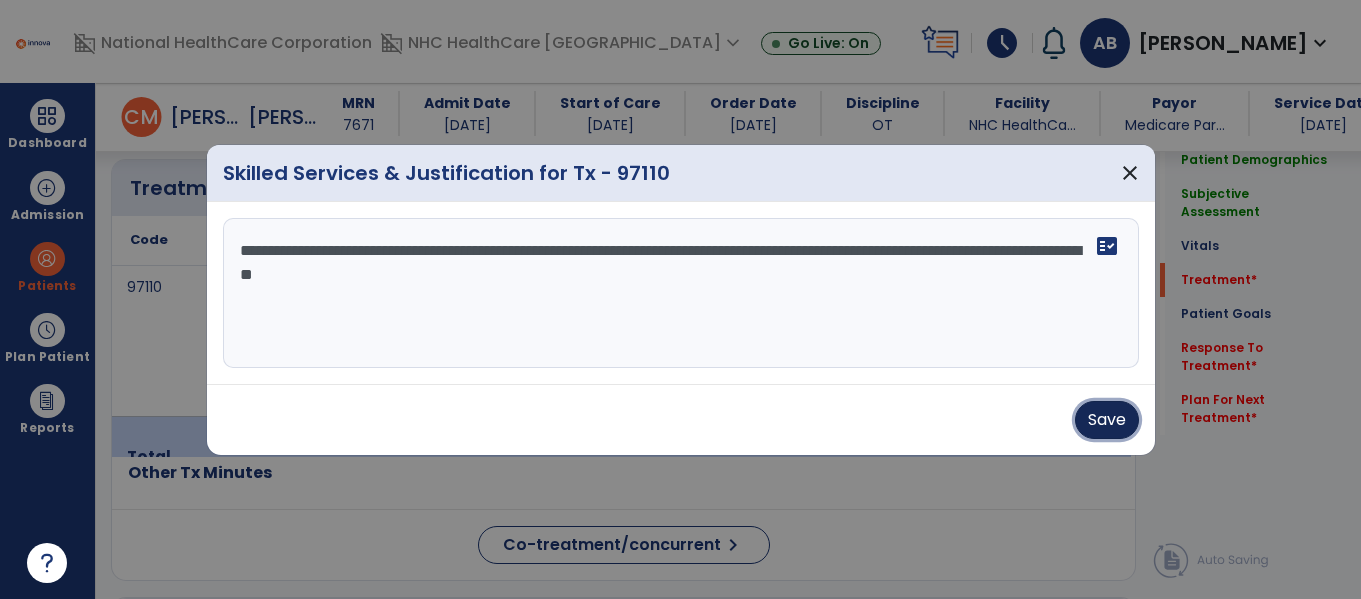 click on "Save" at bounding box center [1107, 420] 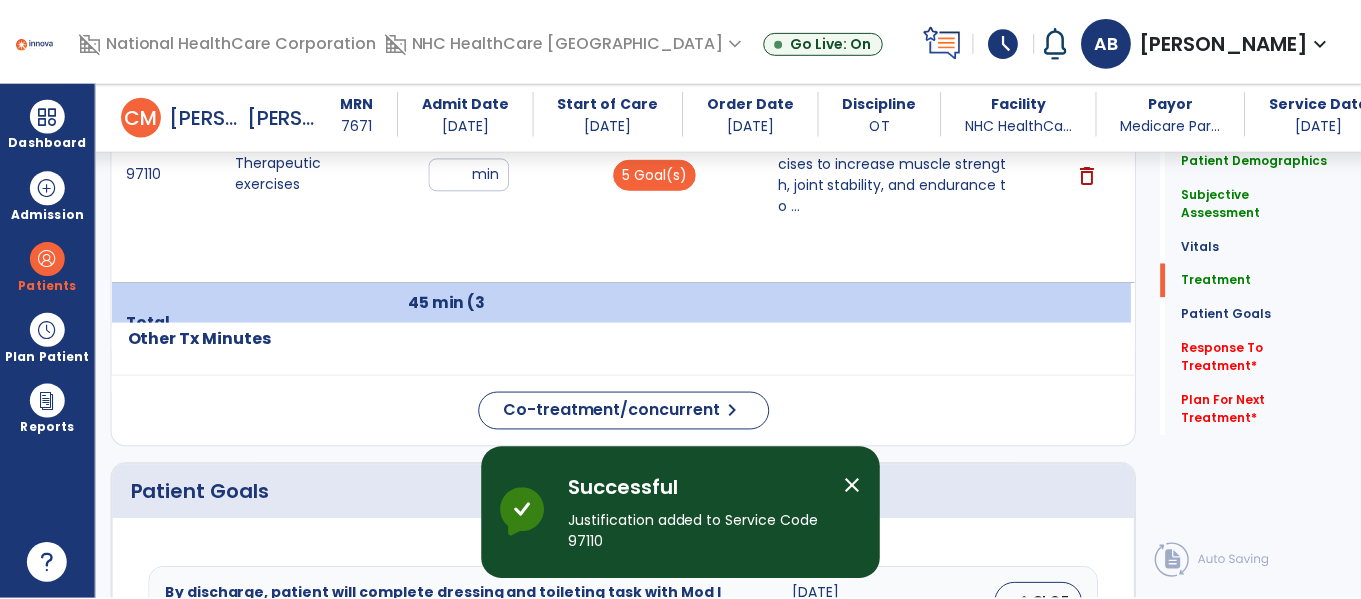 scroll, scrollTop: 1300, scrollLeft: 0, axis: vertical 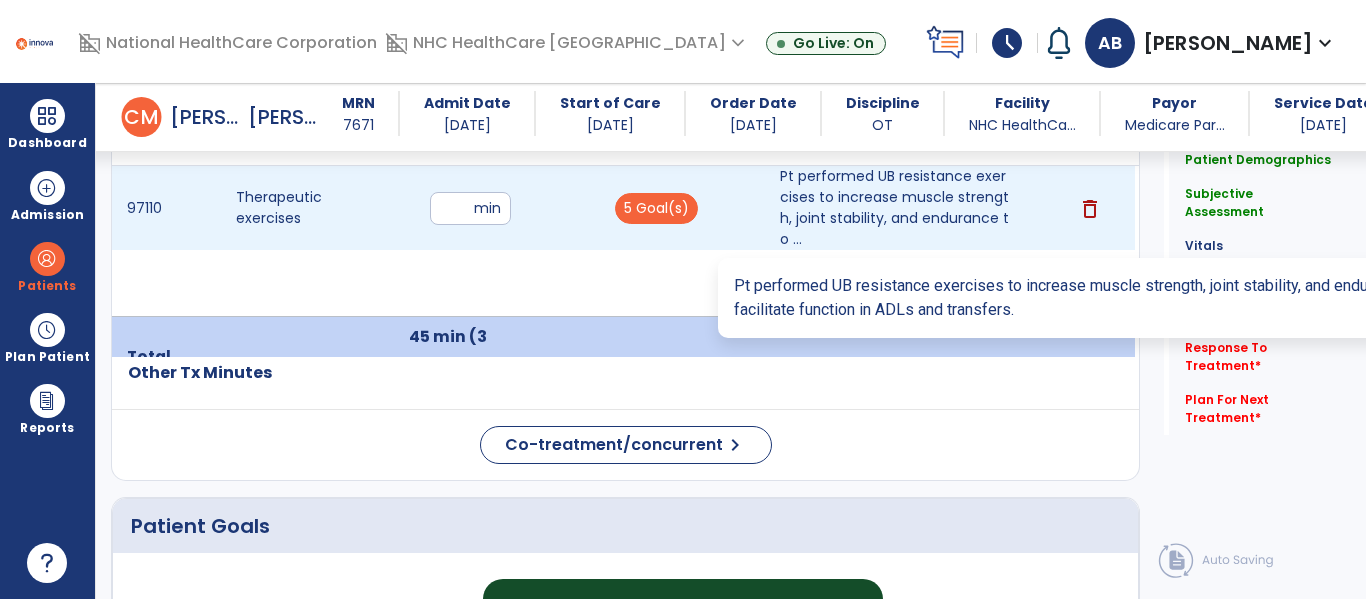 click on "Pt performed UB resistance exercises to increase muscle strength, joint stability, and endurance to ..." at bounding box center (896, 208) 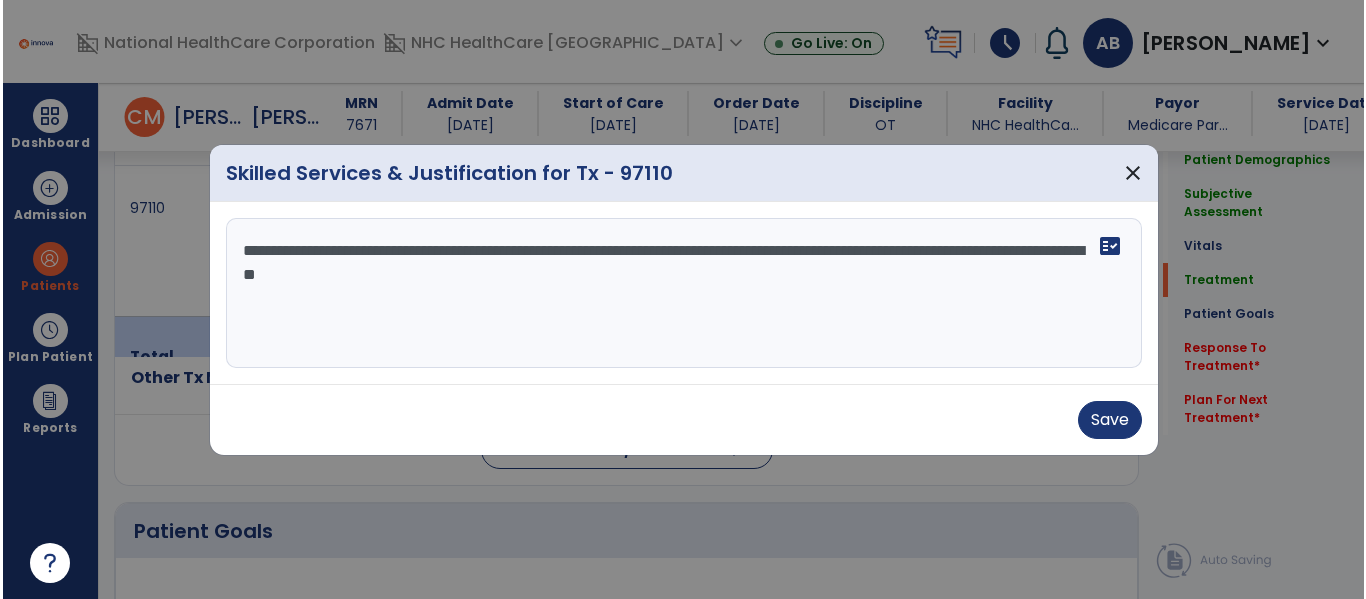 scroll, scrollTop: 1300, scrollLeft: 0, axis: vertical 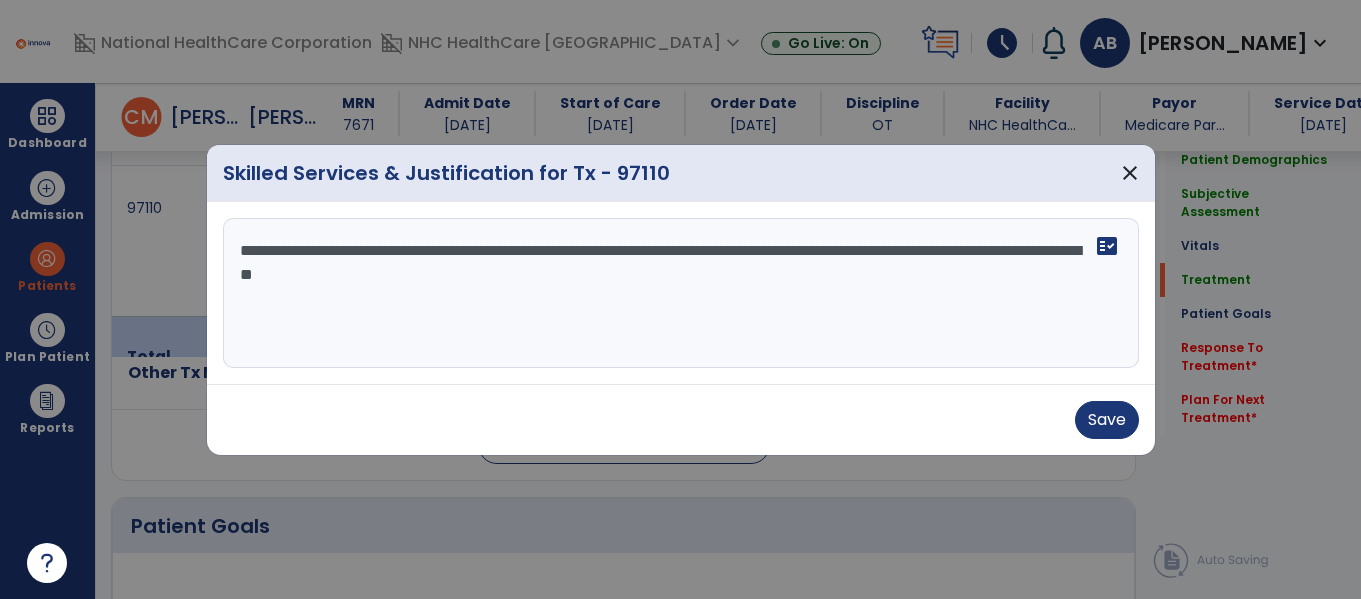 click on "**********" at bounding box center [681, 293] 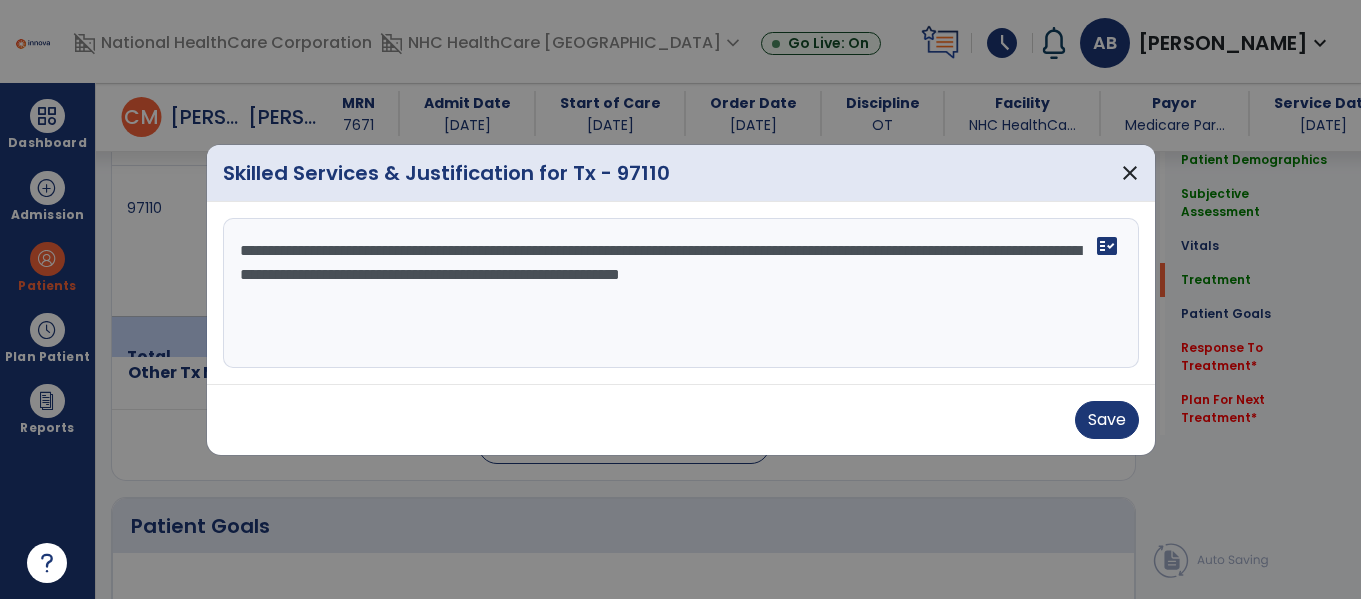 click on "**********" at bounding box center [681, 293] 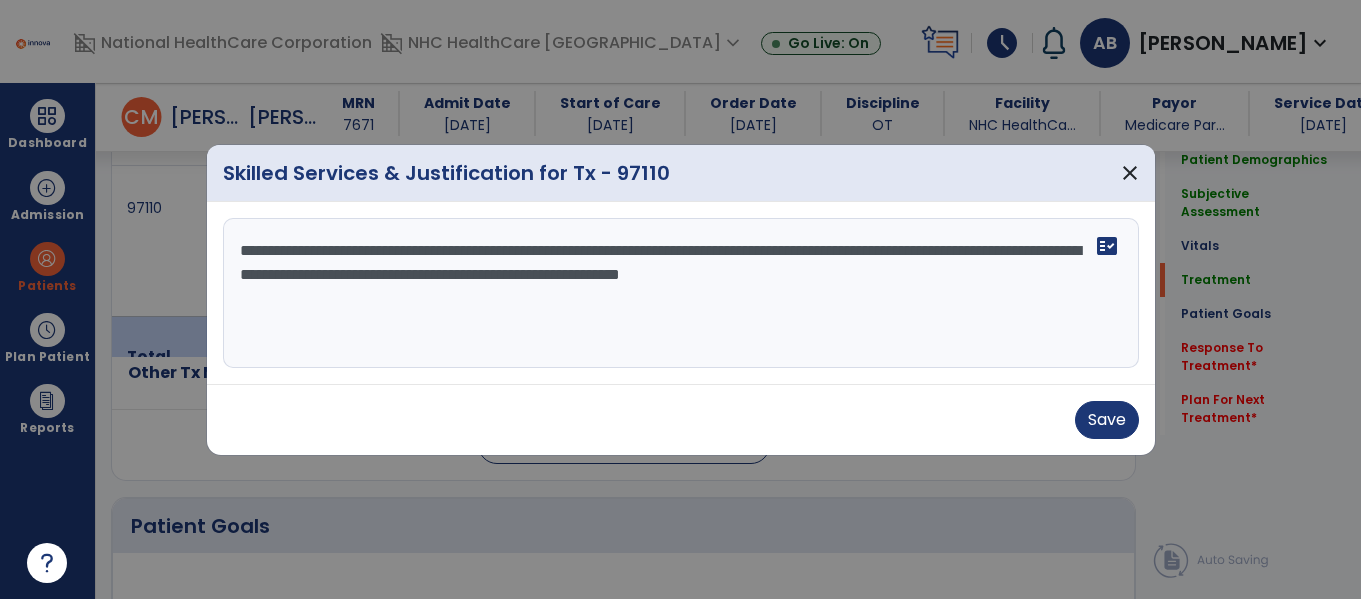 drag, startPoint x: 1055, startPoint y: 273, endPoint x: 771, endPoint y: 290, distance: 284.50836 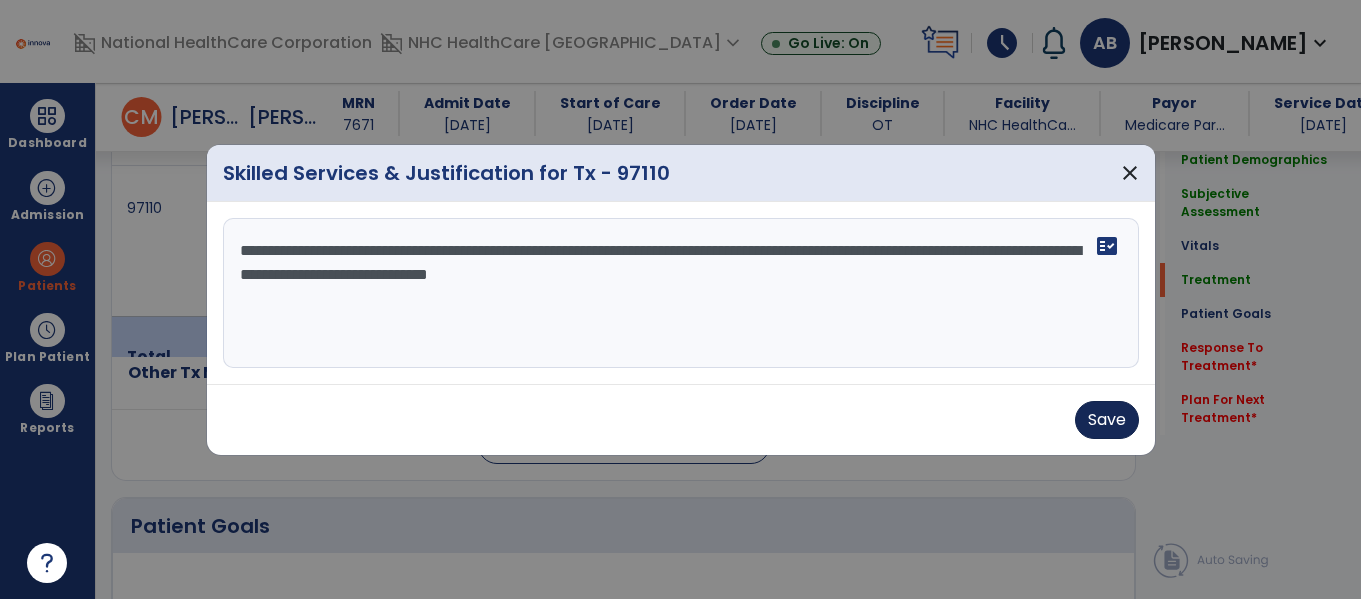 type on "**********" 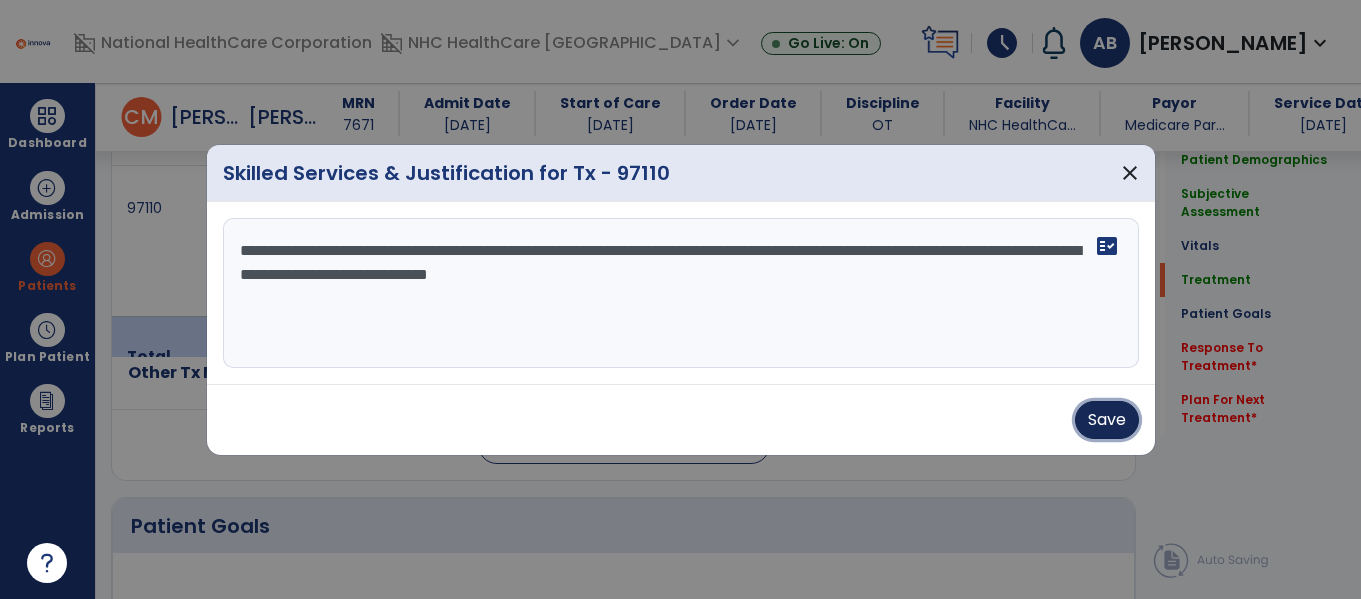 click on "Save" at bounding box center [1107, 420] 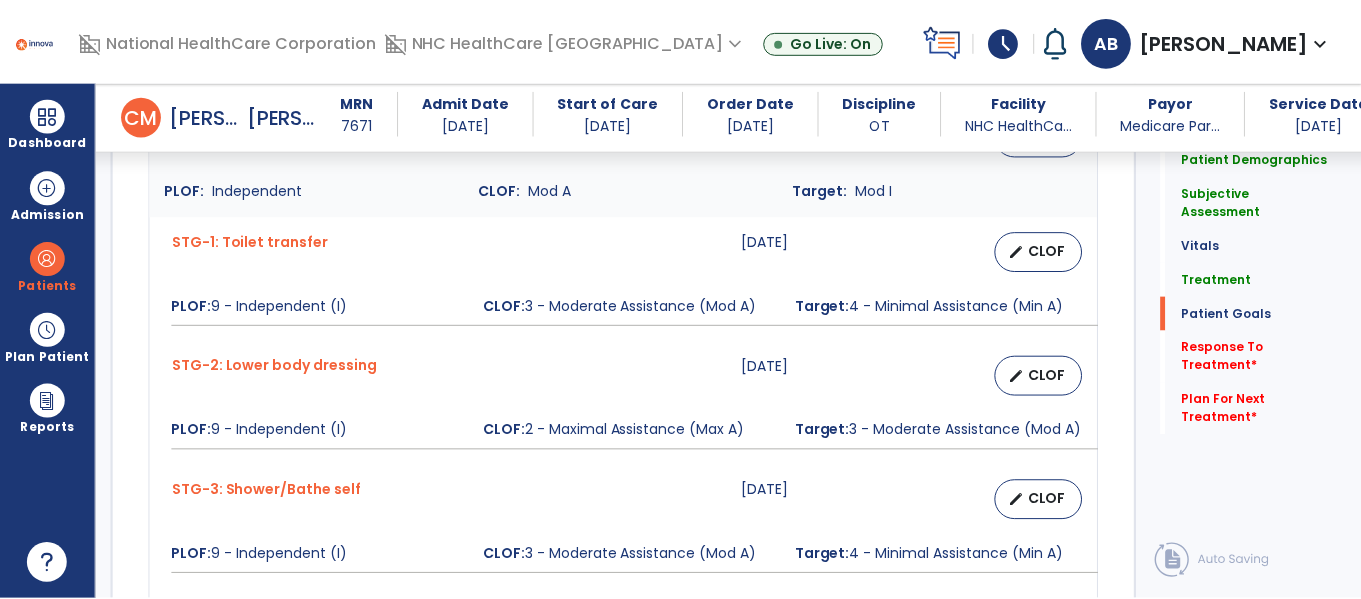 scroll, scrollTop: 1700, scrollLeft: 0, axis: vertical 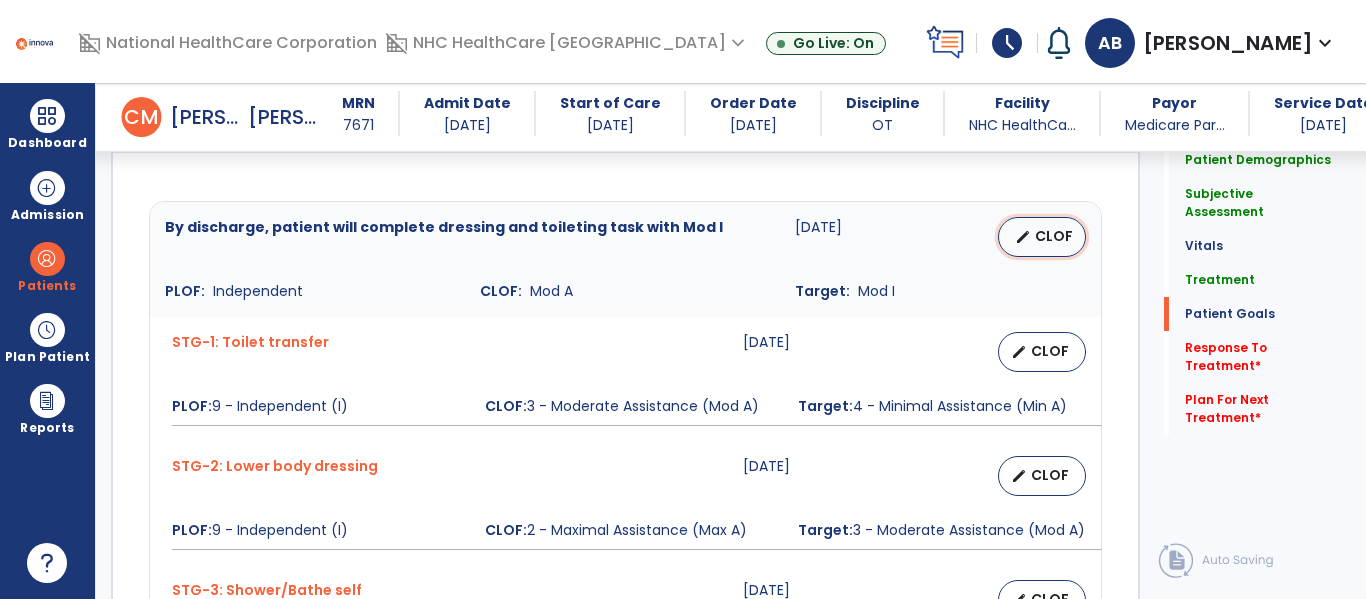 click on "edit" at bounding box center [1023, 237] 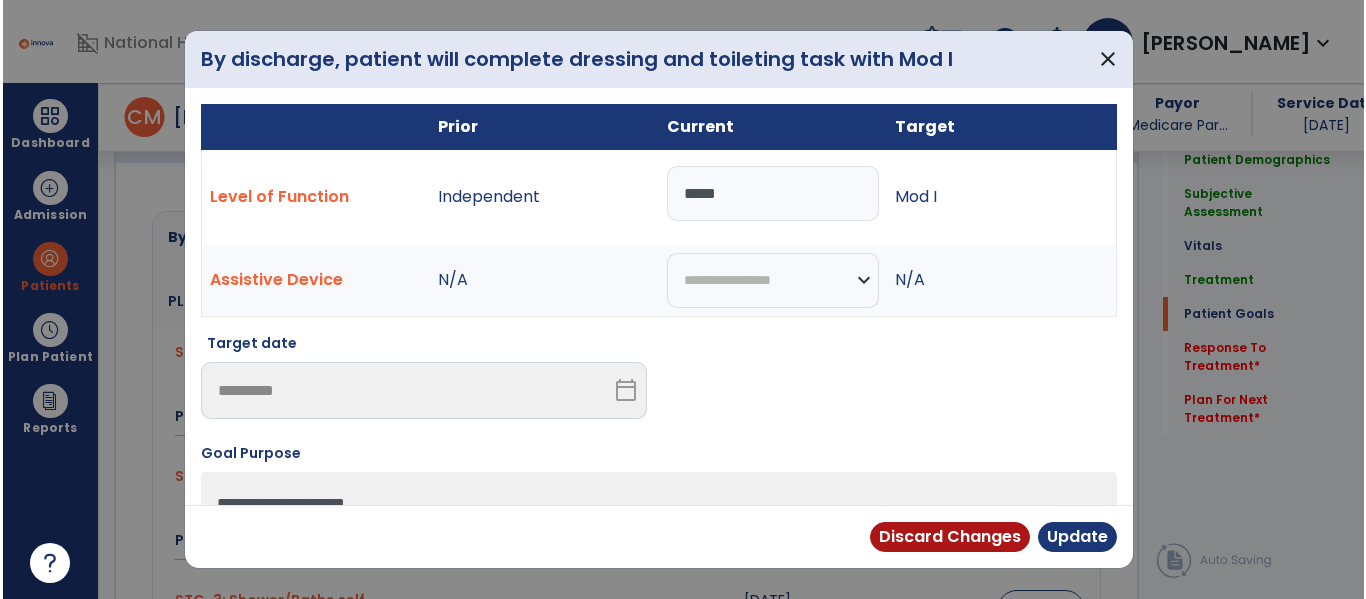scroll, scrollTop: 1700, scrollLeft: 0, axis: vertical 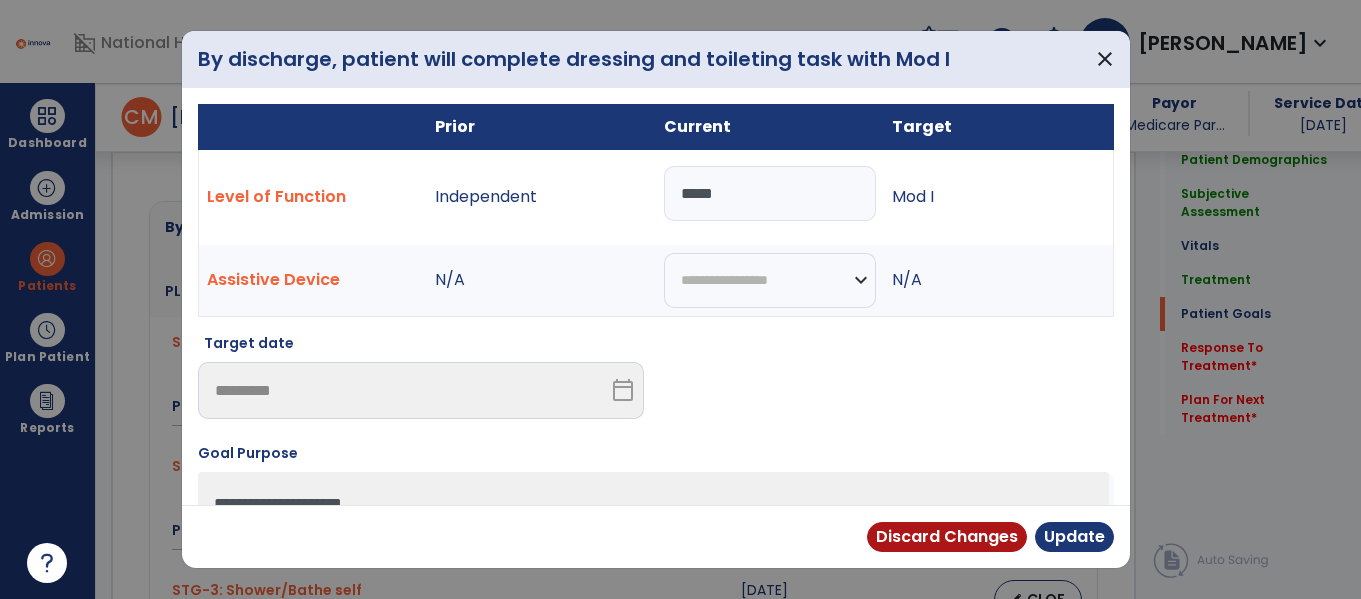 click on "*****" at bounding box center [770, 193] 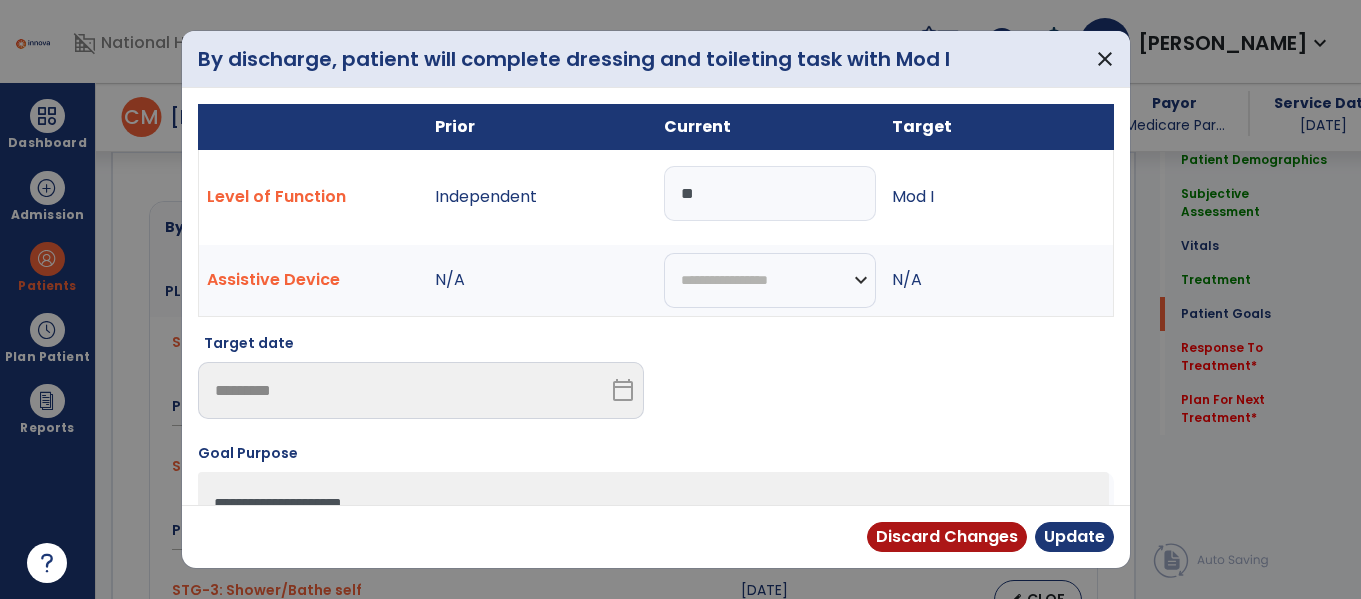 type on "*" 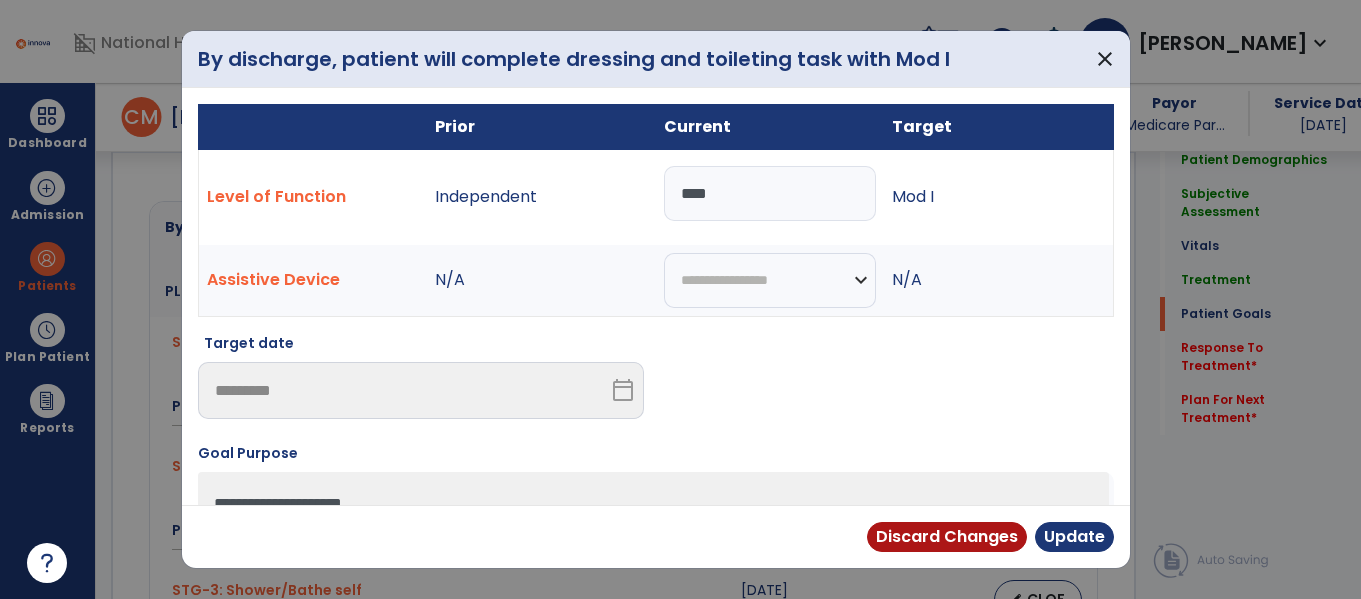 type on "*****" 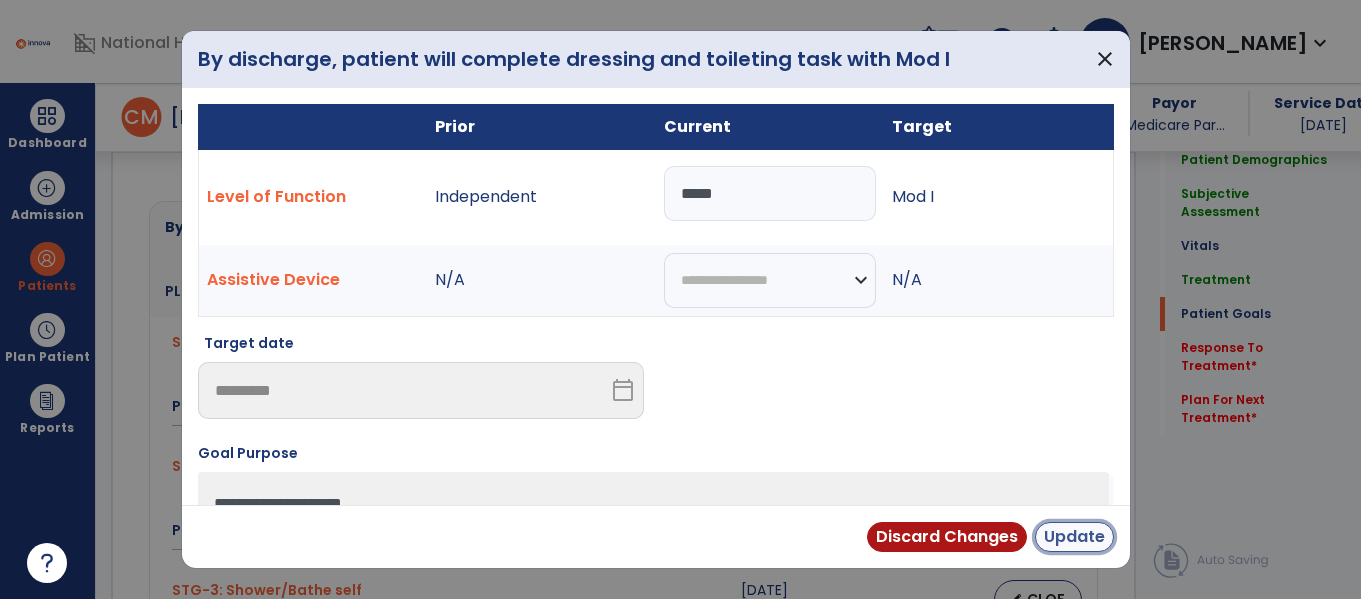 click on "Update" at bounding box center [1074, 537] 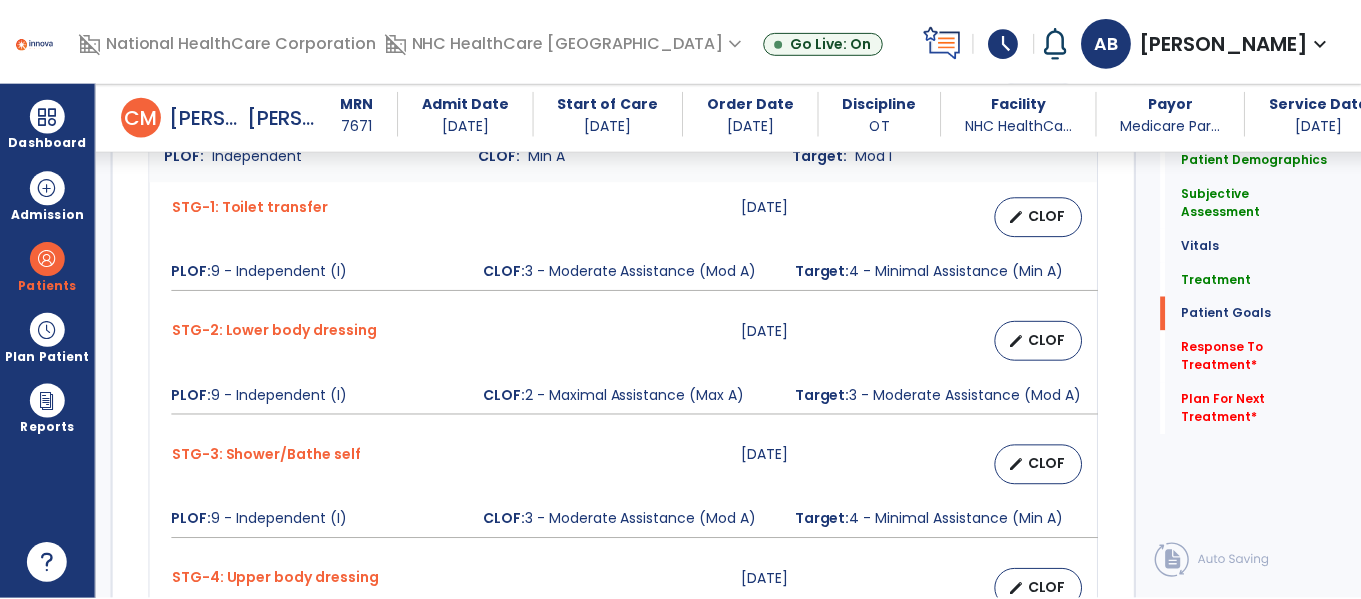 scroll, scrollTop: 1800, scrollLeft: 0, axis: vertical 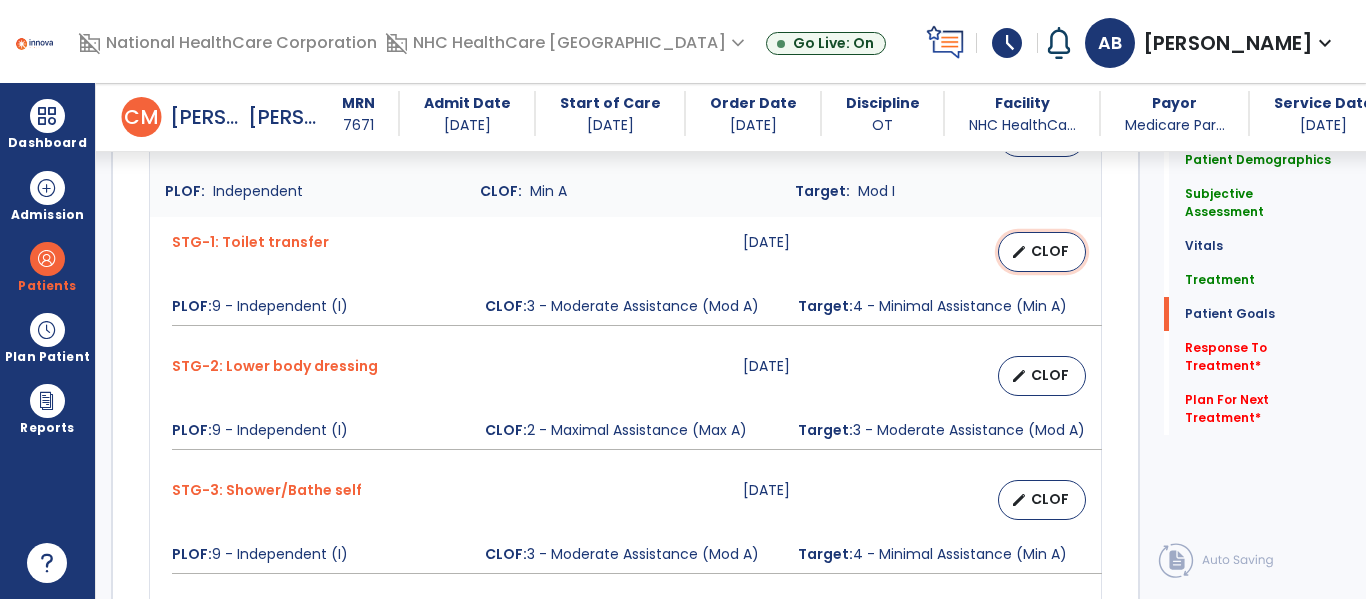click on "CLOF" at bounding box center [1050, 251] 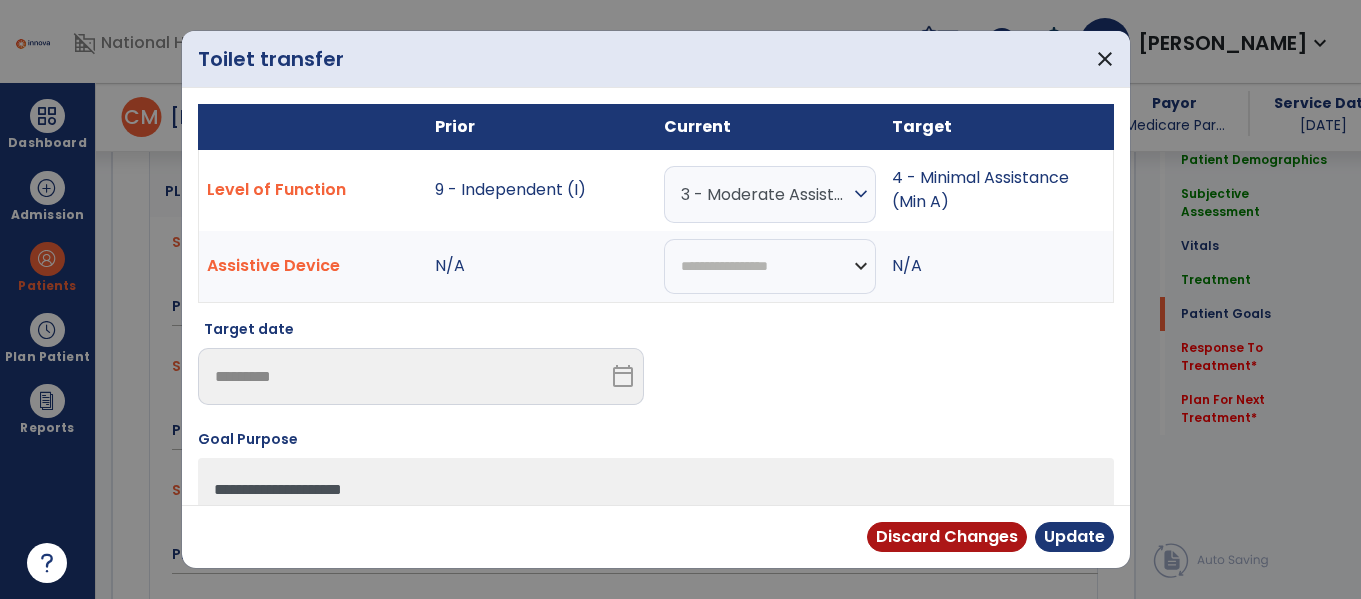scroll, scrollTop: 1800, scrollLeft: 0, axis: vertical 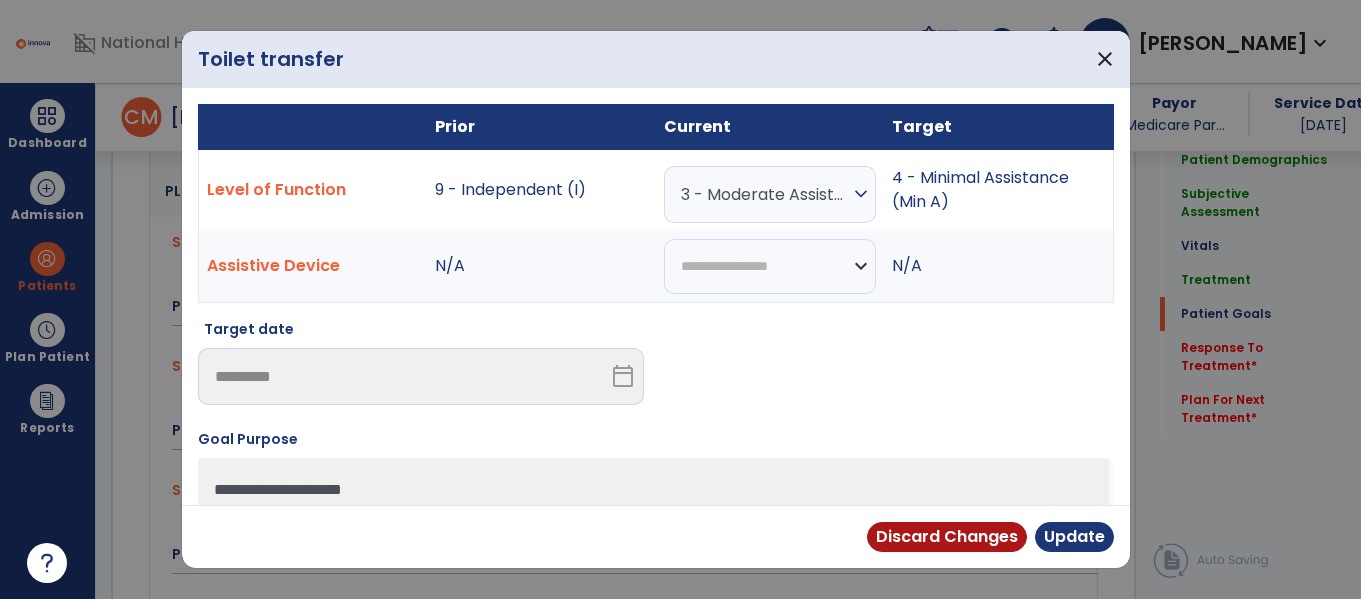 click on "3 - Moderate Assistance (Mod A)" at bounding box center [765, 194] 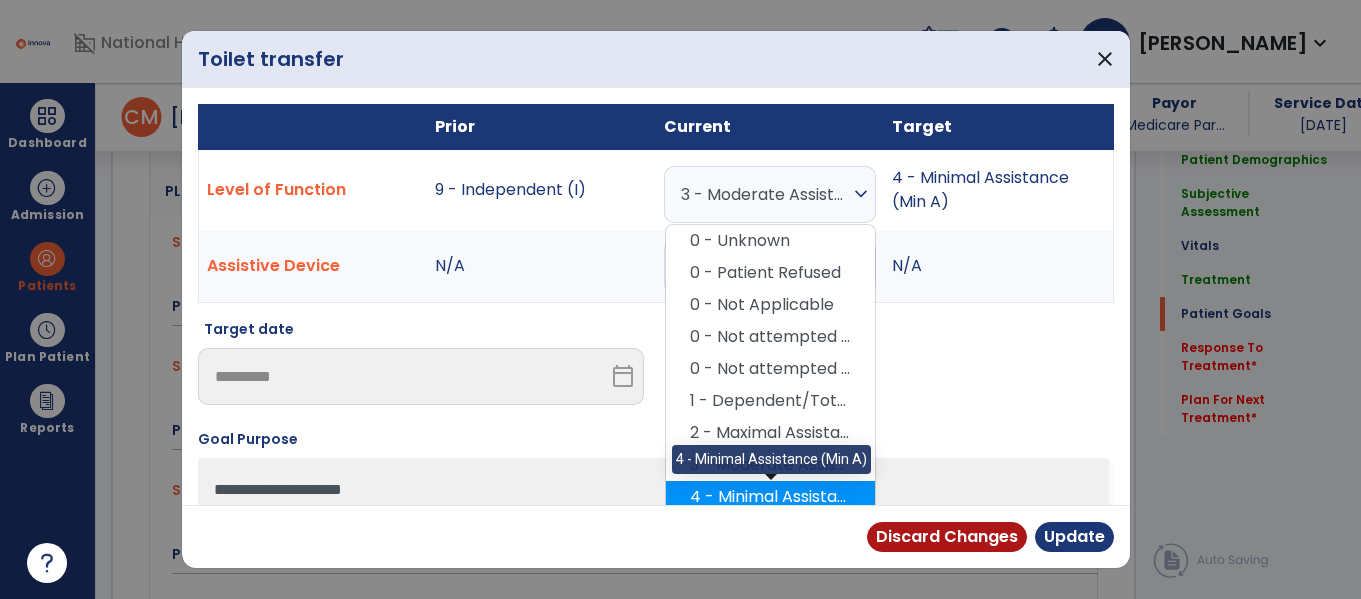 click on "4 - Minimal Assistance (Min A)" at bounding box center (770, 497) 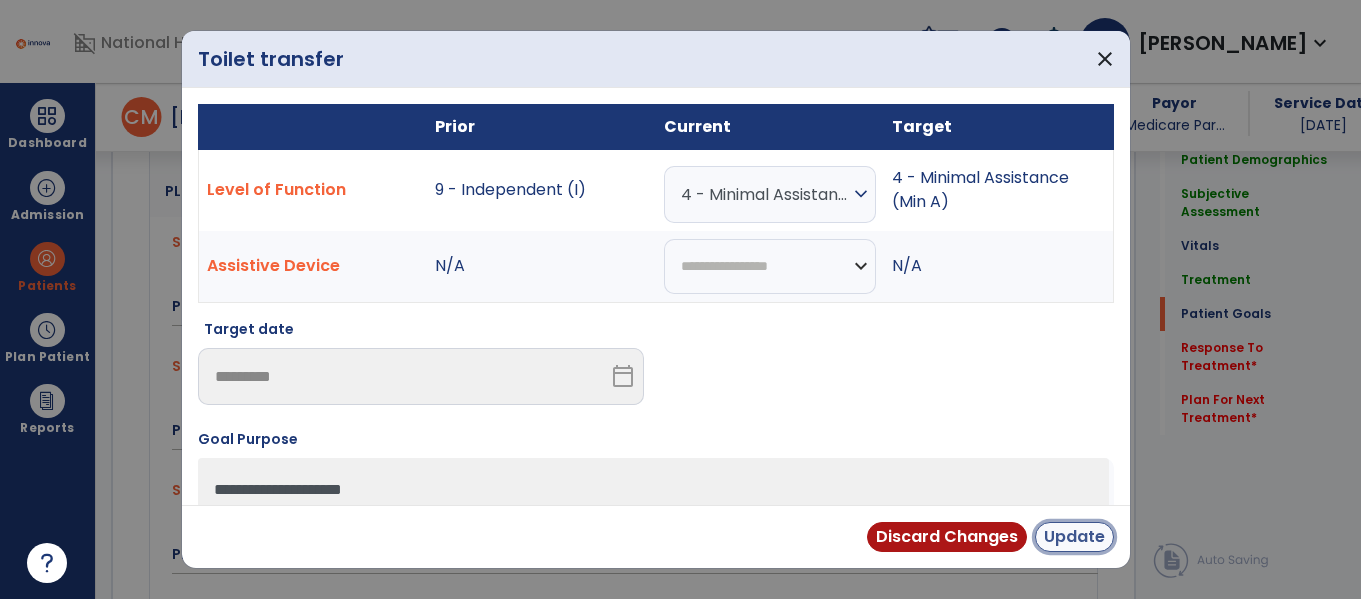 click on "Update" at bounding box center [1074, 537] 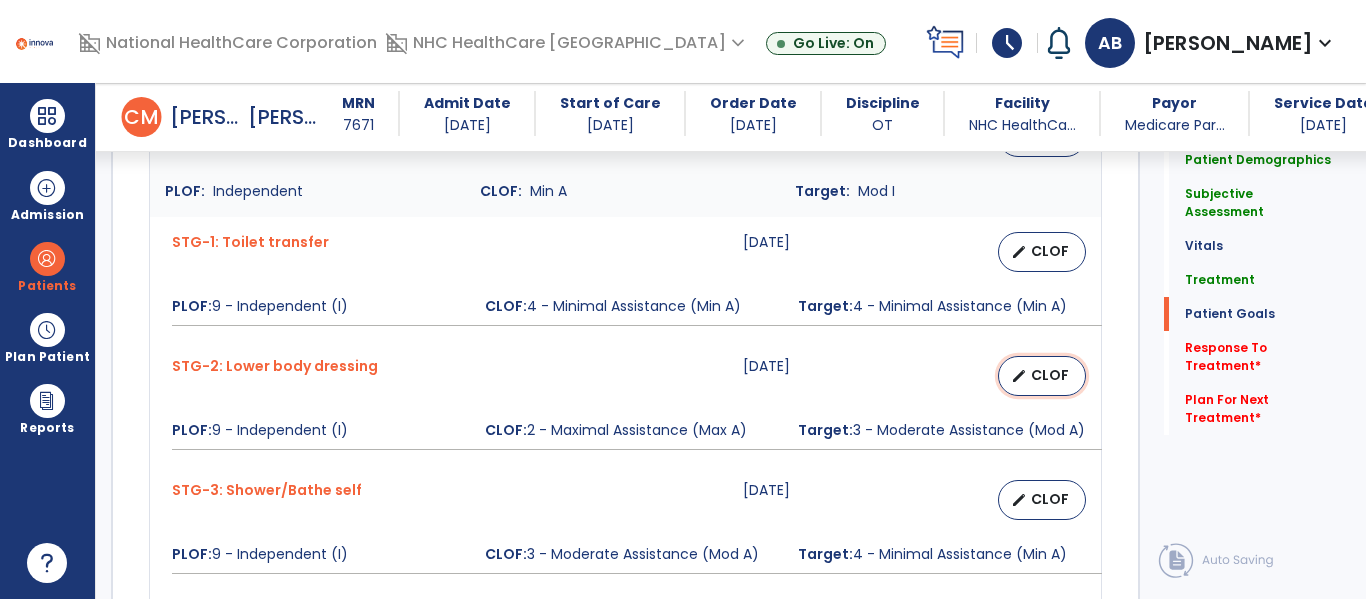 click on "CLOF" at bounding box center [1050, 375] 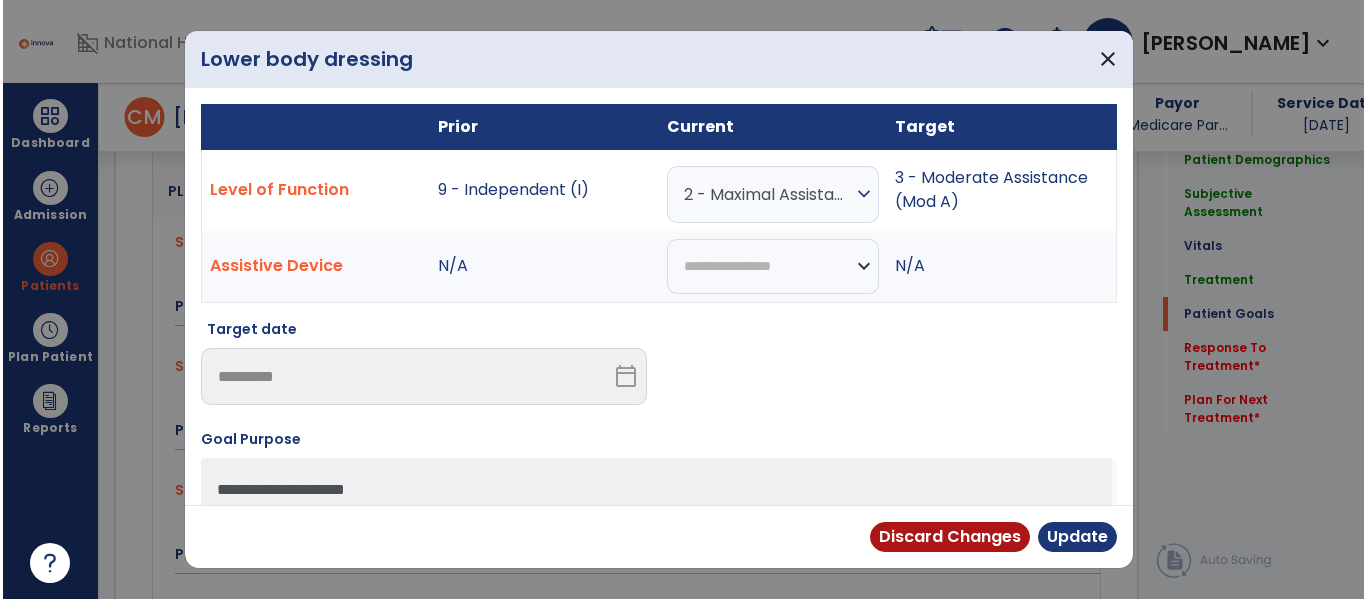scroll, scrollTop: 1800, scrollLeft: 0, axis: vertical 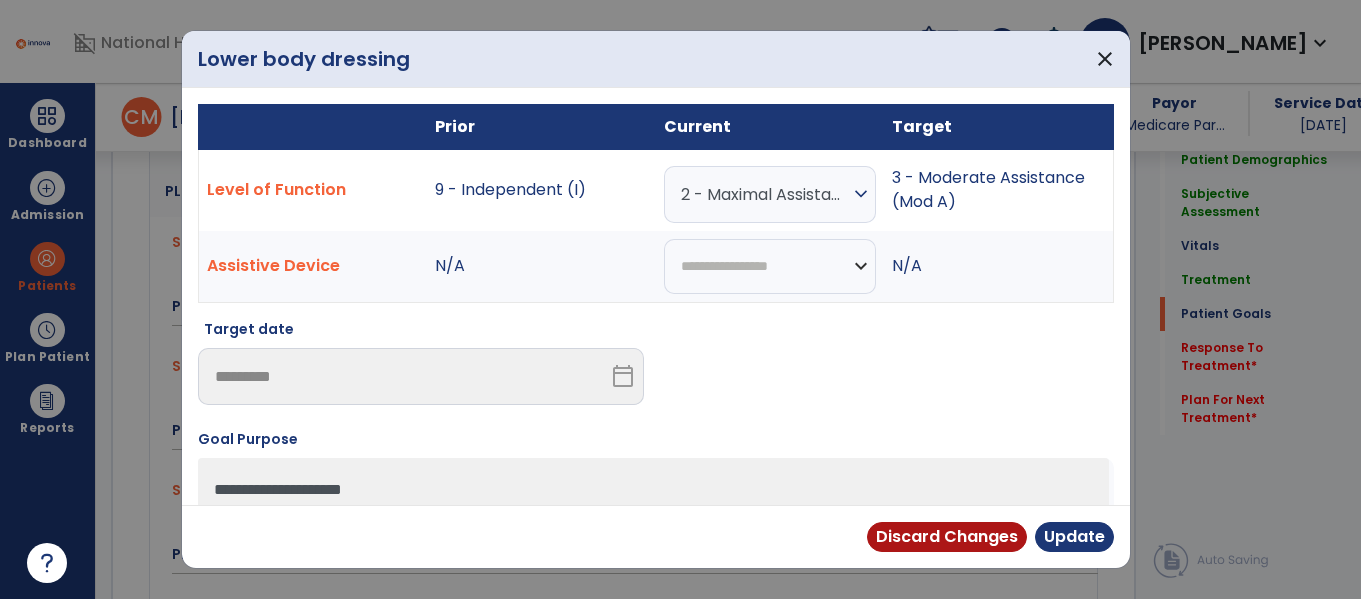 click on "expand_more" at bounding box center (861, 194) 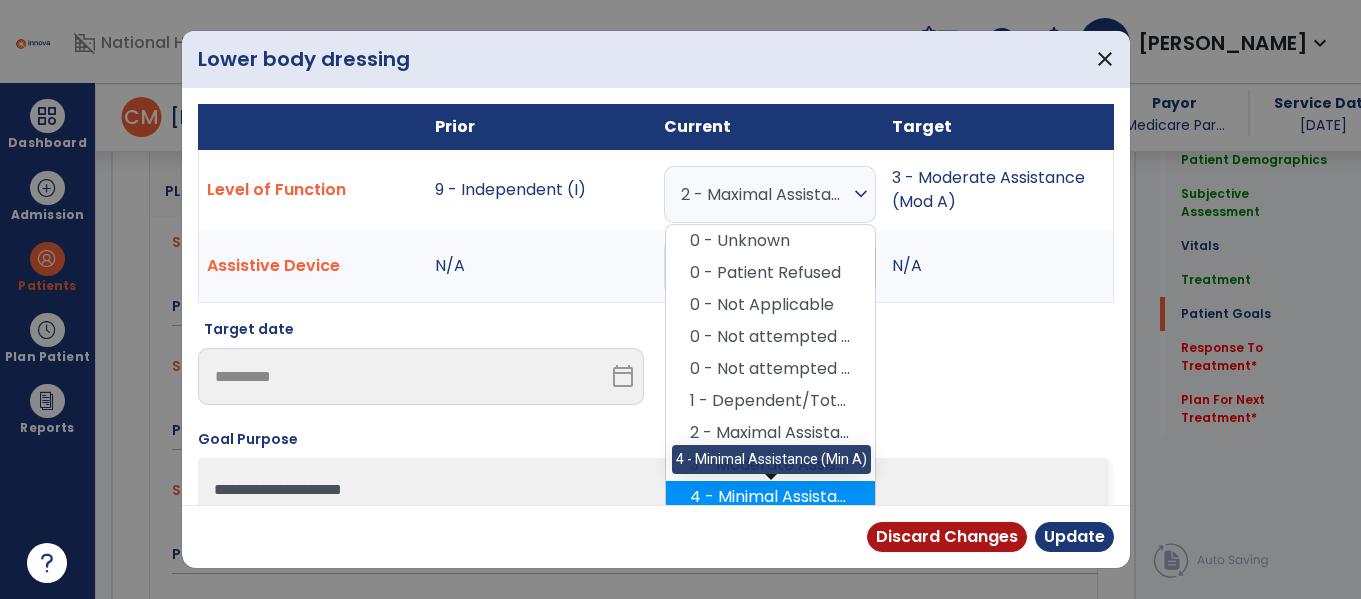 click on "4 - Minimal Assistance (Min A)" at bounding box center (770, 497) 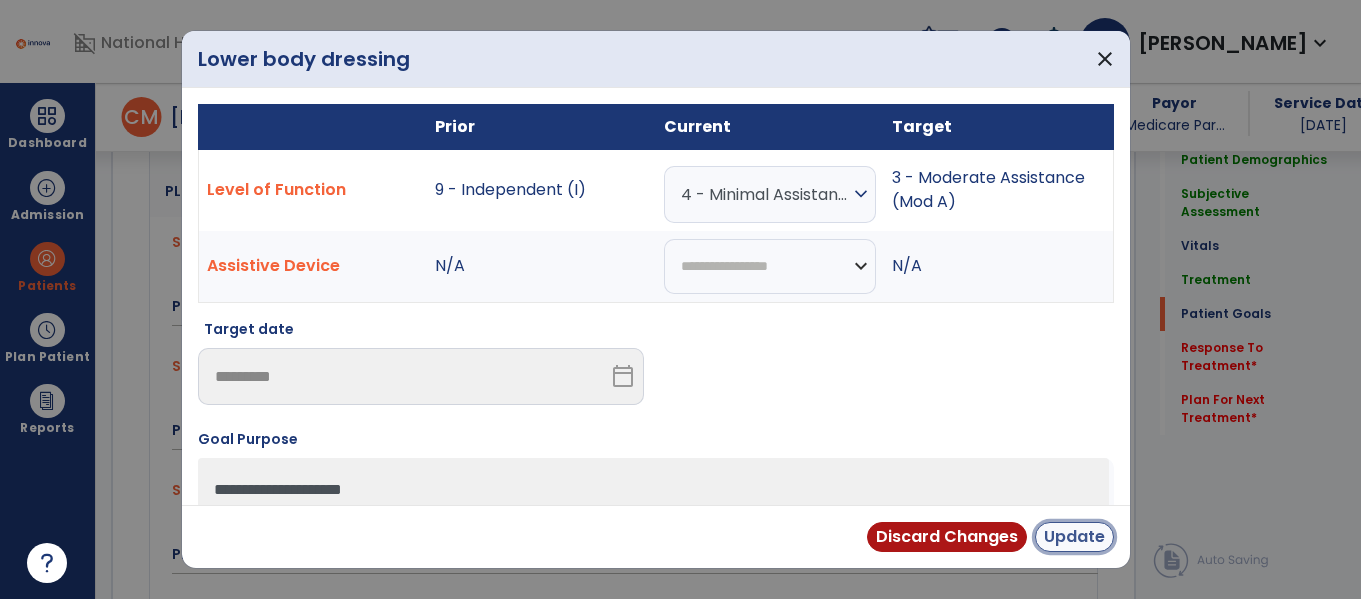 click on "Update" at bounding box center (1074, 537) 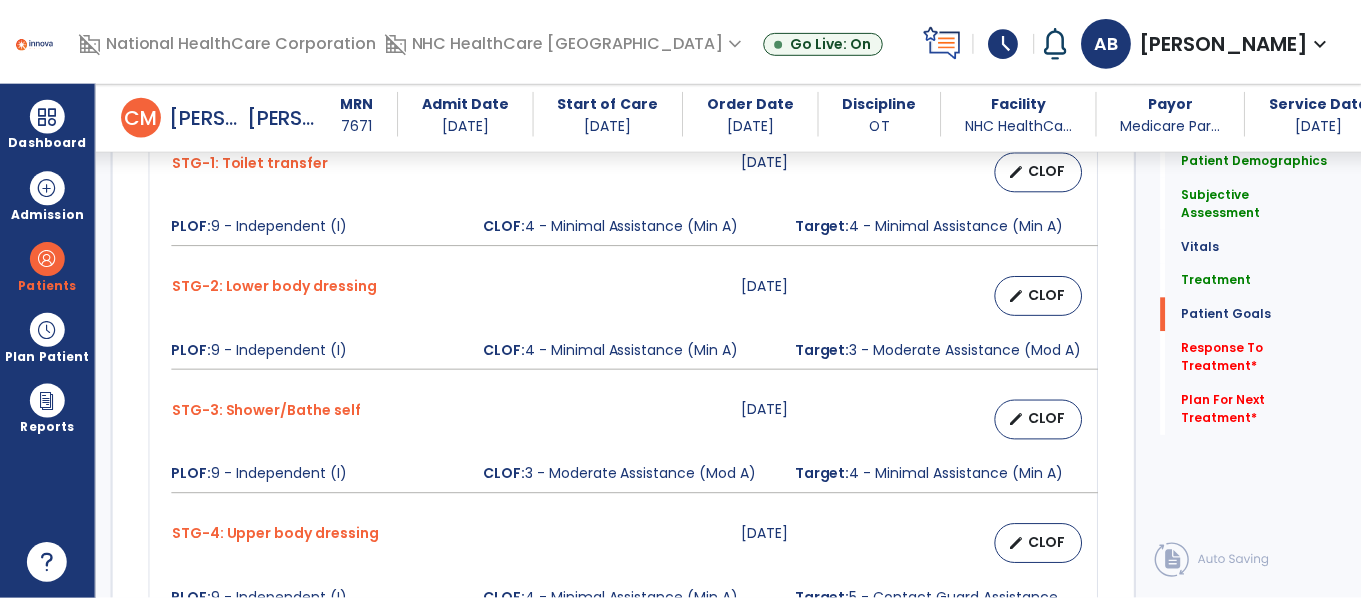 scroll, scrollTop: 2100, scrollLeft: 0, axis: vertical 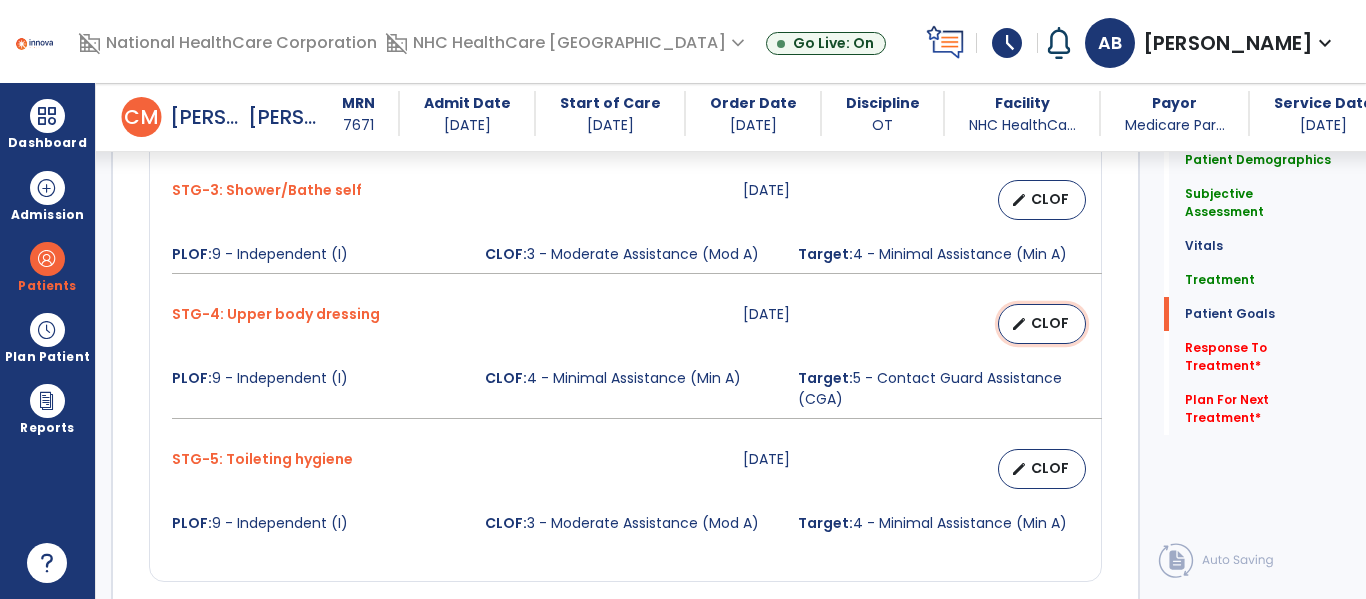click on "edit   CLOF" at bounding box center (1042, 324) 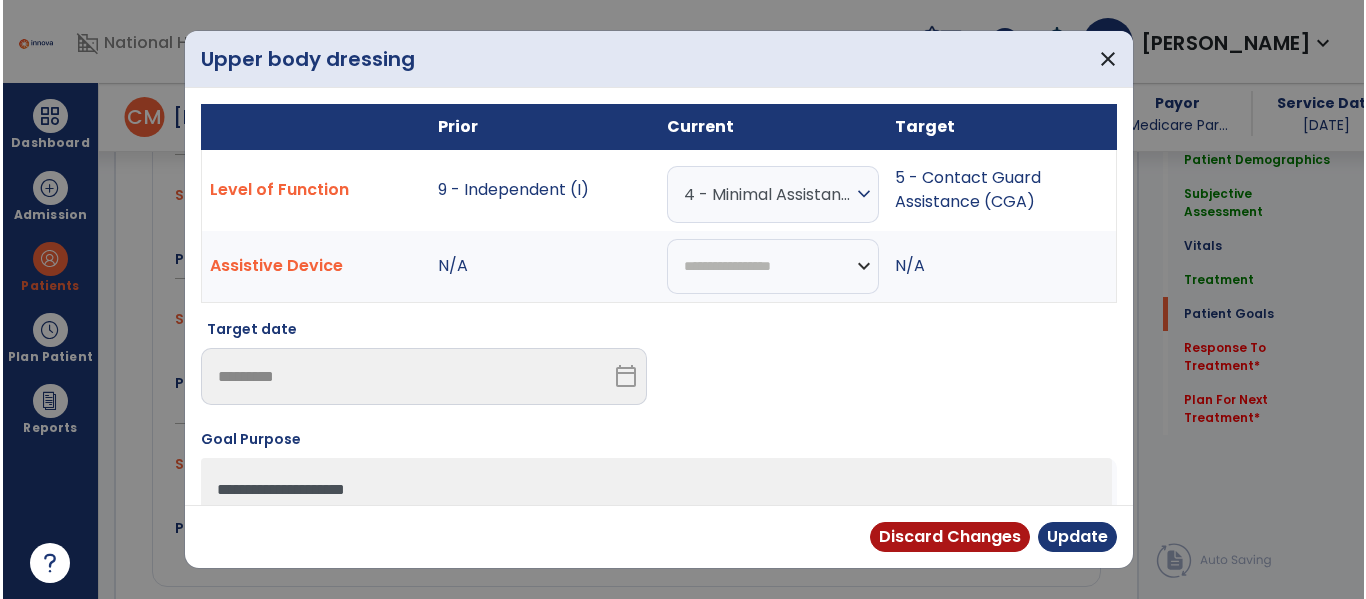 scroll, scrollTop: 2100, scrollLeft: 0, axis: vertical 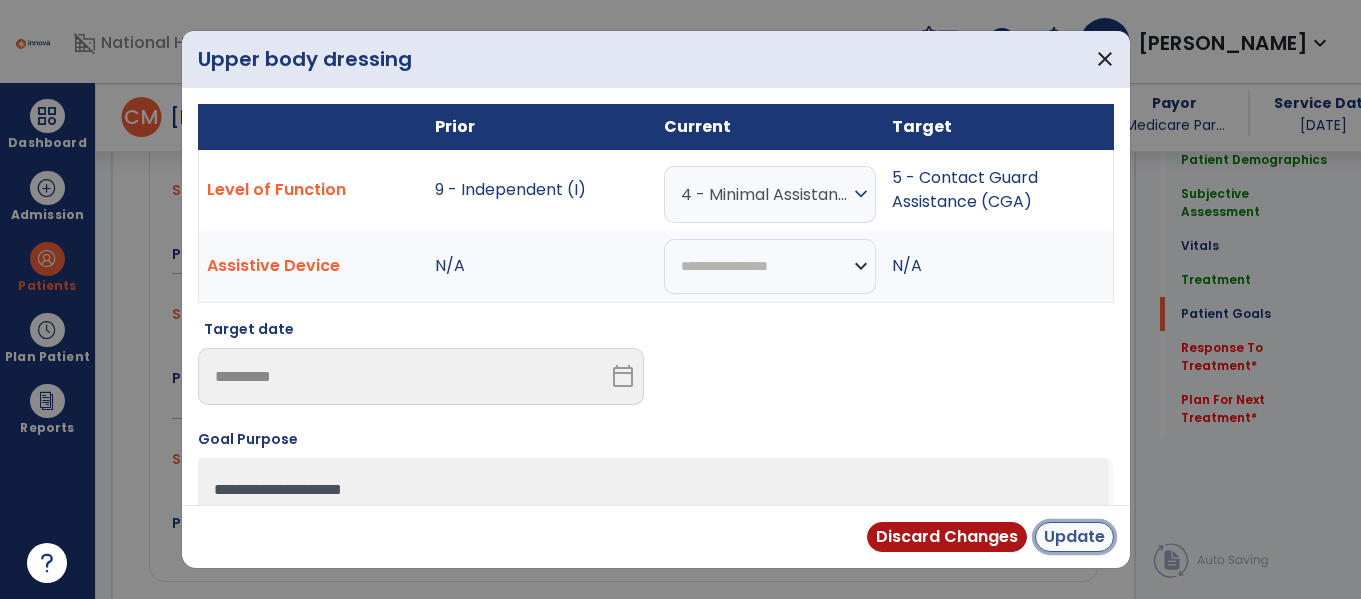 click on "Update" at bounding box center (1074, 537) 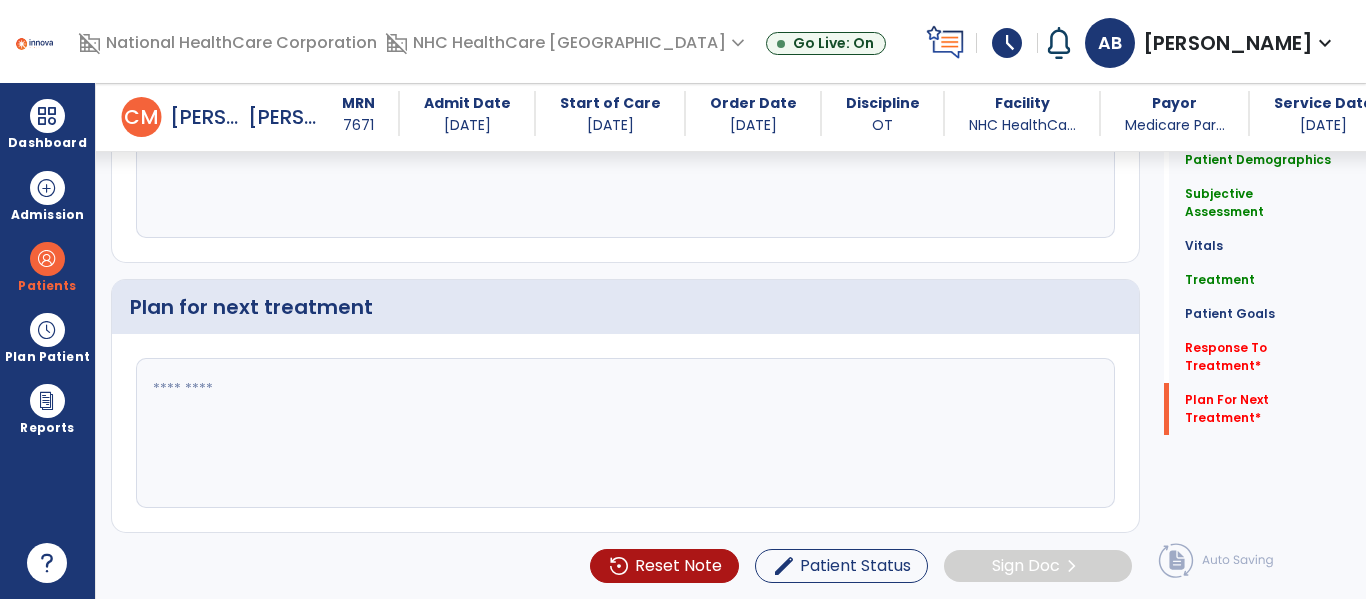 scroll, scrollTop: 2448, scrollLeft: 0, axis: vertical 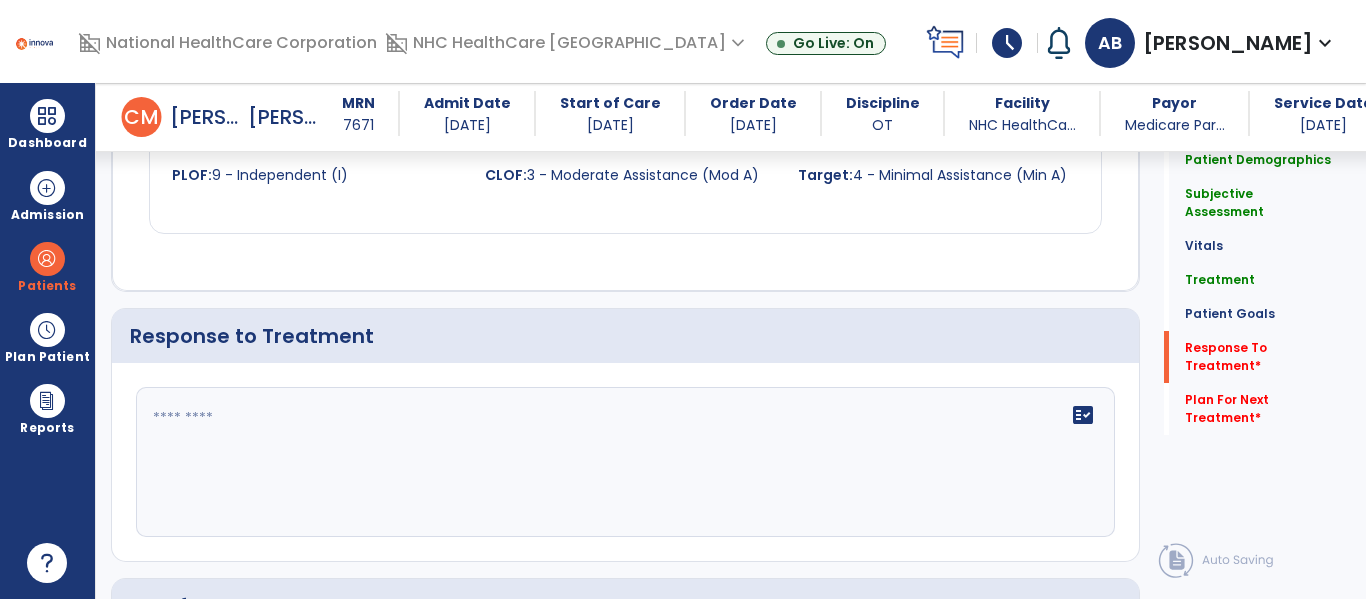 click 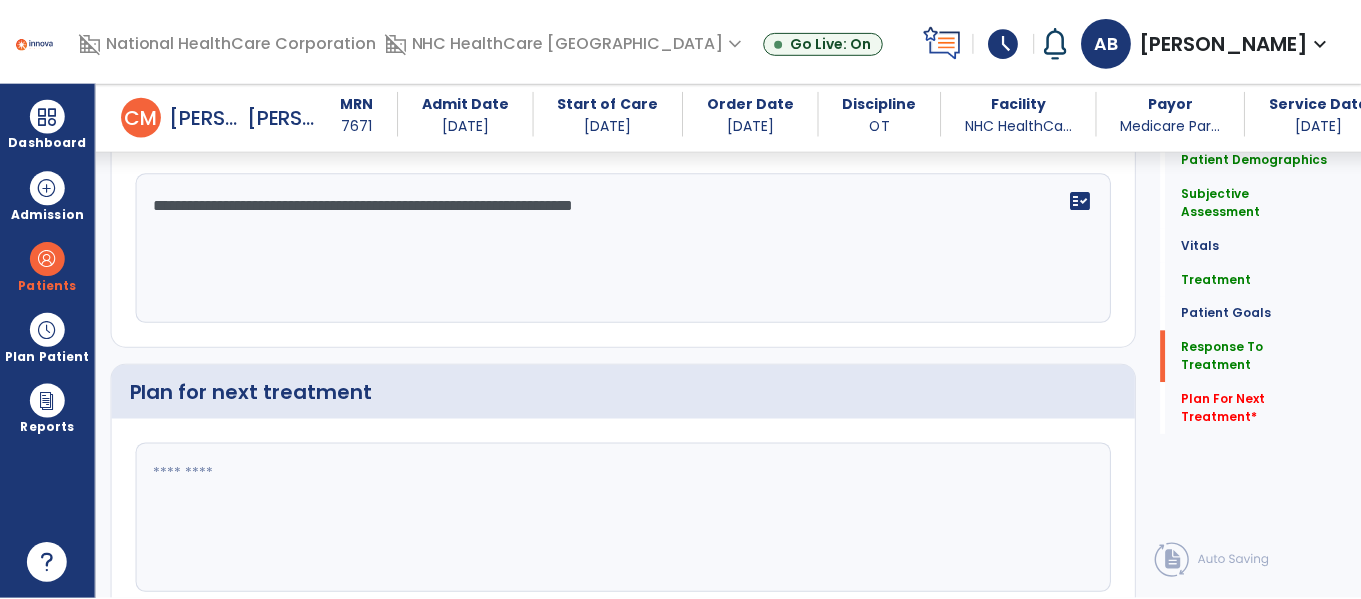 scroll, scrollTop: 2748, scrollLeft: 0, axis: vertical 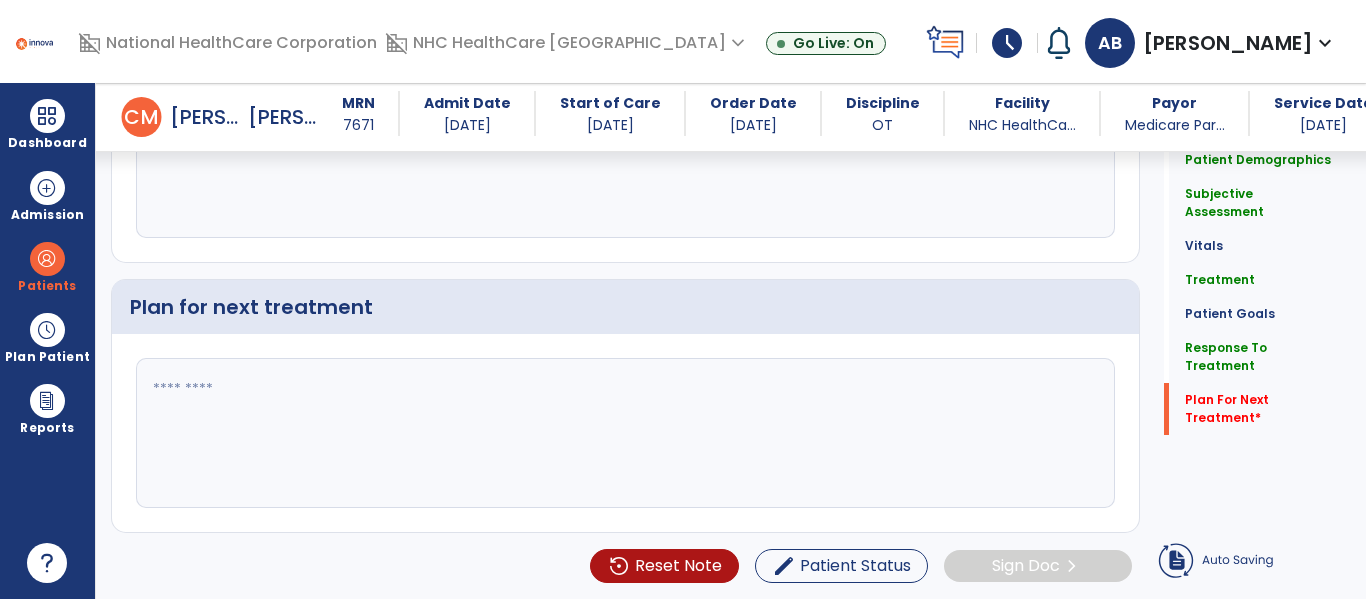 type on "**********" 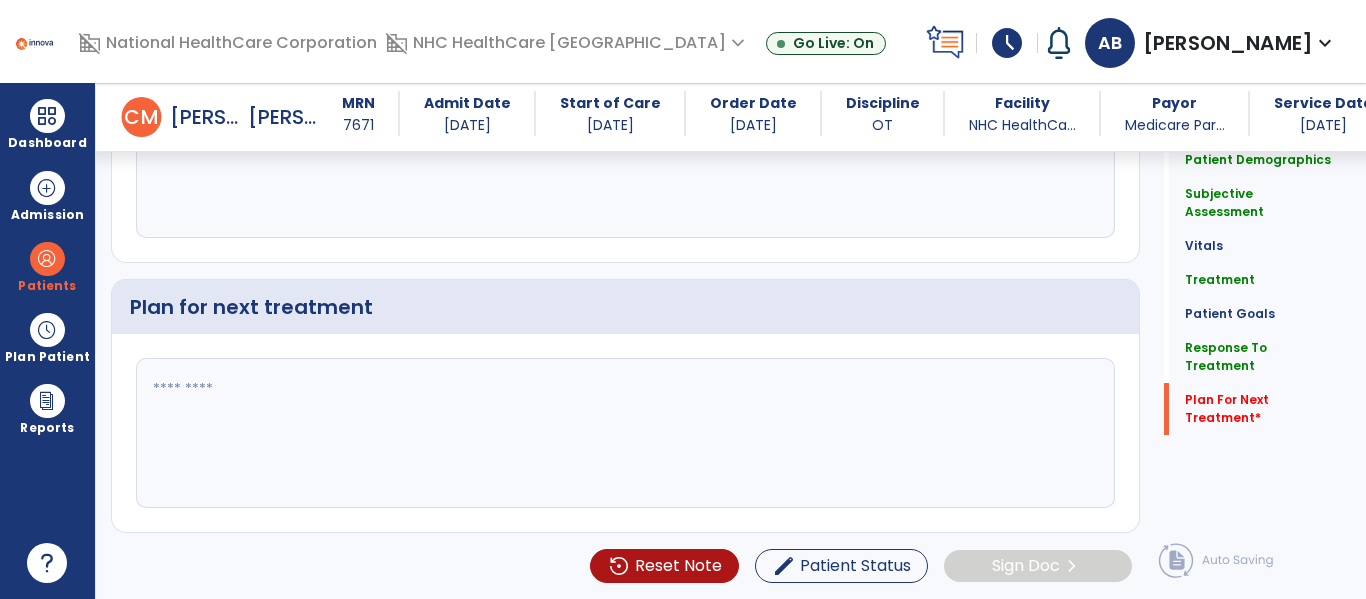 click 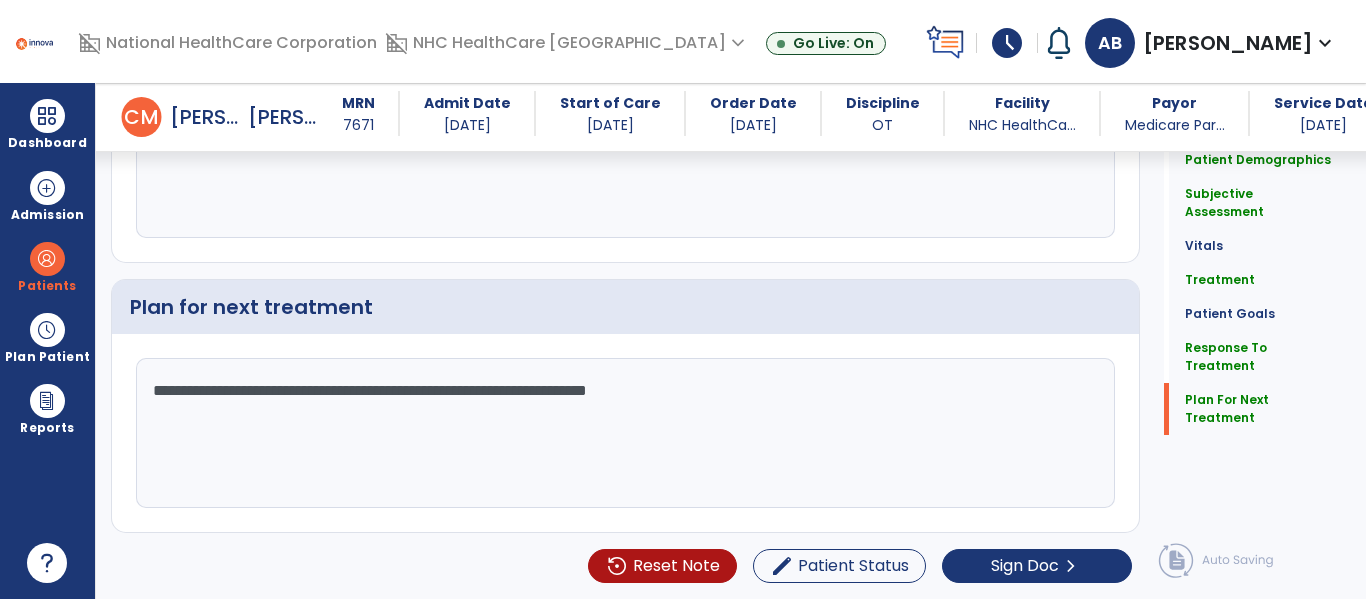 click on "**********" 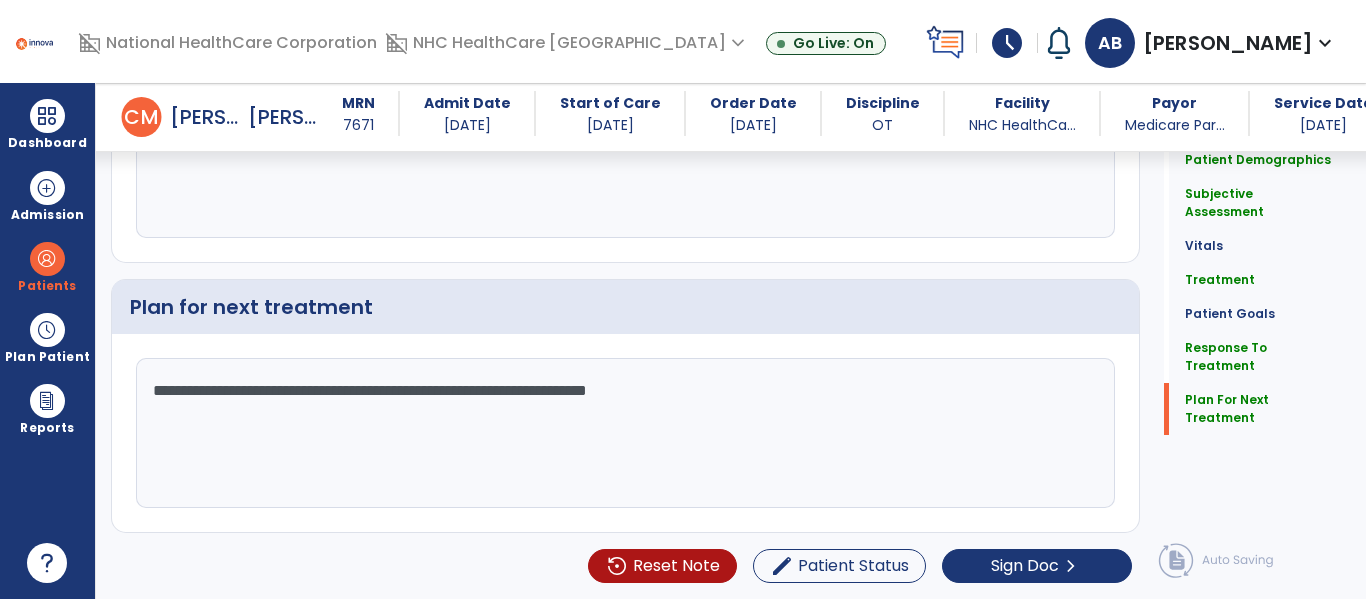 click on "**********" 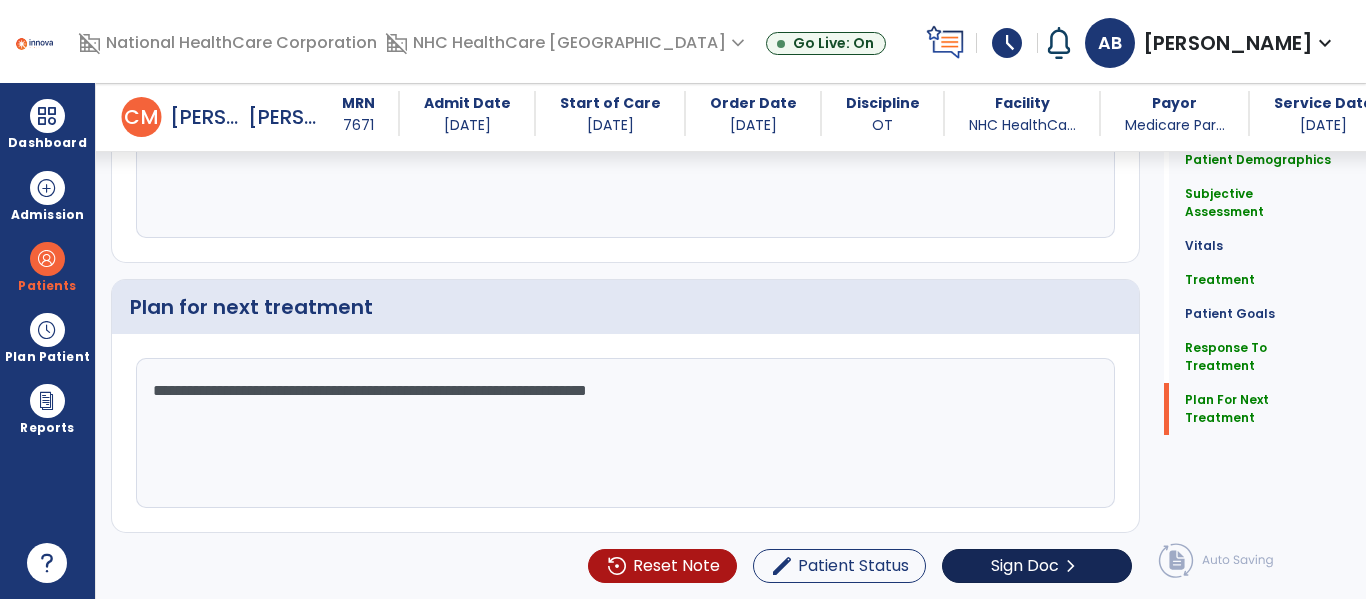 type on "**********" 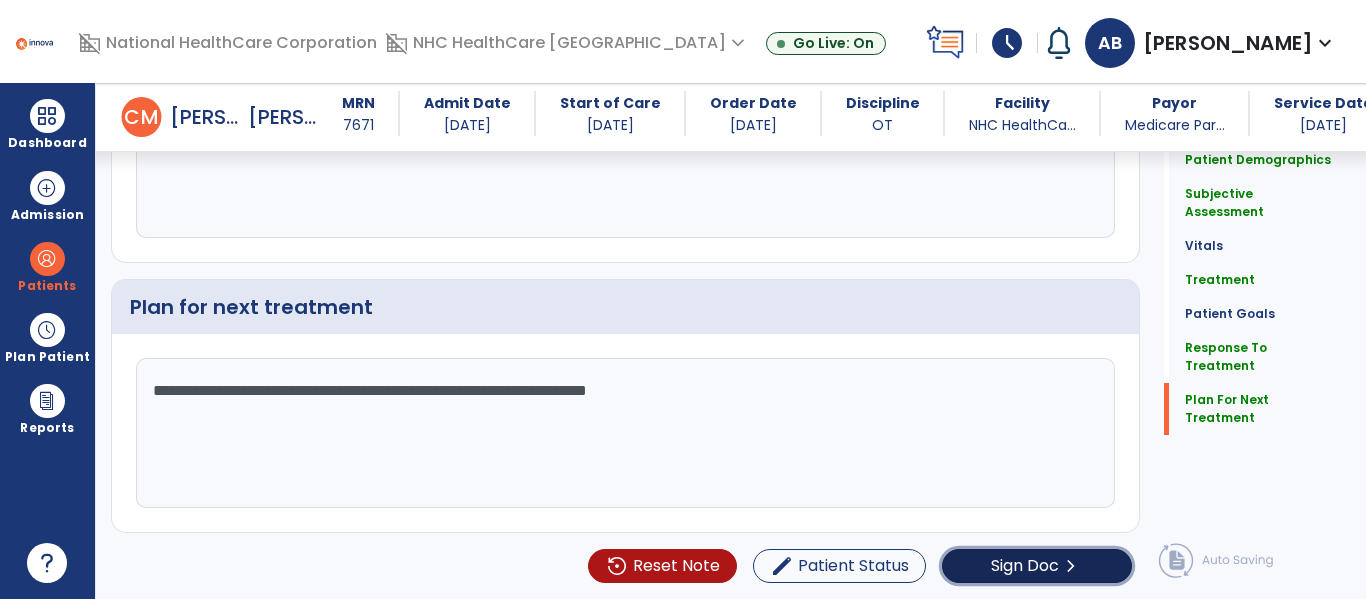 click on "chevron_right" 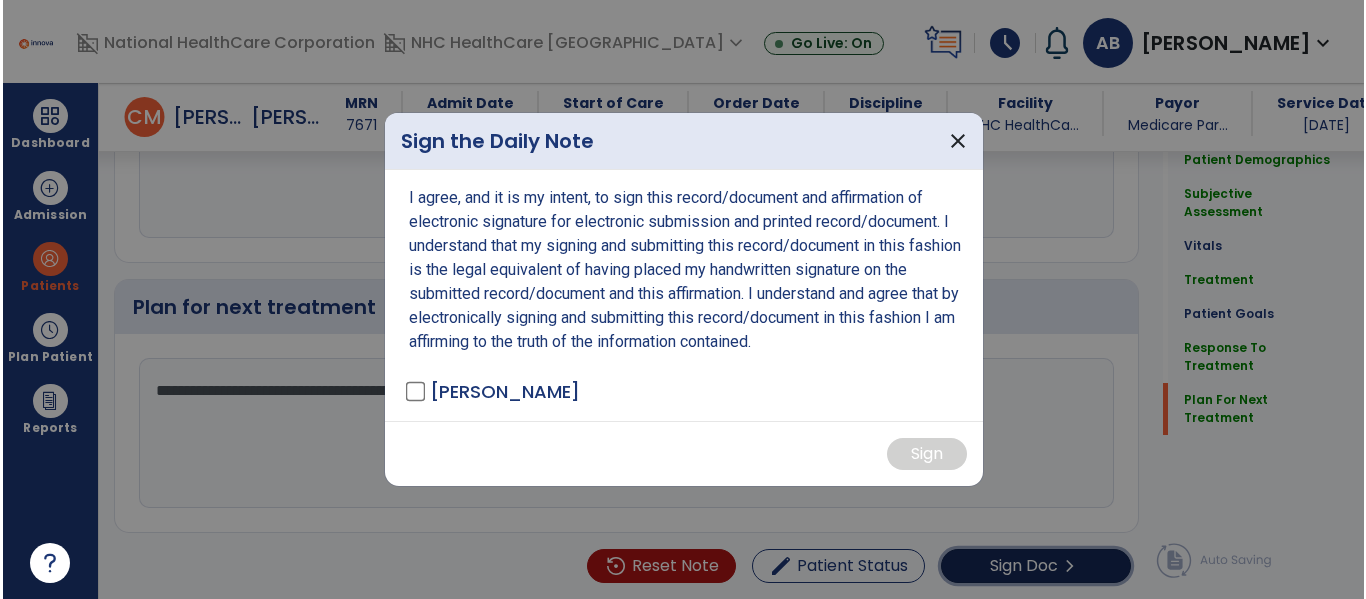 scroll, scrollTop: 2748, scrollLeft: 0, axis: vertical 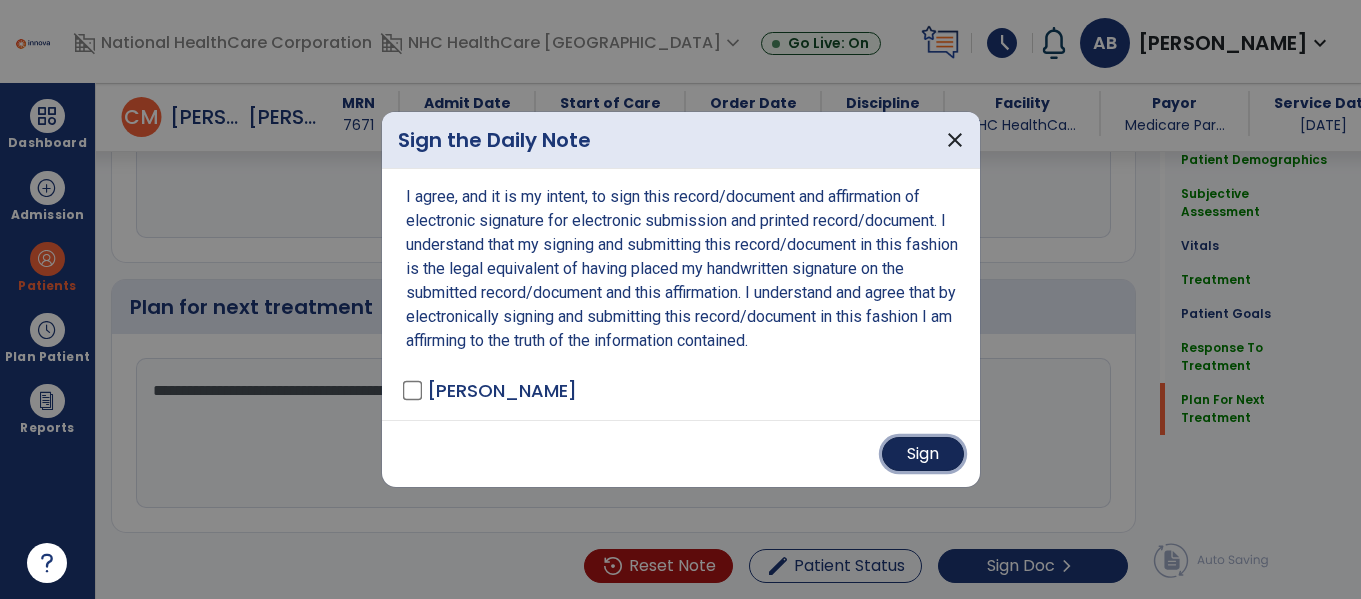 click on "Sign" at bounding box center (923, 454) 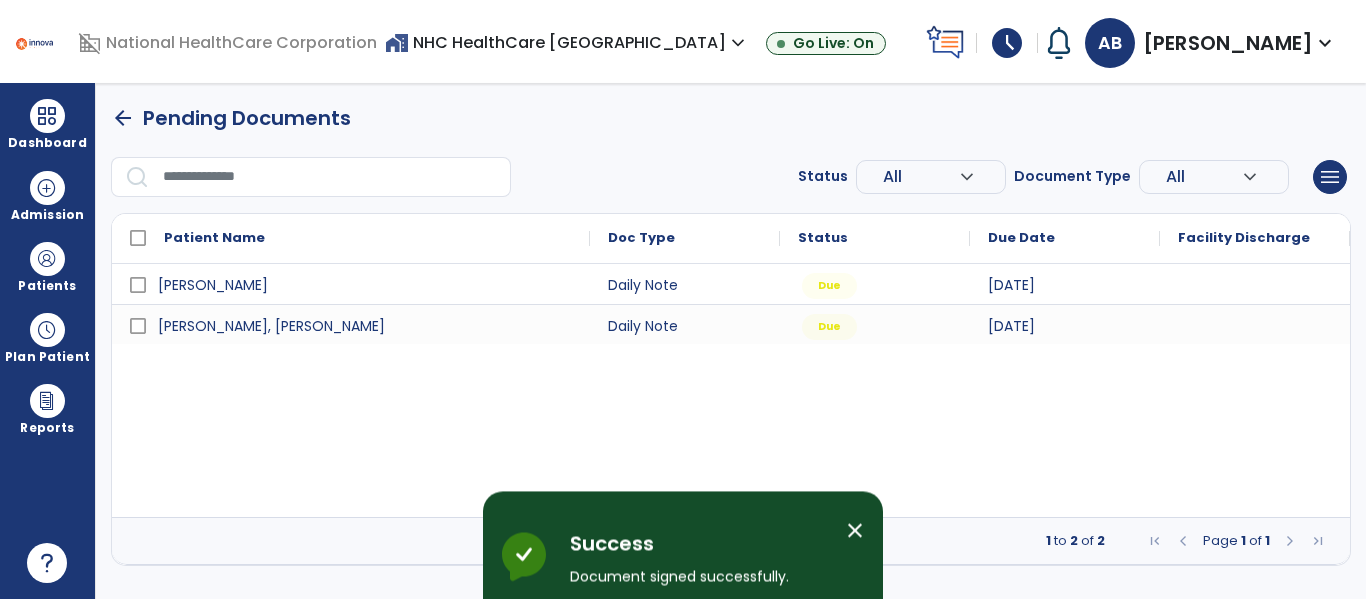 scroll, scrollTop: 0, scrollLeft: 0, axis: both 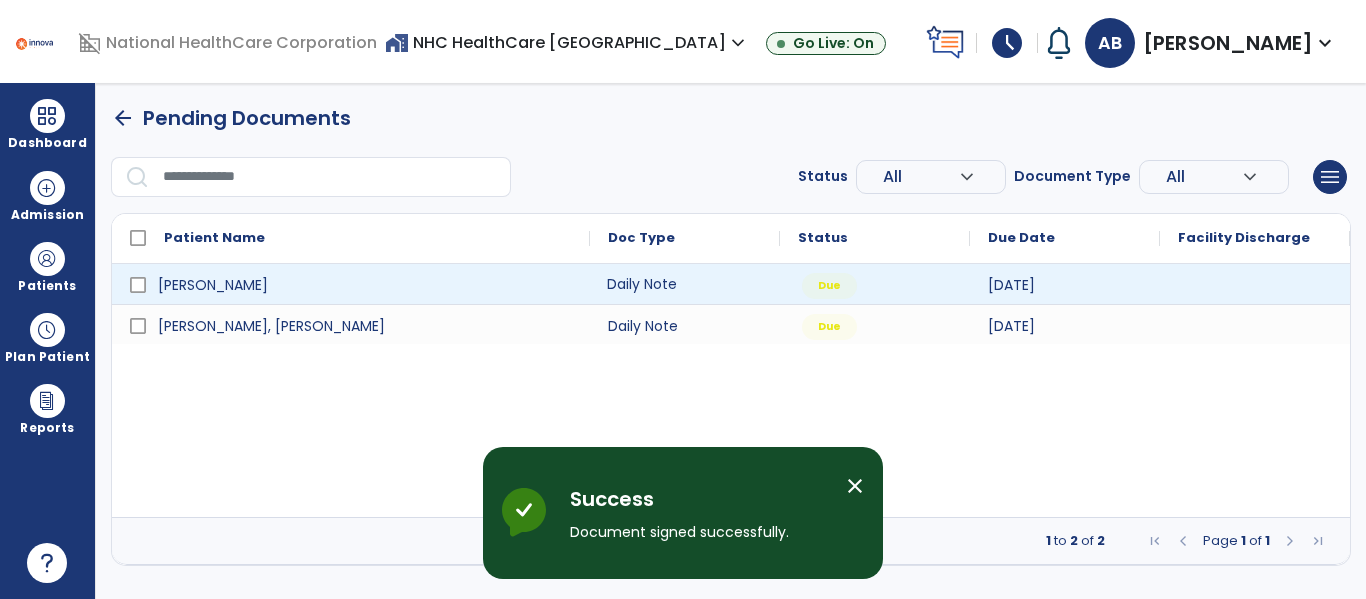 click on "Daily Note" at bounding box center [685, 284] 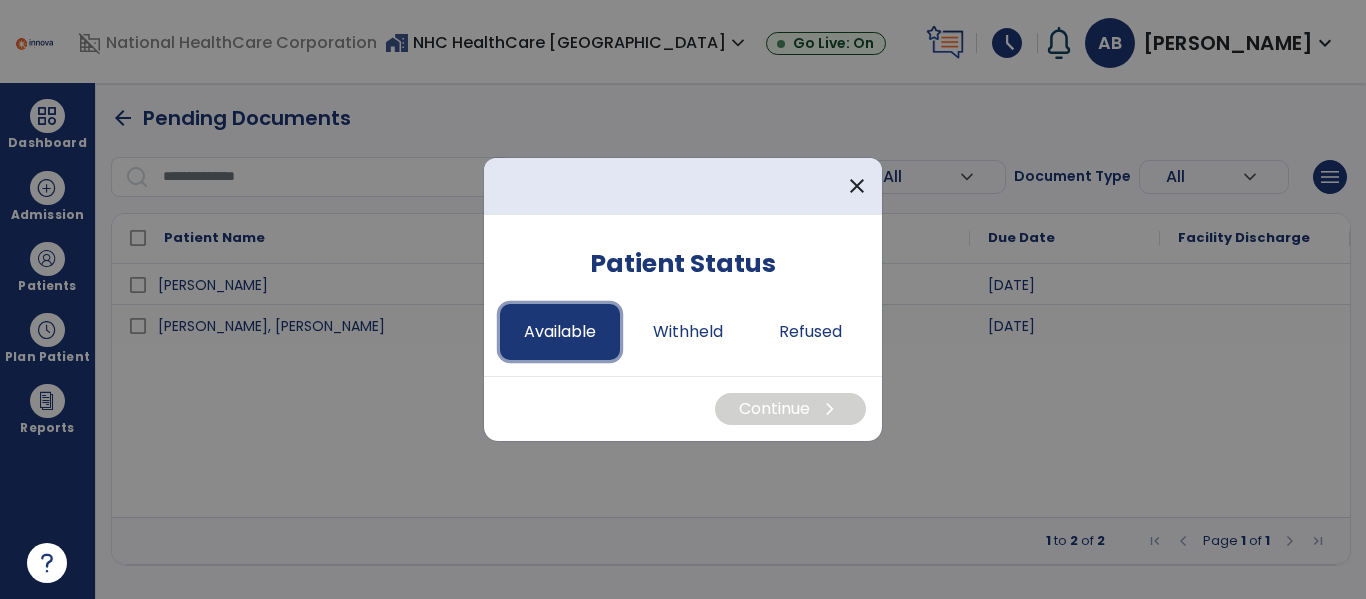 click on "Available" at bounding box center [560, 332] 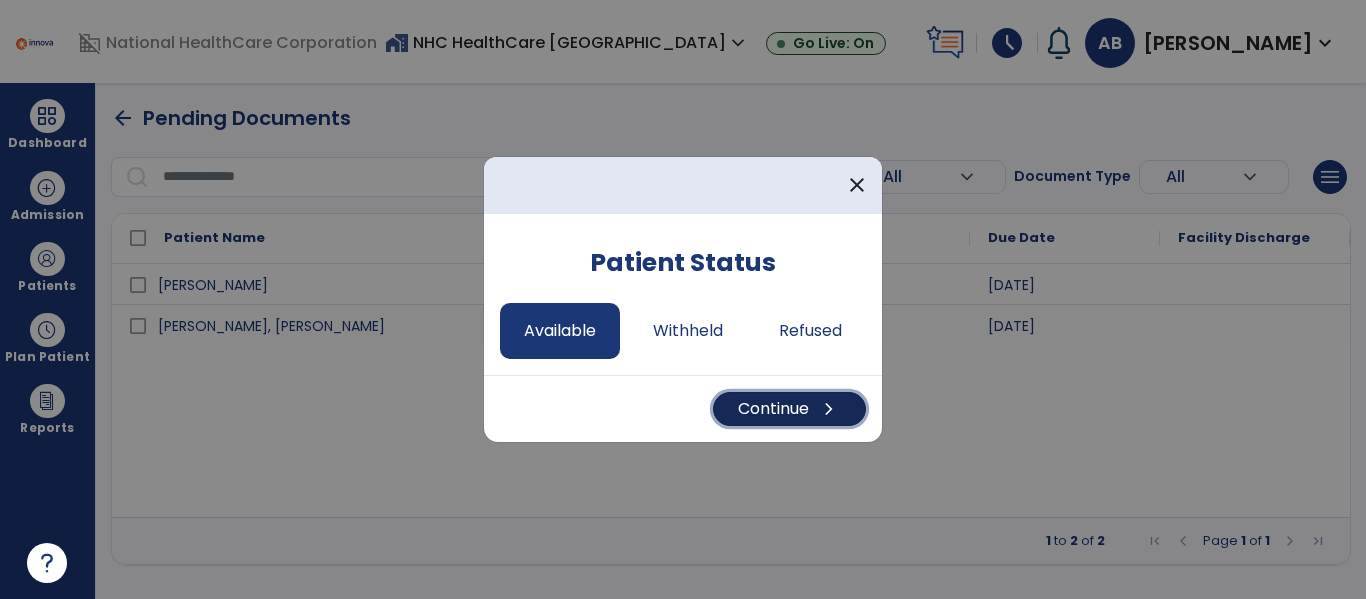 click on "Continue   chevron_right" at bounding box center (789, 409) 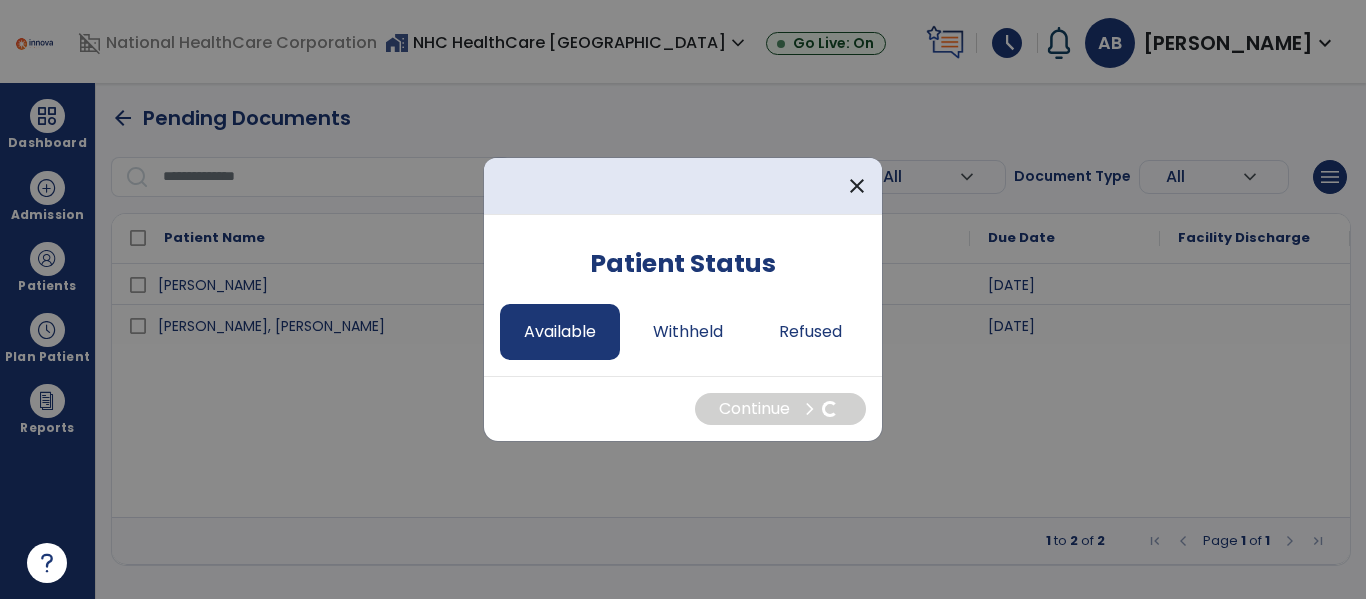 select on "*" 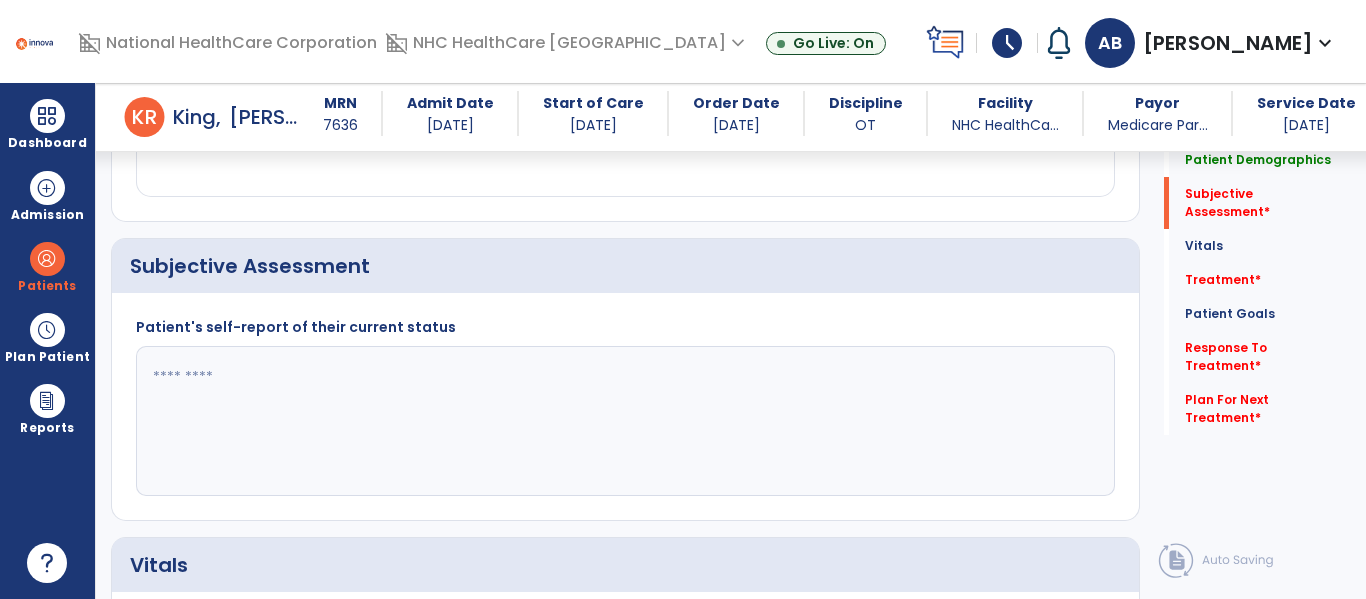 scroll, scrollTop: 500, scrollLeft: 0, axis: vertical 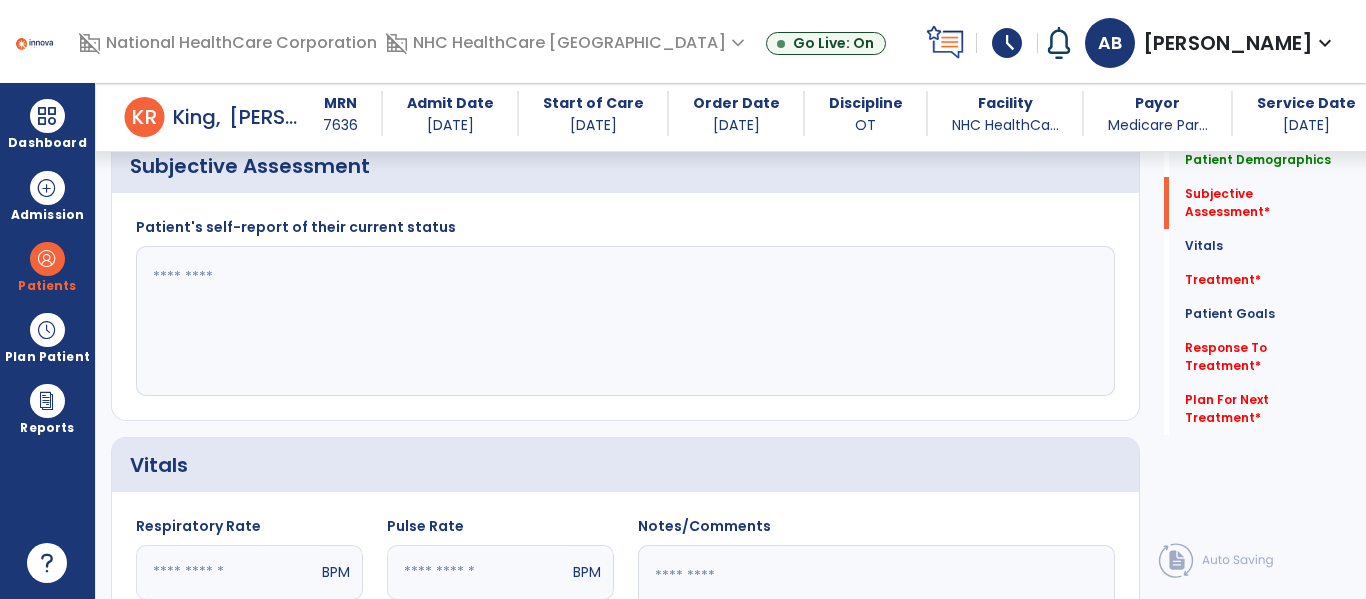click 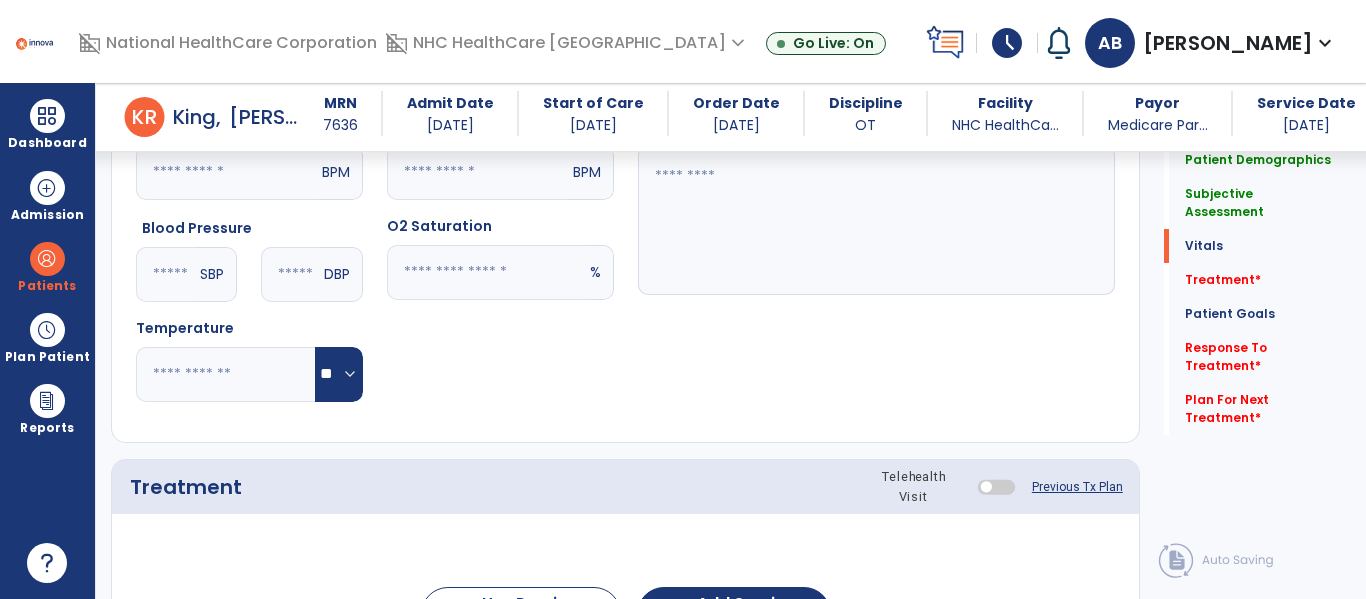 scroll, scrollTop: 500, scrollLeft: 0, axis: vertical 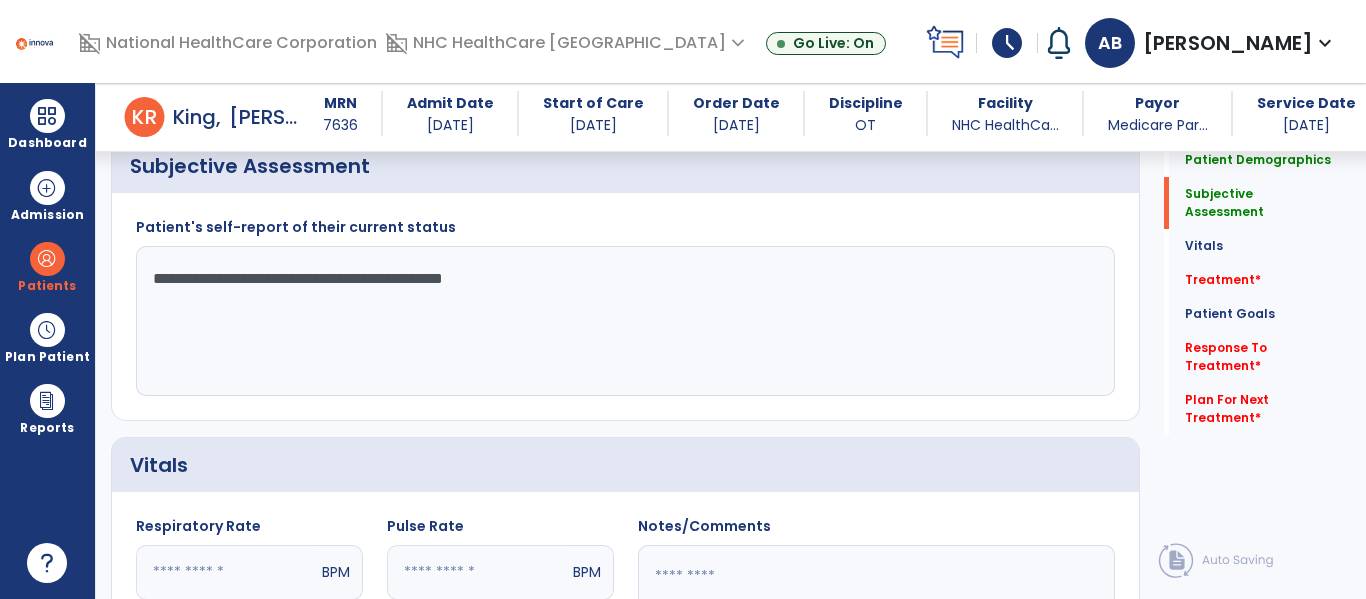 click on "**********" 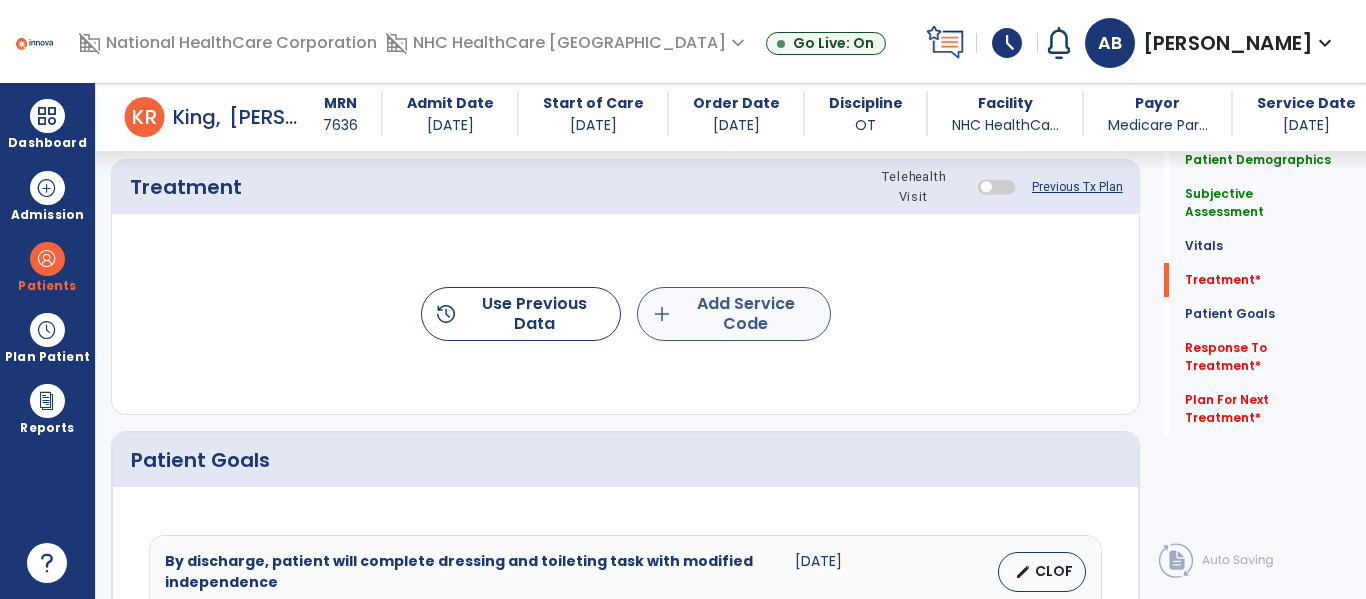 type on "**********" 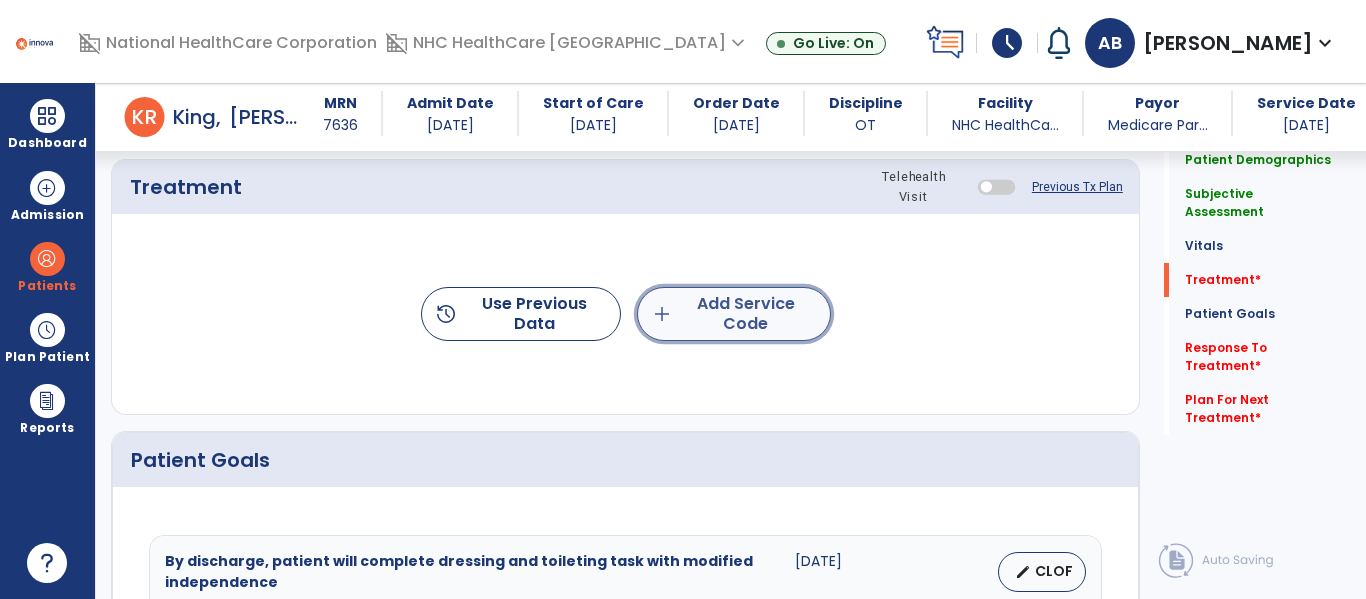 click on "add  Add Service Code" 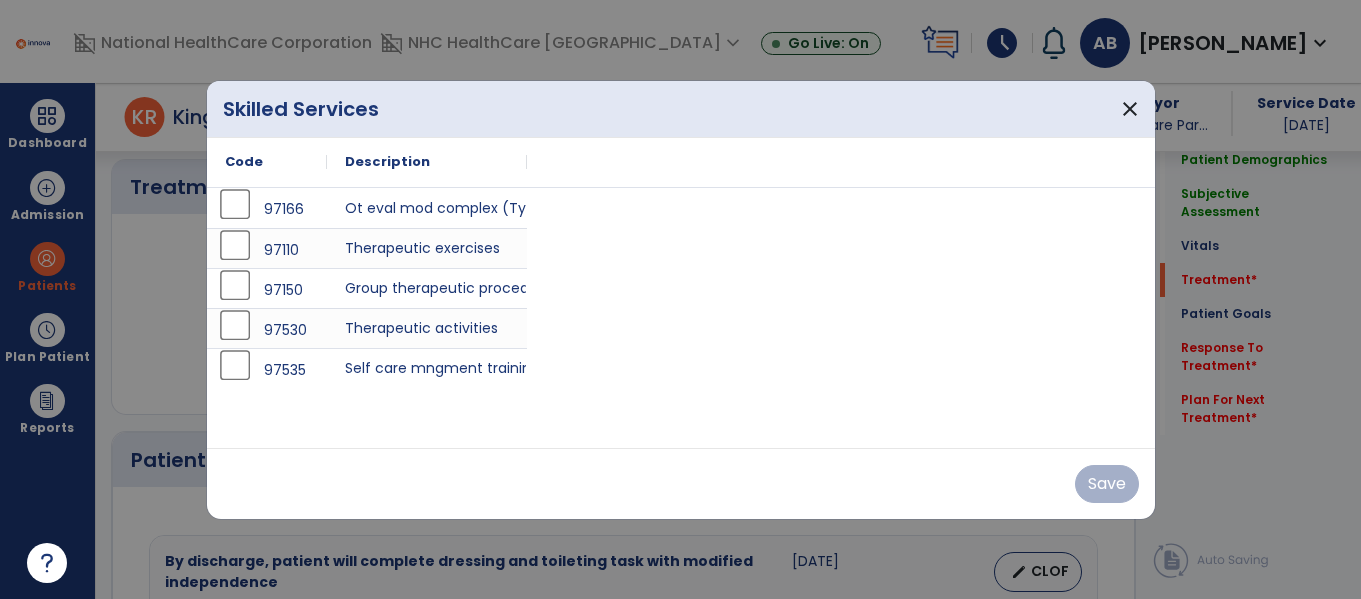 scroll, scrollTop: 1200, scrollLeft: 0, axis: vertical 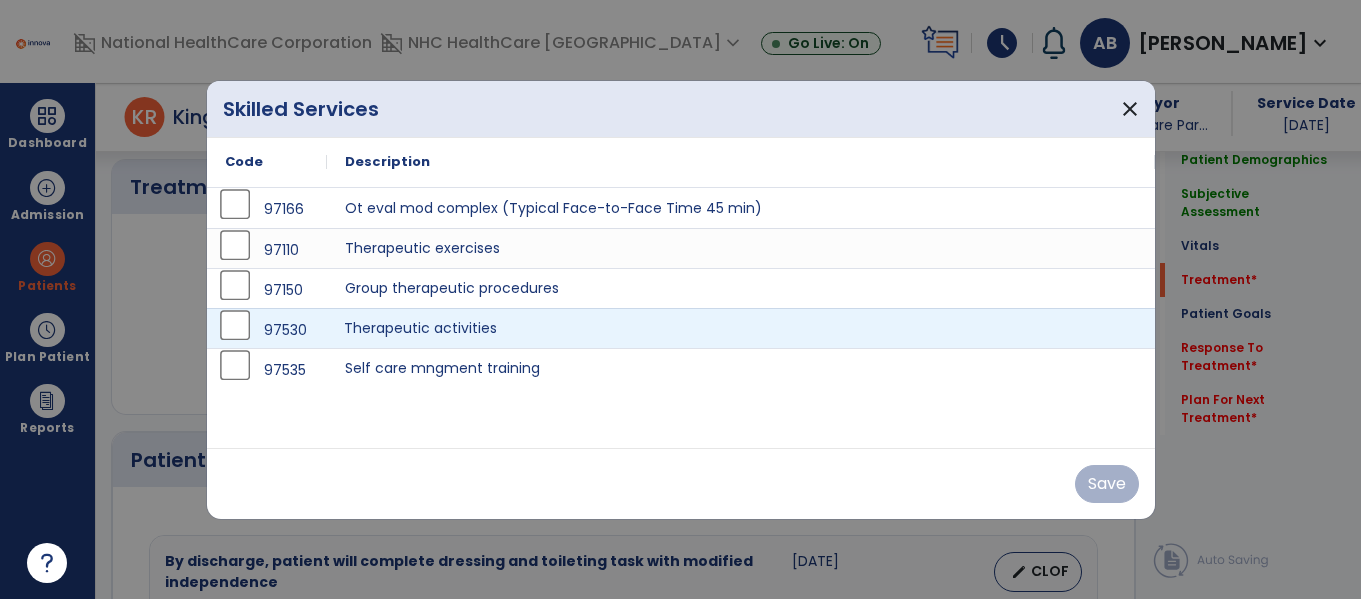 click on "Therapeutic activities" at bounding box center [741, 328] 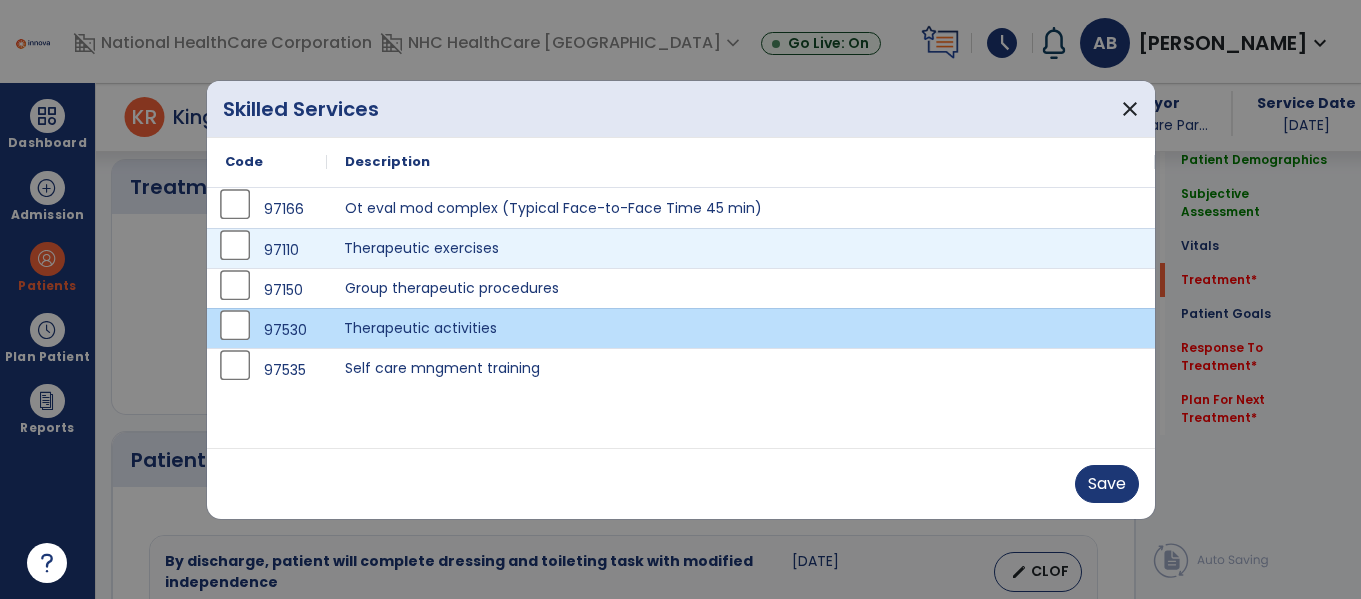 click on "Therapeutic exercises" at bounding box center [741, 248] 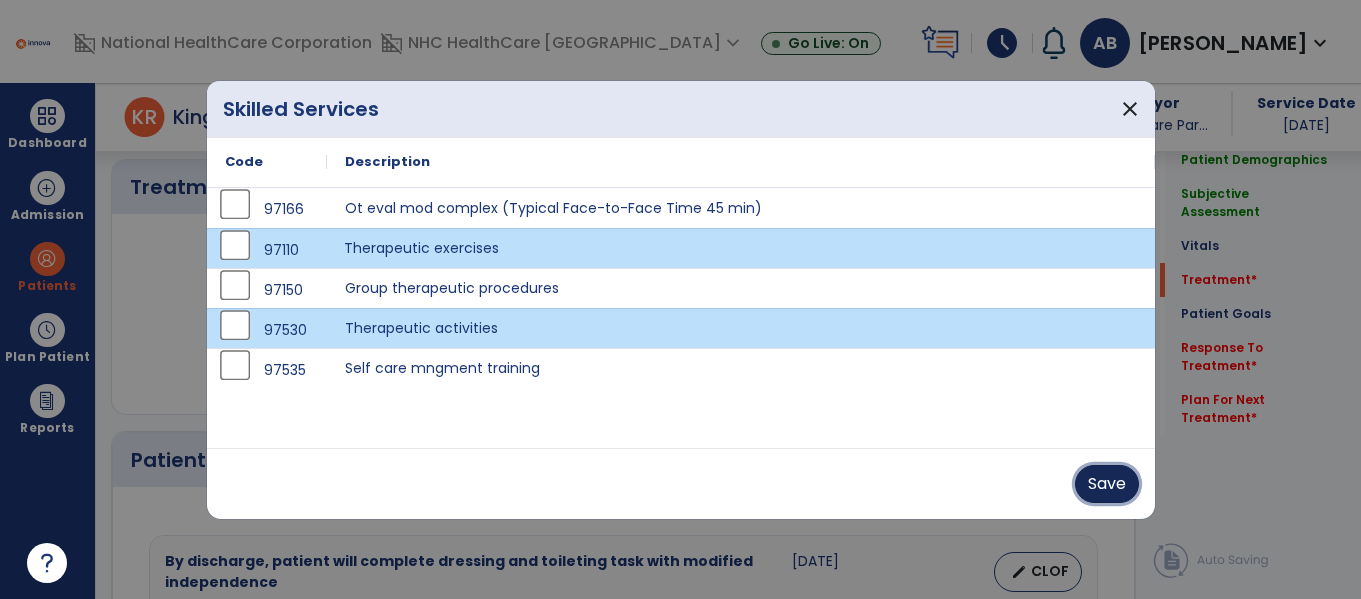 click on "Save" at bounding box center (1107, 484) 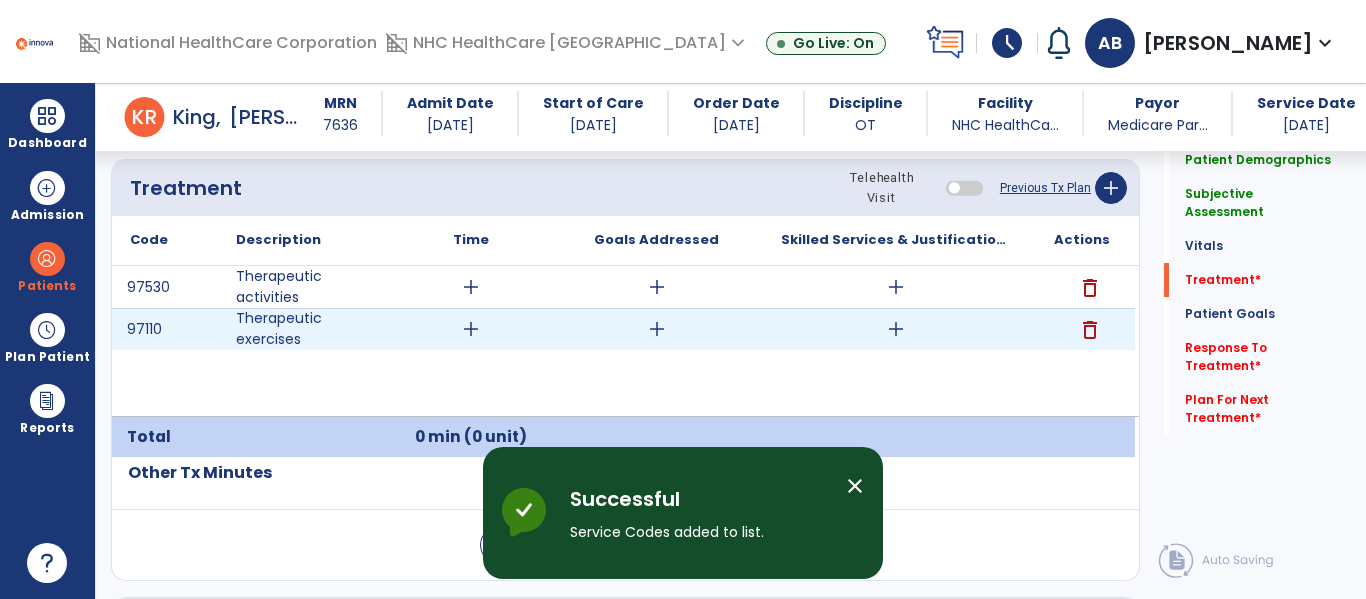 click on "delete" at bounding box center [1090, 330] 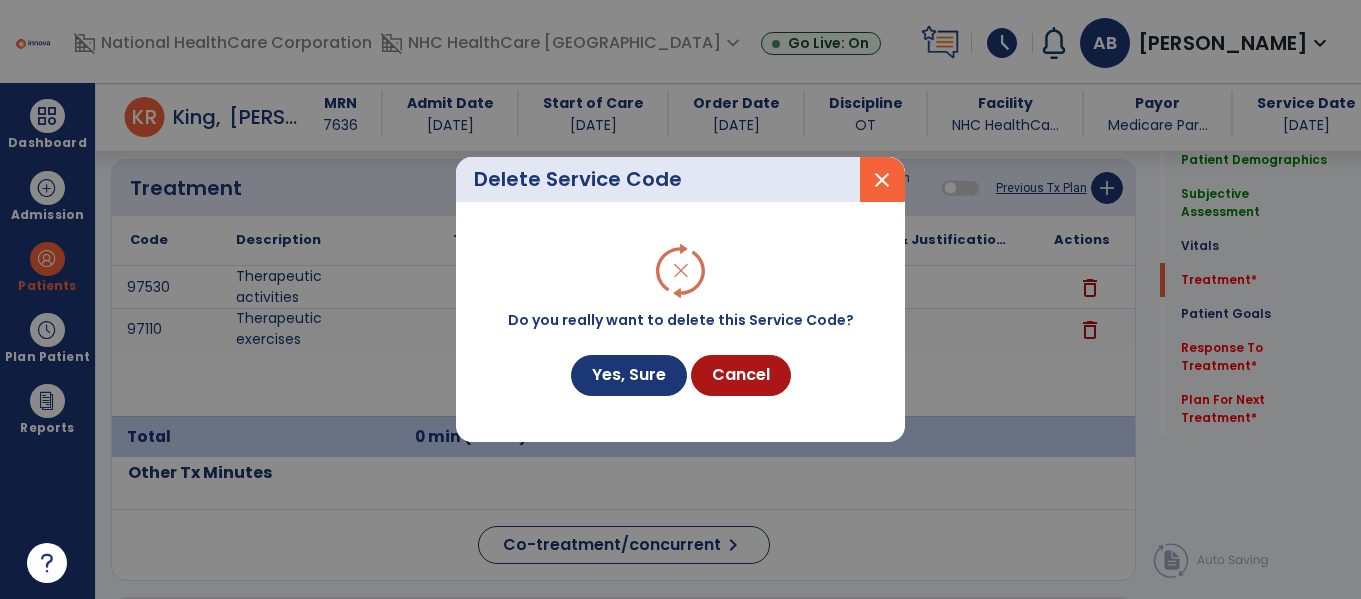 scroll, scrollTop: 1200, scrollLeft: 0, axis: vertical 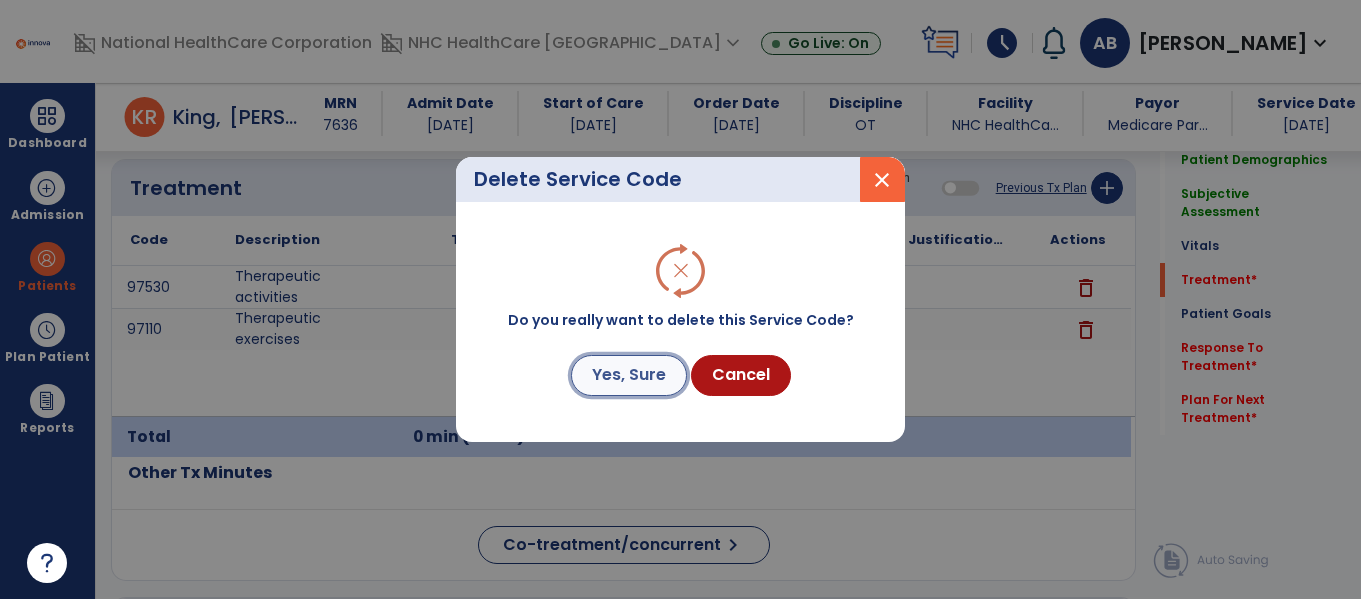click on "Yes, Sure" at bounding box center (629, 375) 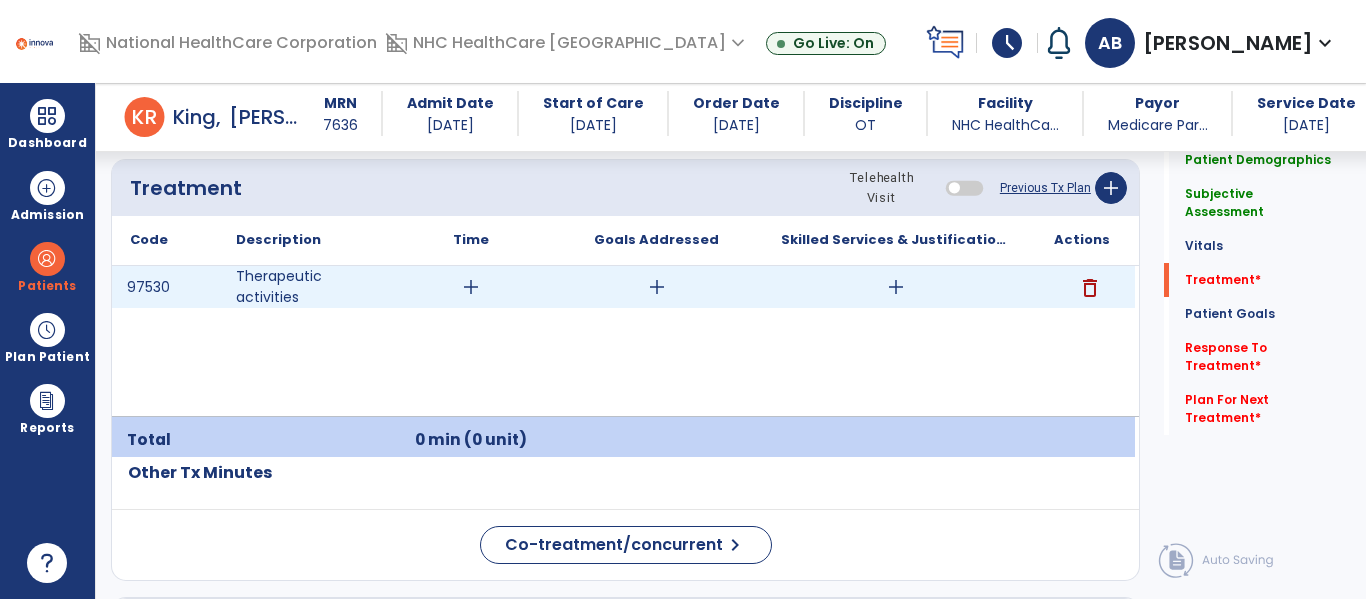 click on "add" at bounding box center (471, 287) 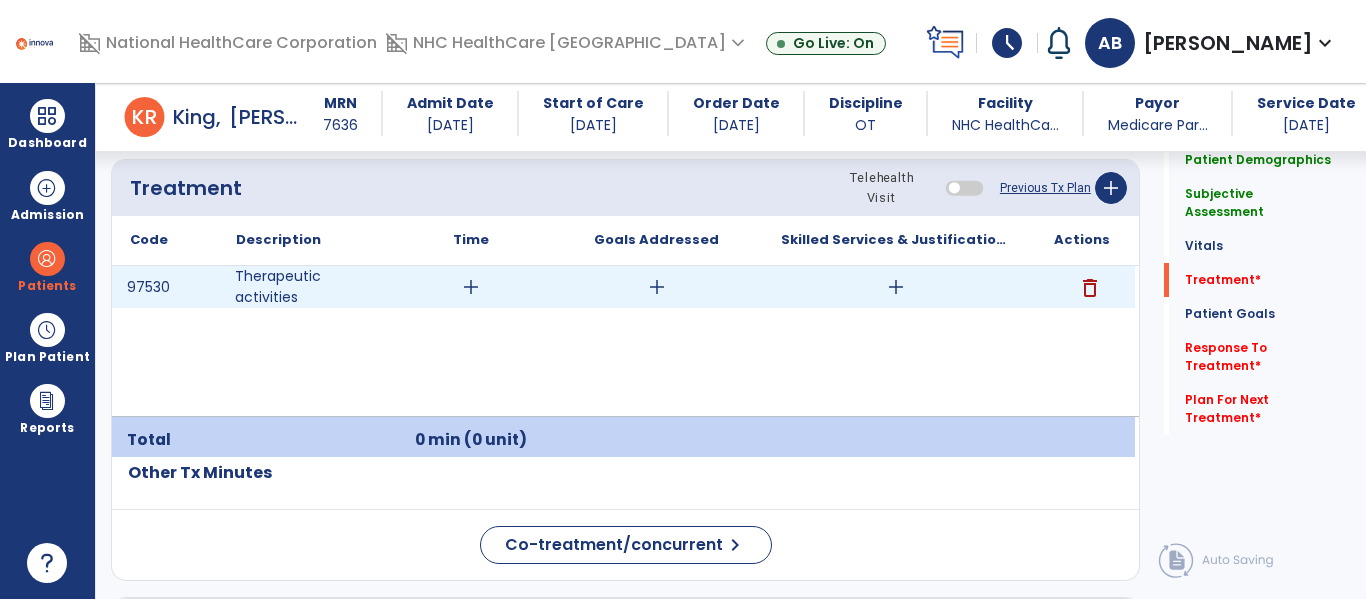 click on "add" at bounding box center [471, 287] 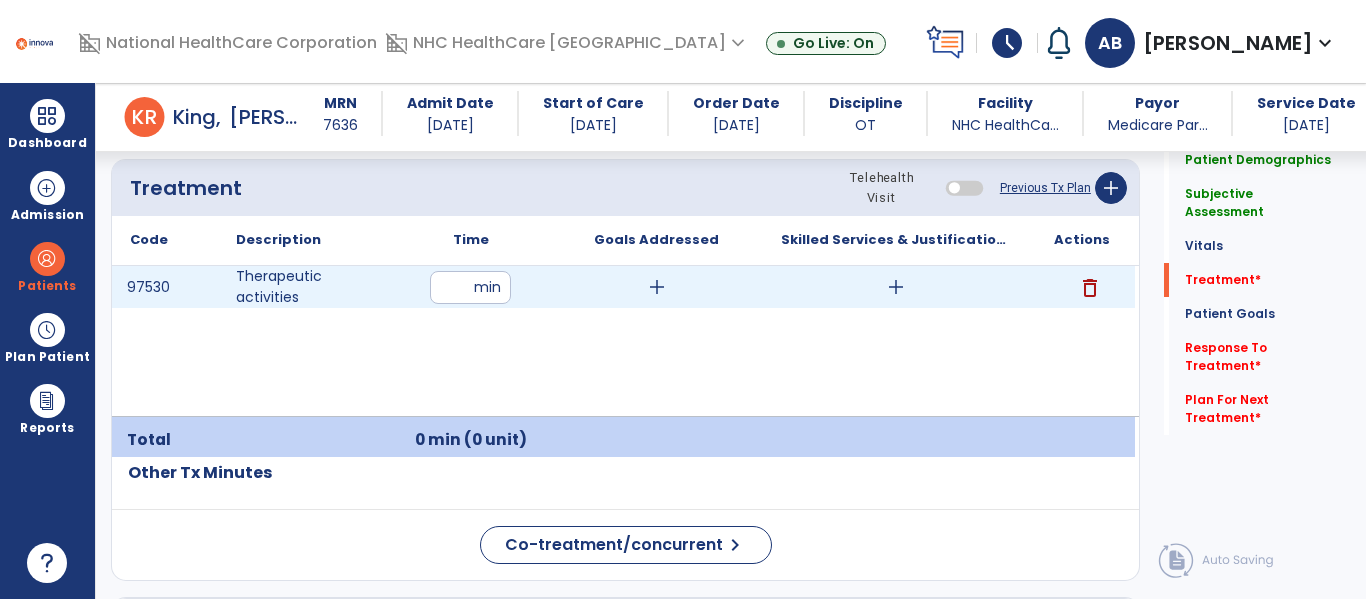 type on "**" 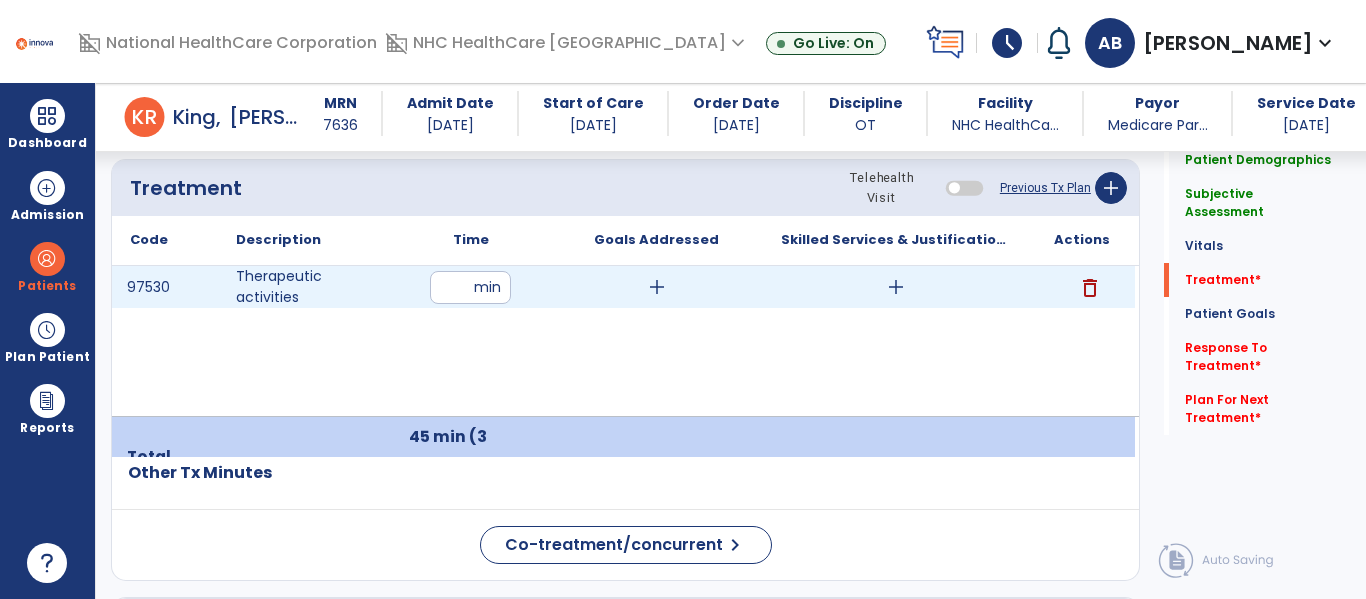 click on "add" at bounding box center [657, 287] 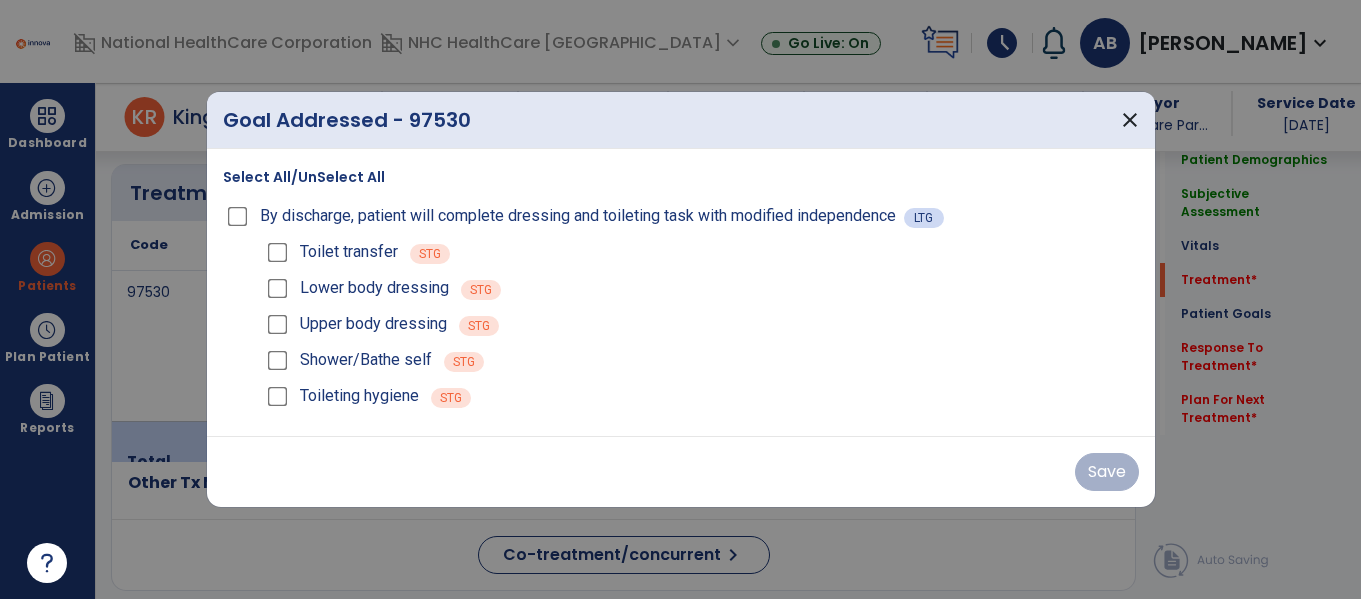 scroll, scrollTop: 1200, scrollLeft: 0, axis: vertical 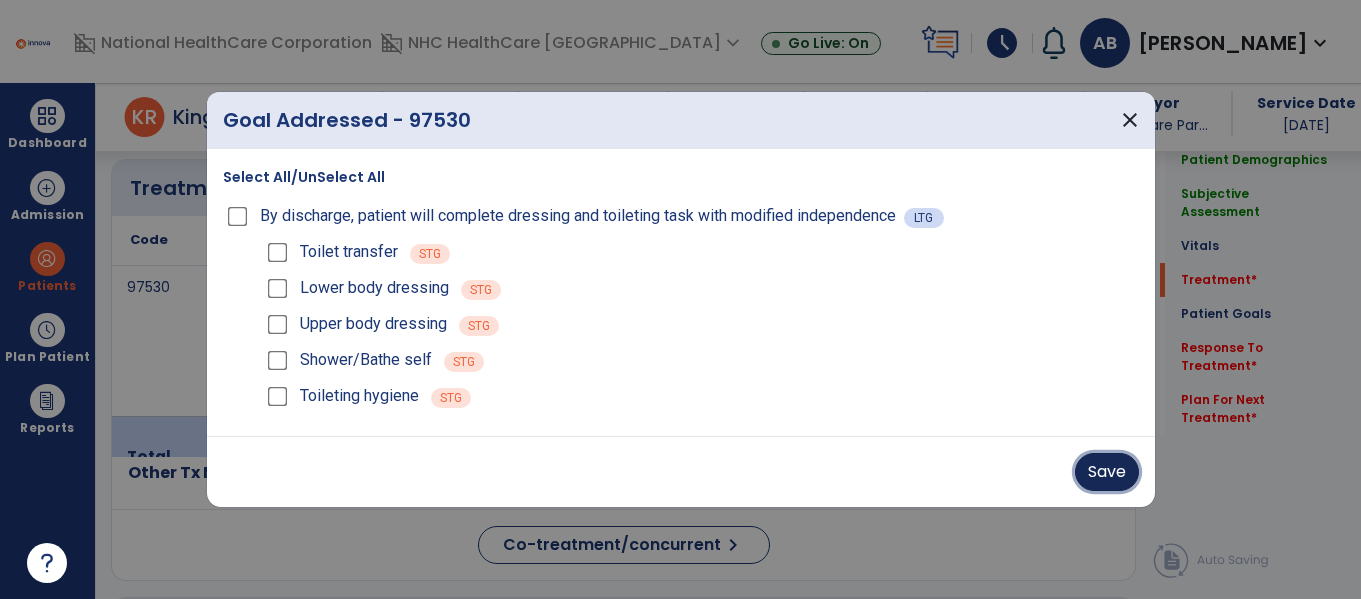 click on "Save" at bounding box center (1107, 472) 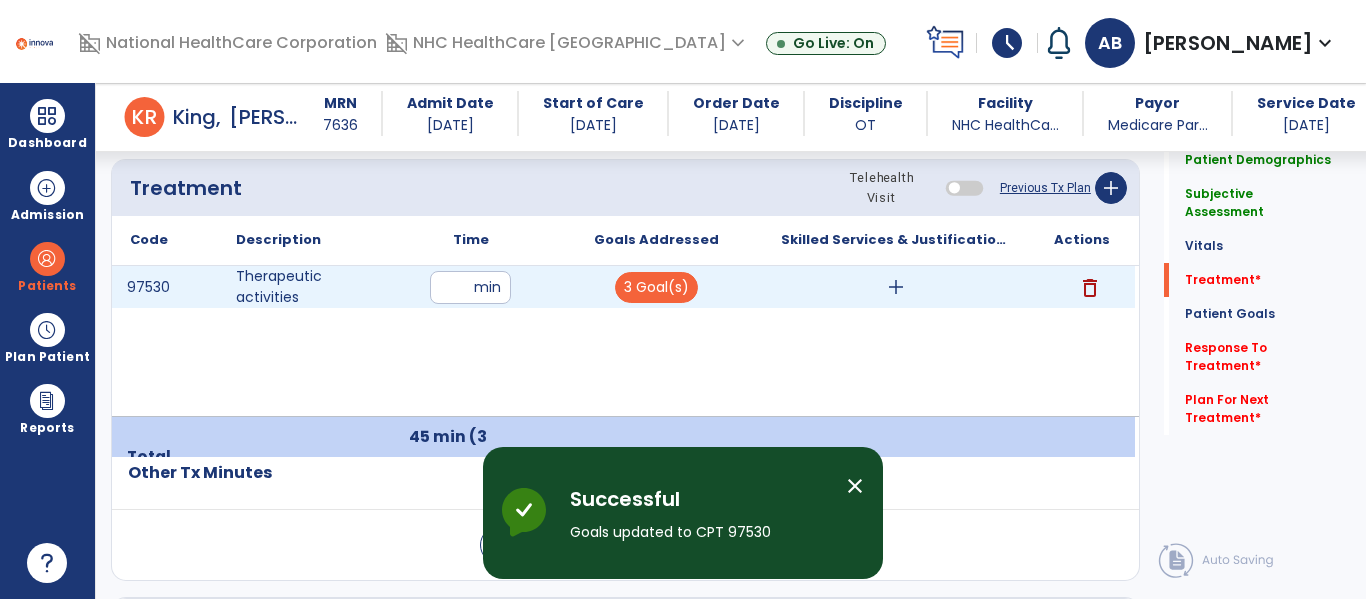 click on "add" at bounding box center [896, 287] 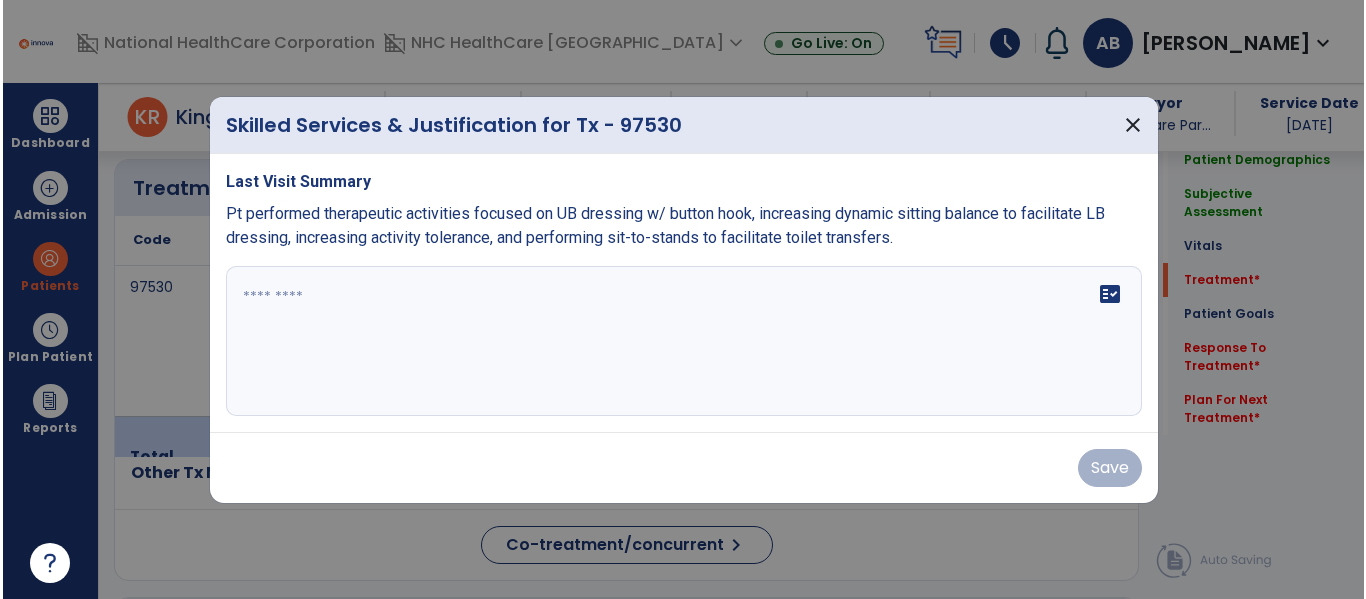 scroll, scrollTop: 1200, scrollLeft: 0, axis: vertical 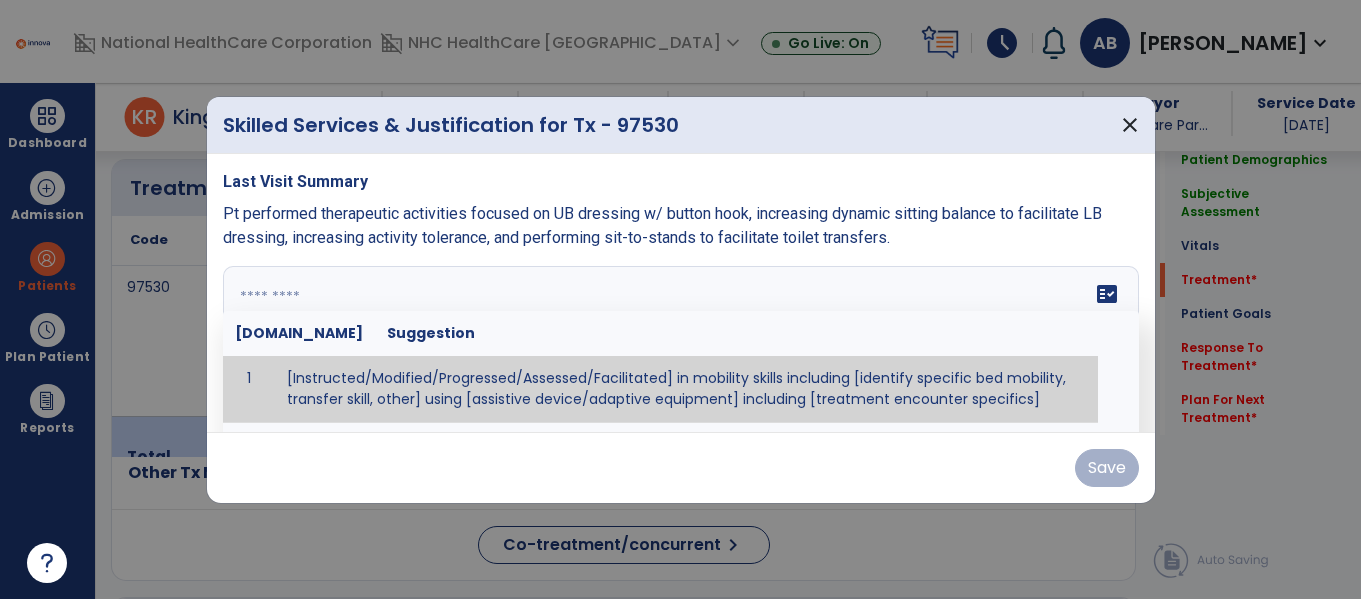 click at bounding box center (681, 341) 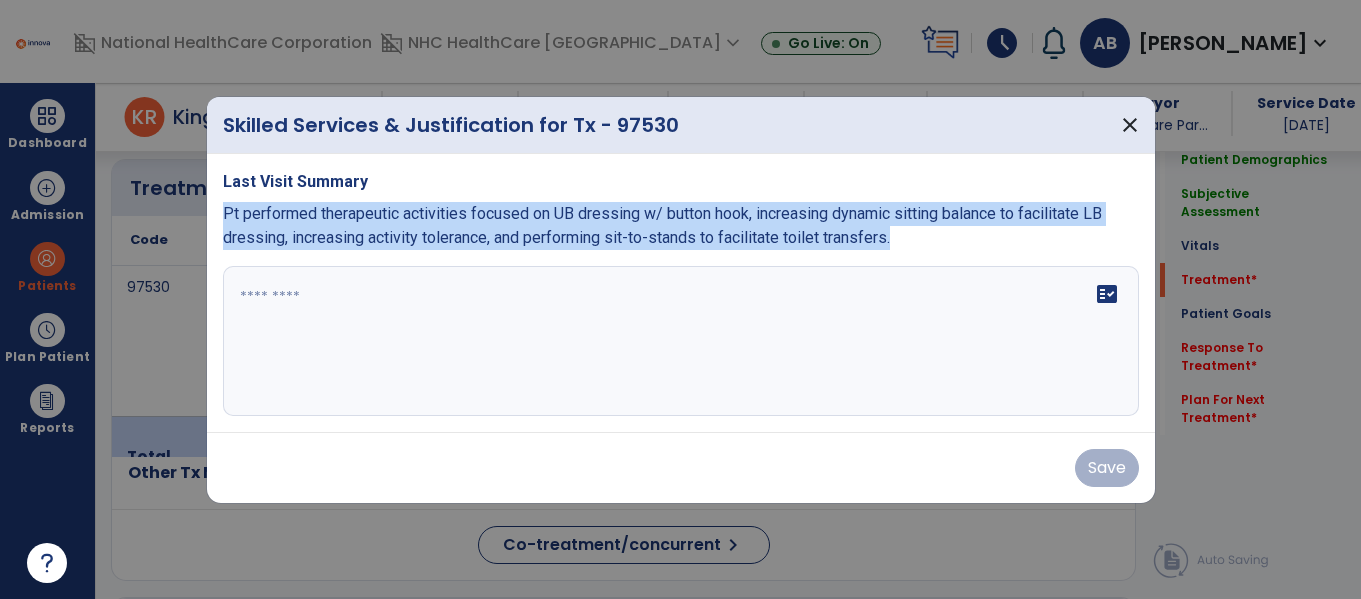 drag, startPoint x: 223, startPoint y: 214, endPoint x: 910, endPoint y: 247, distance: 687.7921 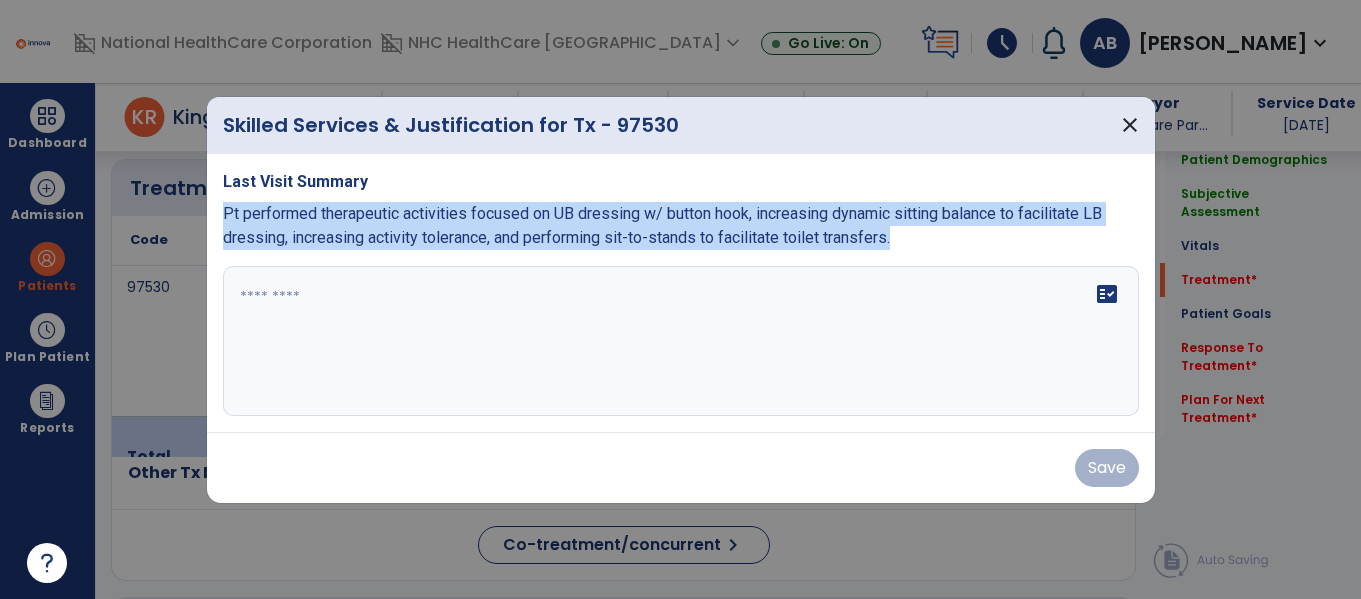 click on "Pt performed therapeutic activities focused on UB dressing w/ button hook, increasing dynamic sitting balance to facilitate LB dressing, increasing activity tolerance, and performing sit-to-stands to facilitate toilet transfers." at bounding box center [681, 226] 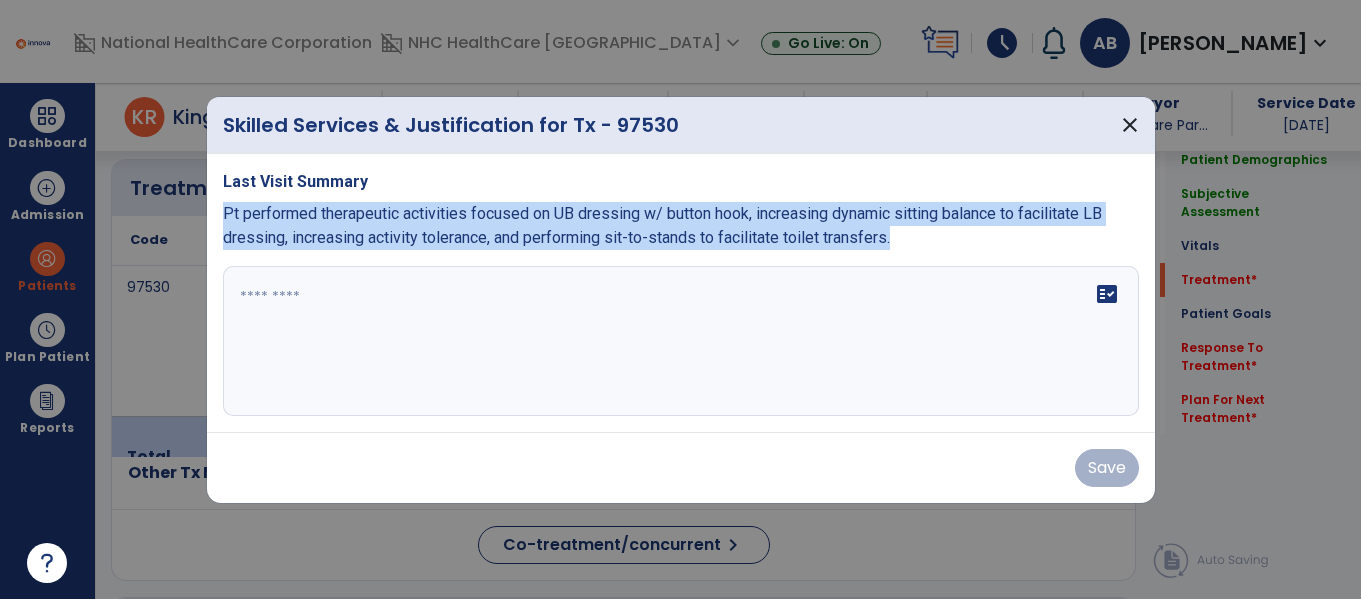 copy on "Pt performed therapeutic activities focused on UB dressing w/ button hook, increasing dynamic sitting balance to facilitate LB dressing, increasing activity tolerance, and performing sit-to-stands to facilitate toilet transfers." 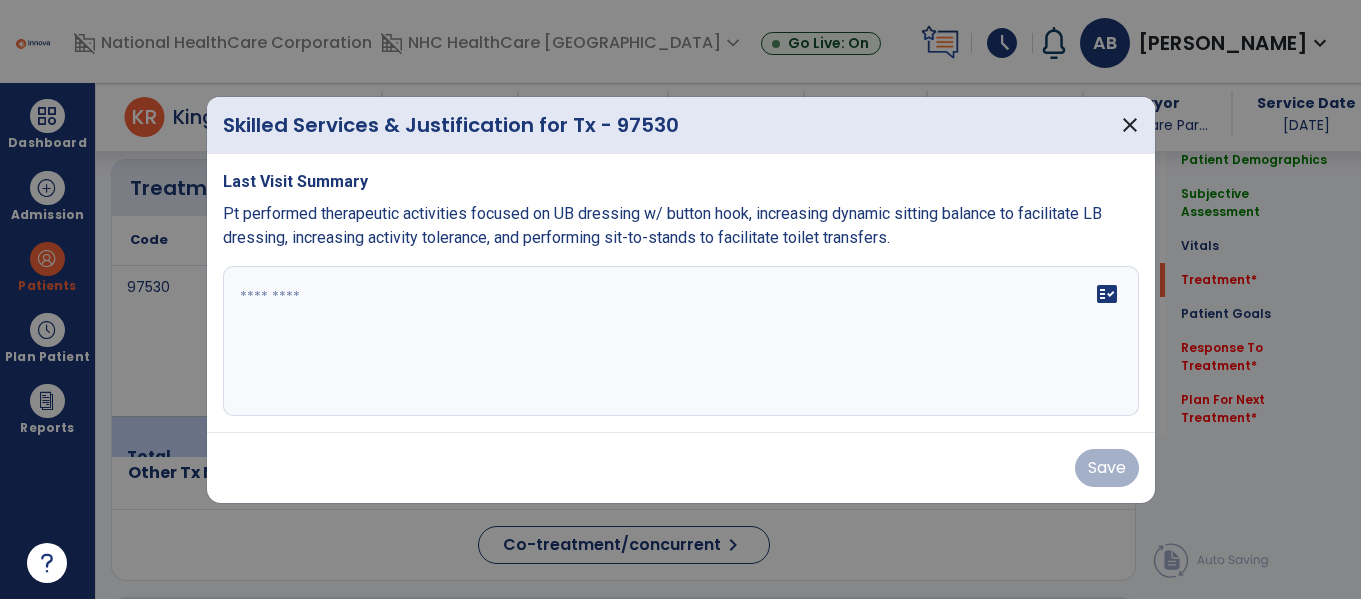 click on "fact_check" at bounding box center (681, 341) 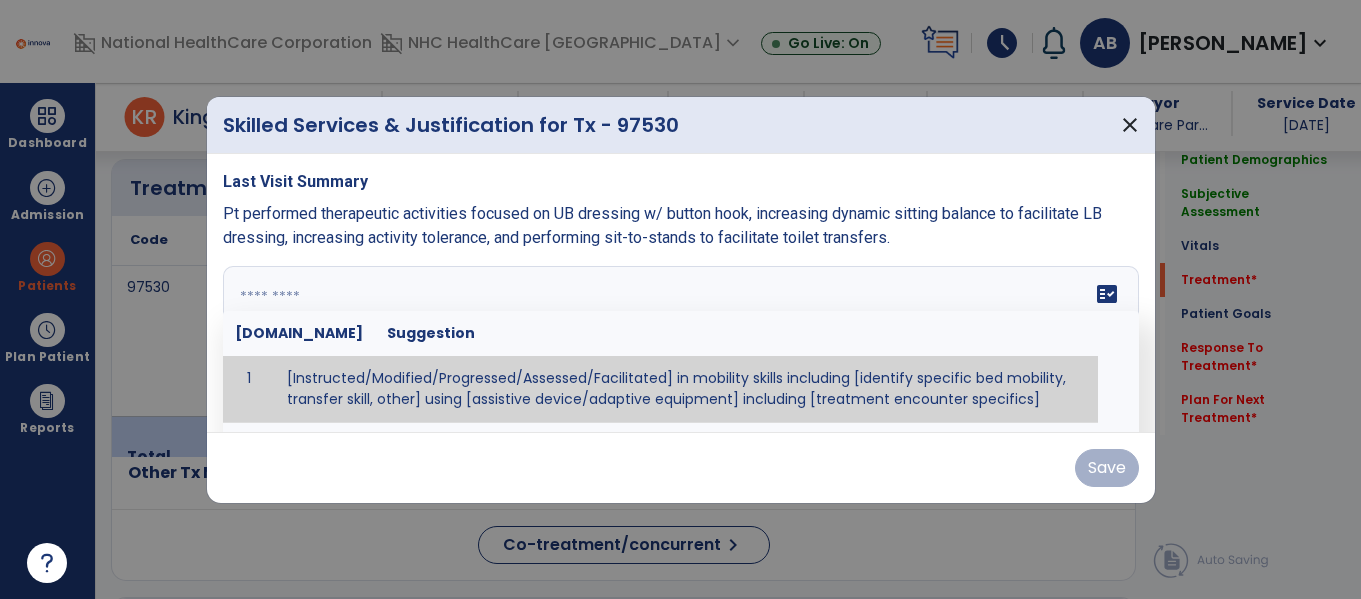 paste on "**********" 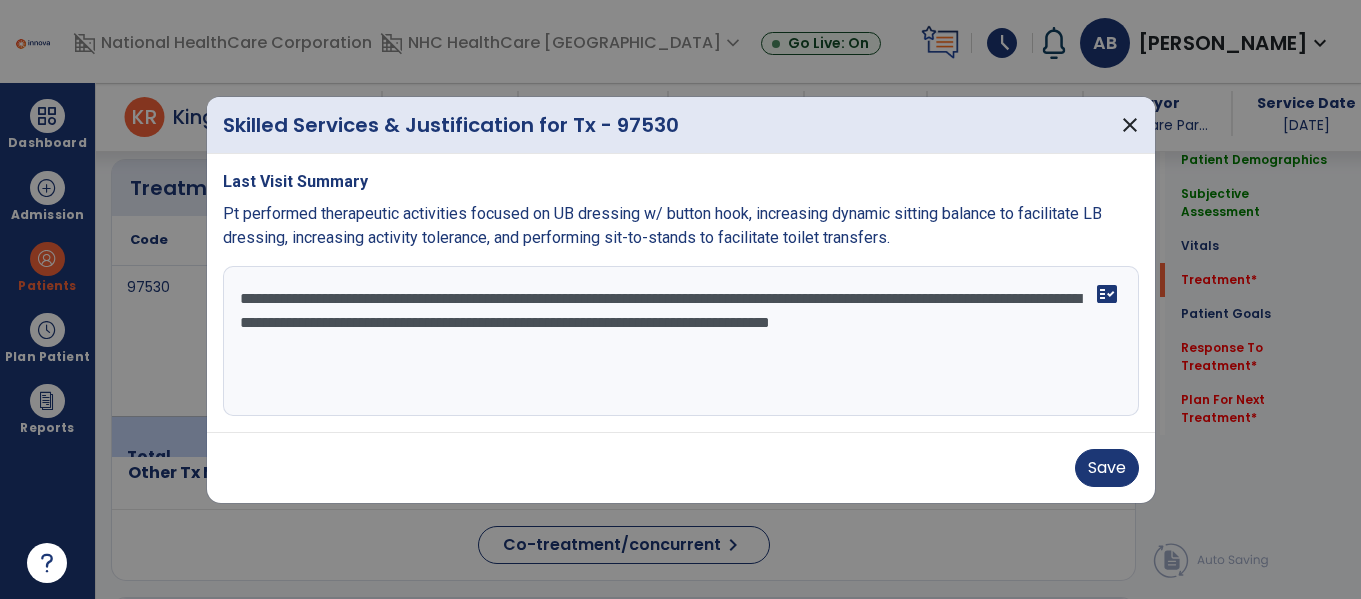 drag, startPoint x: 617, startPoint y: 298, endPoint x: 843, endPoint y: 308, distance: 226.22113 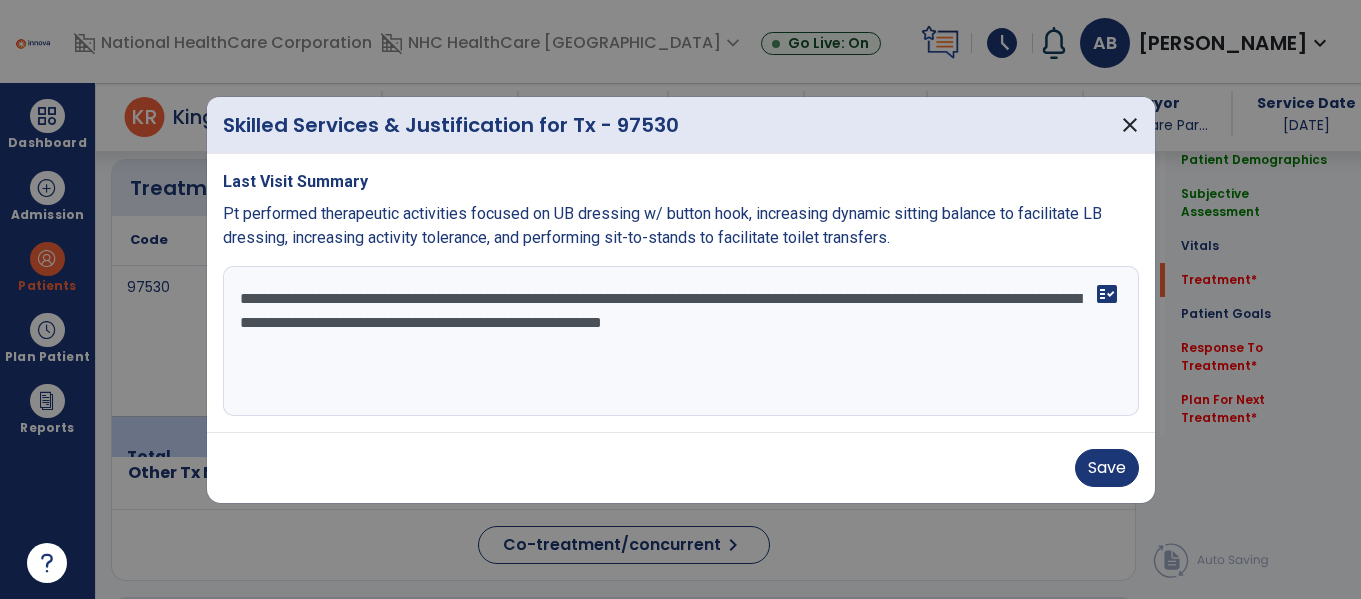 click on "**********" at bounding box center (681, 341) 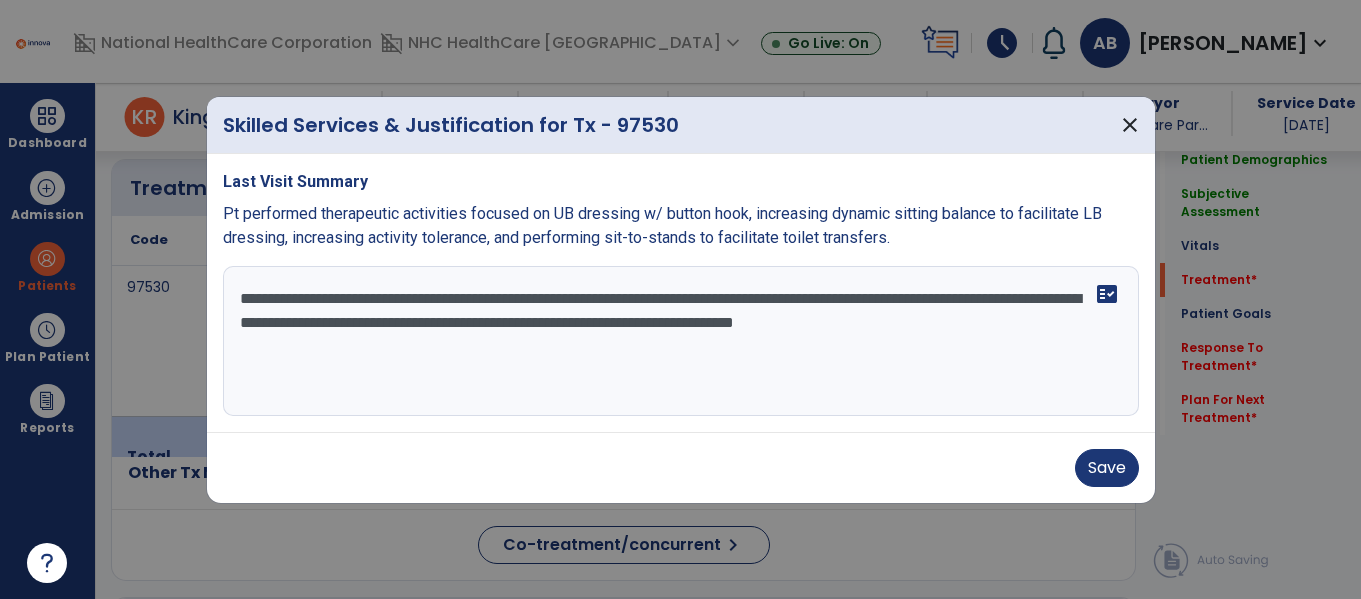 click on "**********" at bounding box center (681, 341) 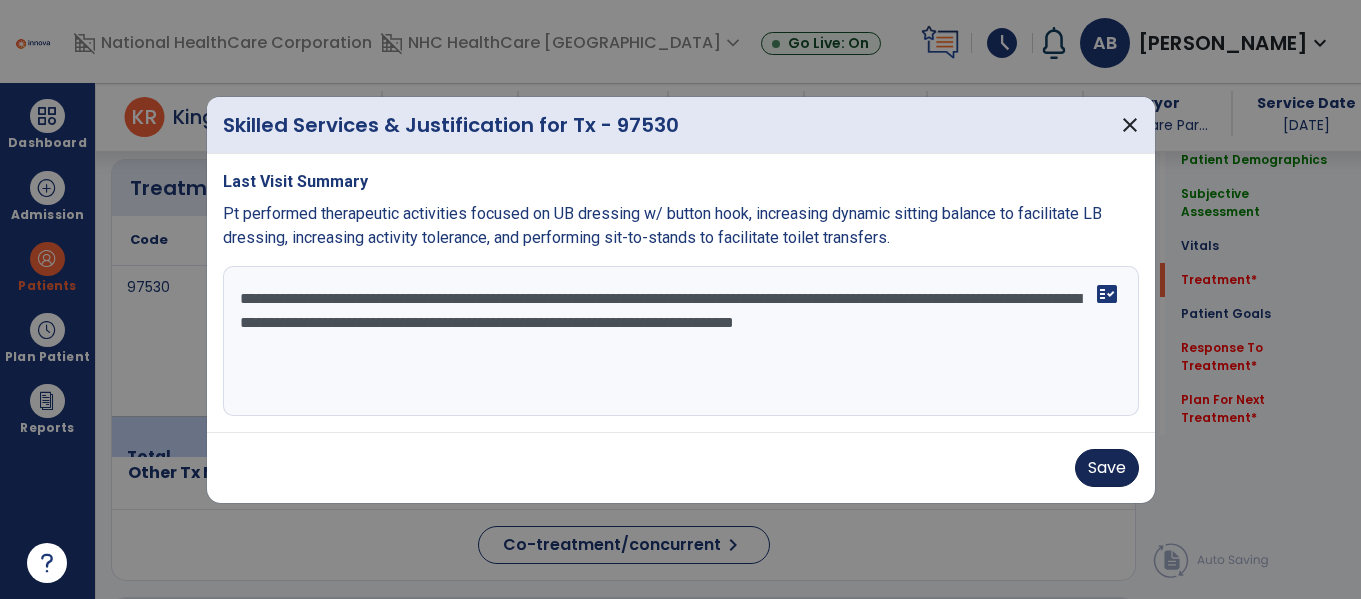 type on "**********" 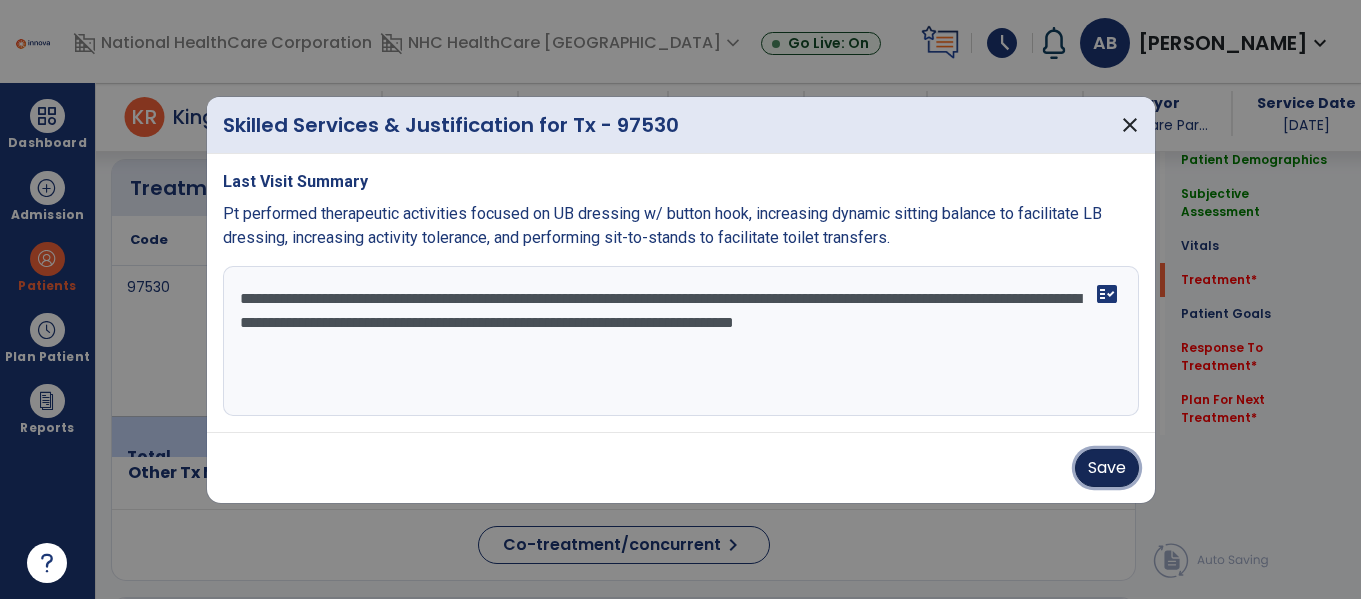 click on "Save" at bounding box center [1107, 468] 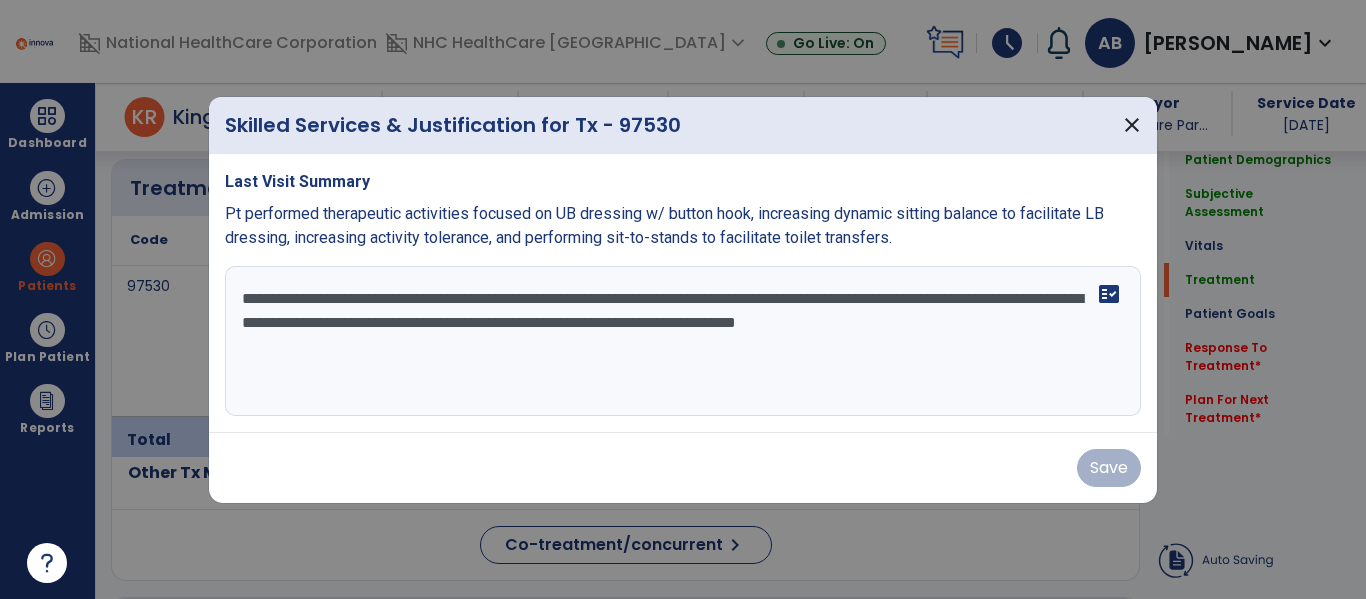 click on "Other Tx Minutes" 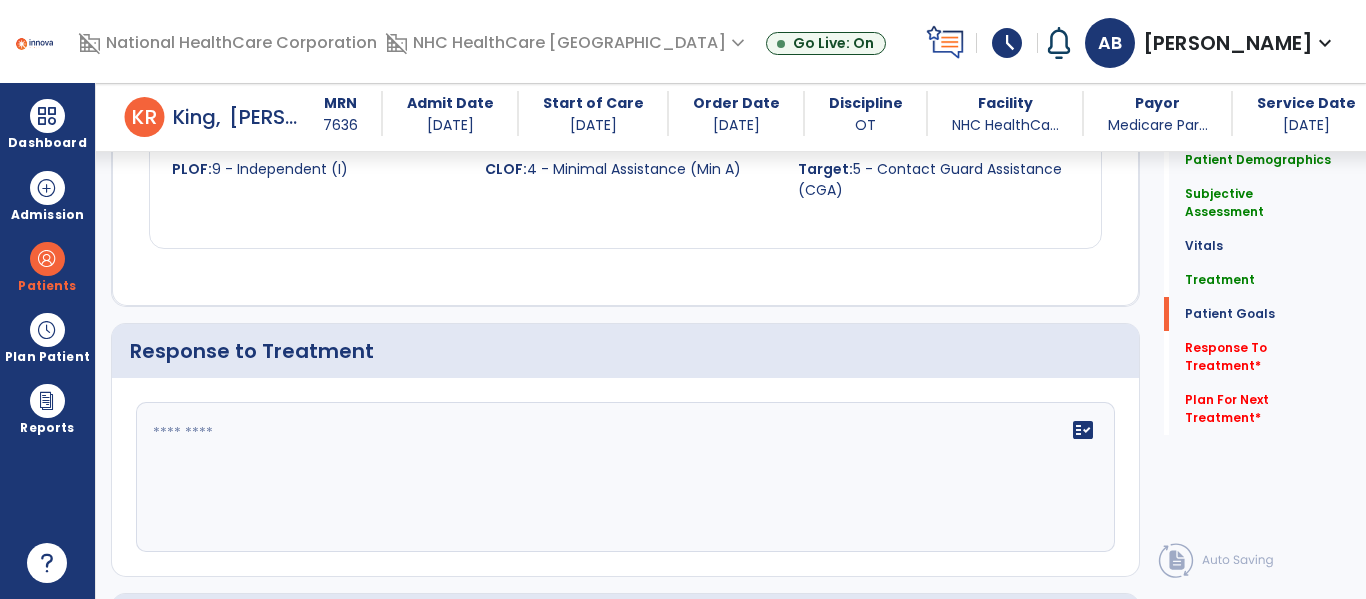 scroll, scrollTop: 2500, scrollLeft: 0, axis: vertical 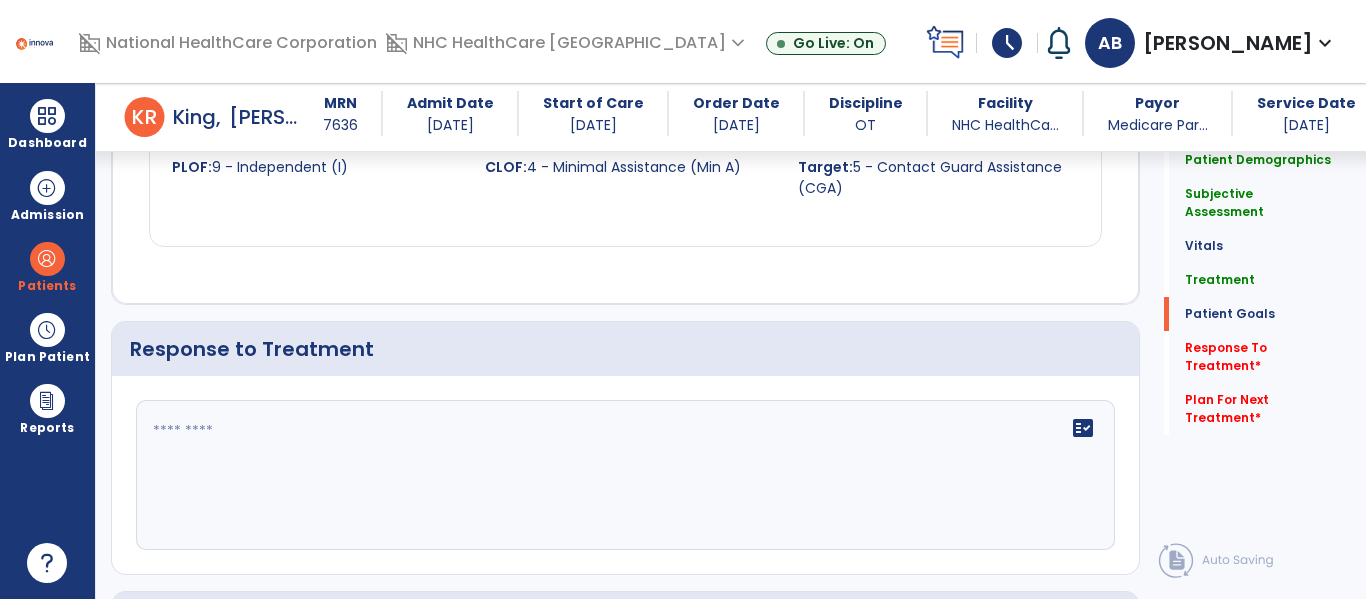 click 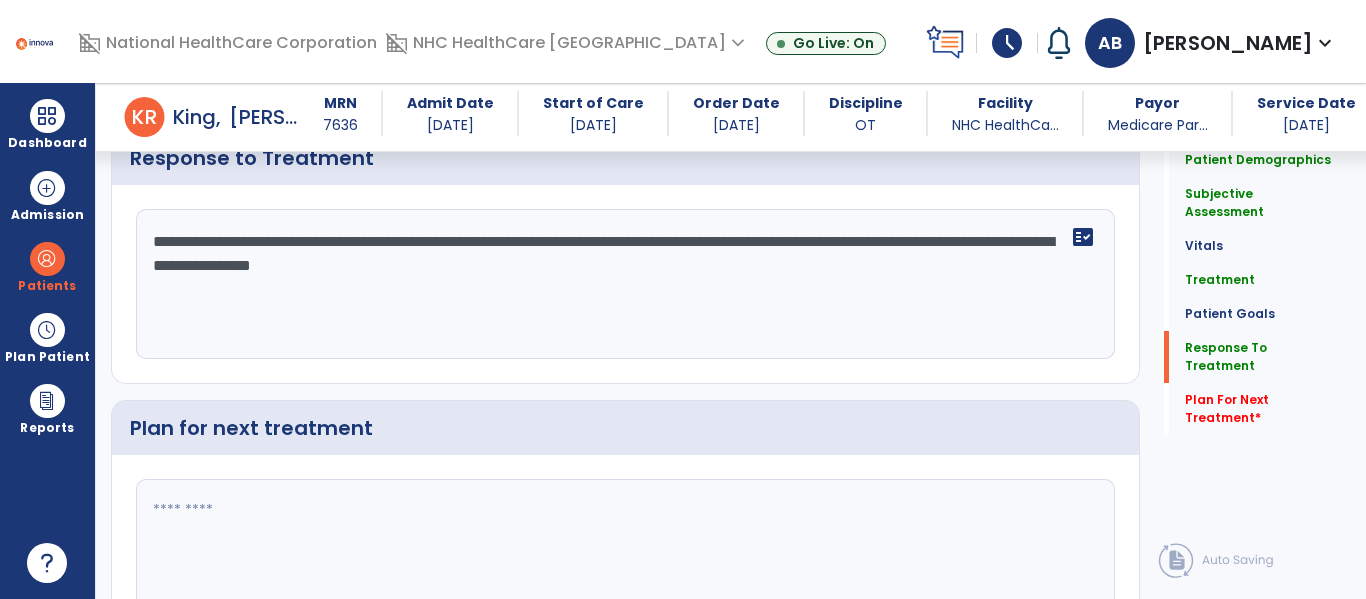 scroll, scrollTop: 2813, scrollLeft: 0, axis: vertical 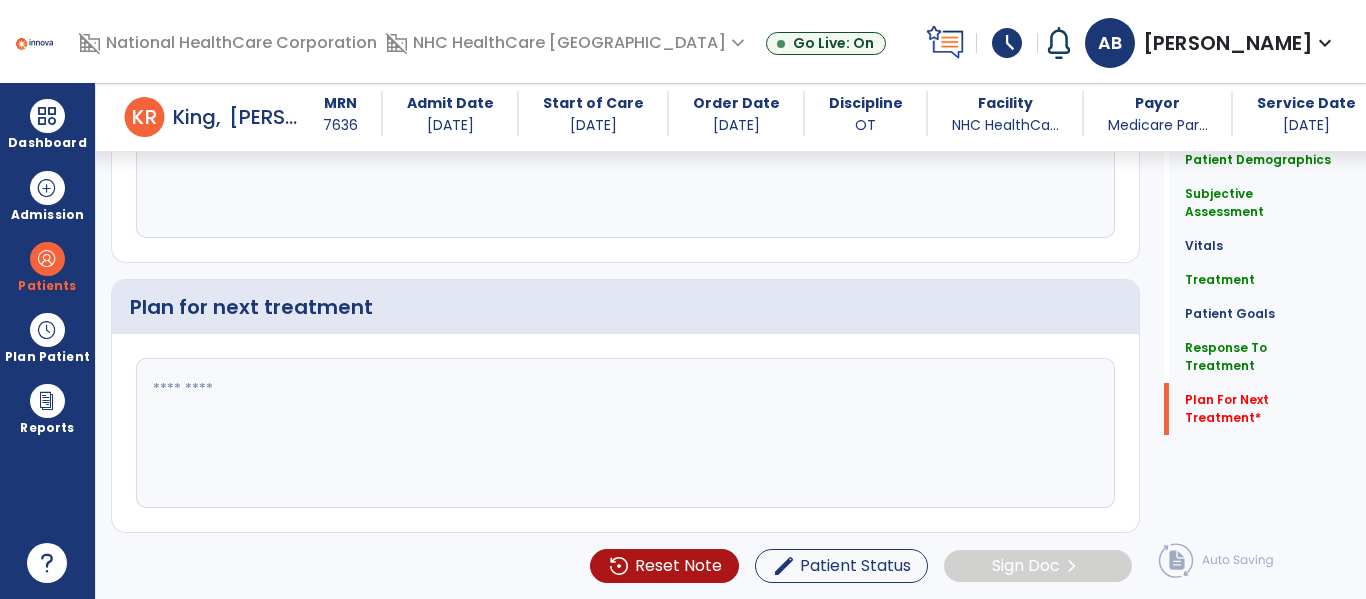 type on "**********" 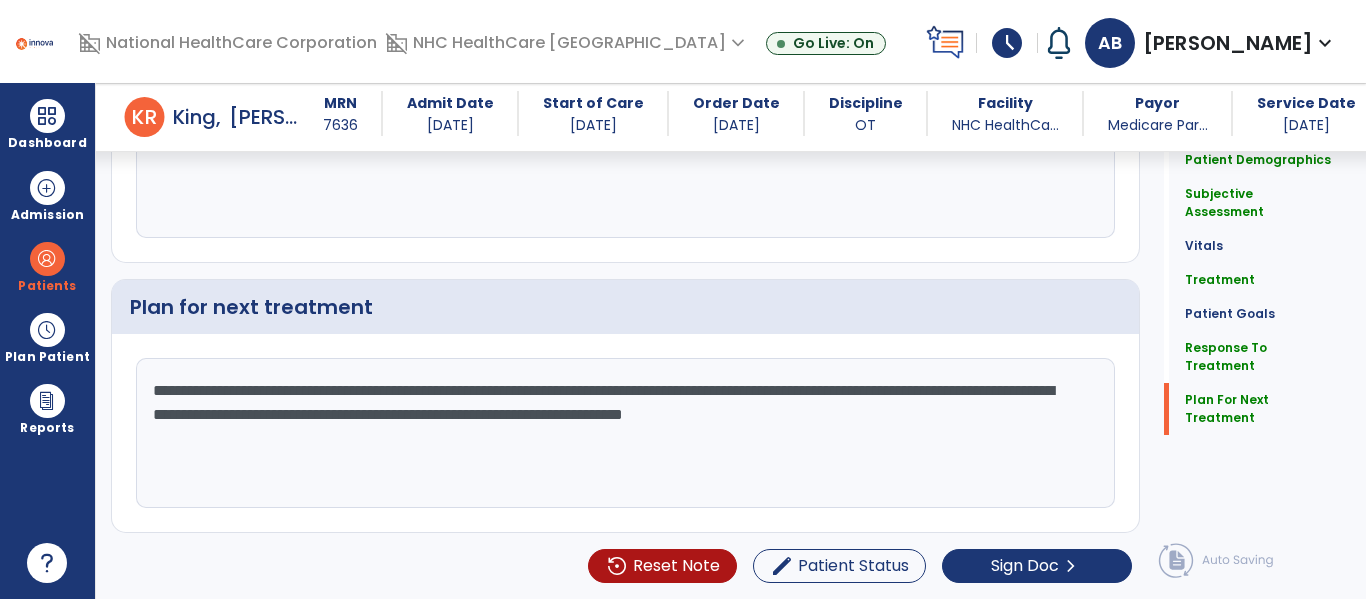 drag, startPoint x: 1022, startPoint y: 426, endPoint x: 105, endPoint y: 325, distance: 922.5454 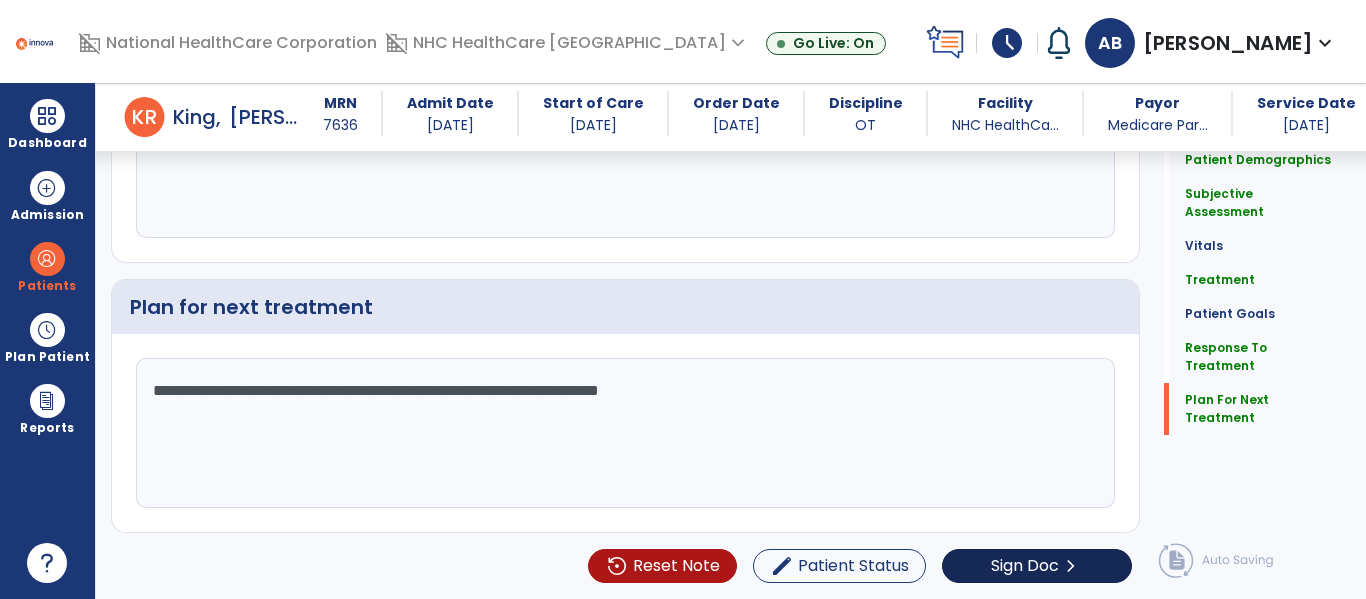 type on "**********" 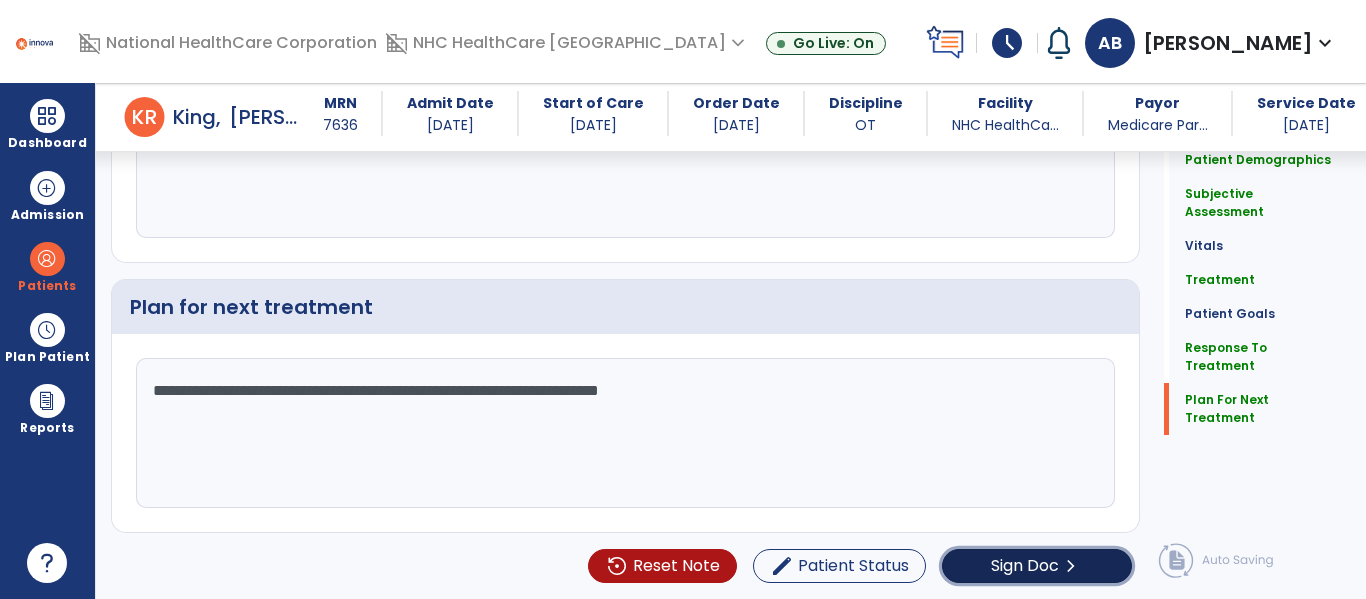 click on "Sign Doc  chevron_right" 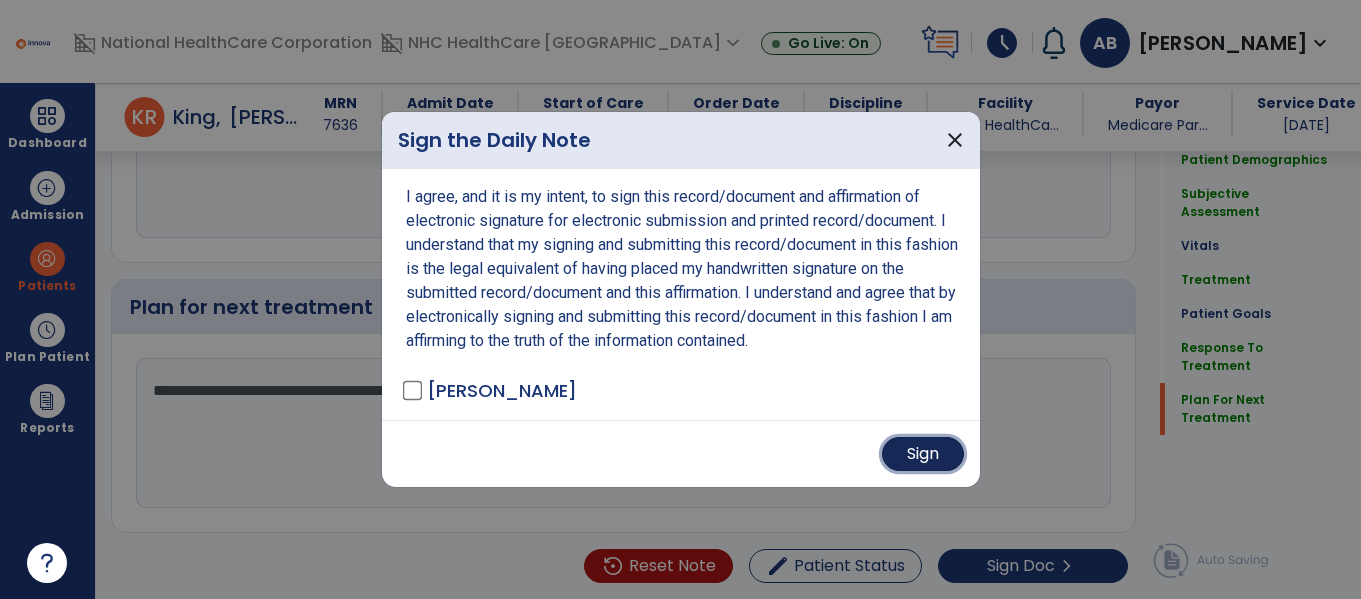 click on "Sign" at bounding box center [923, 454] 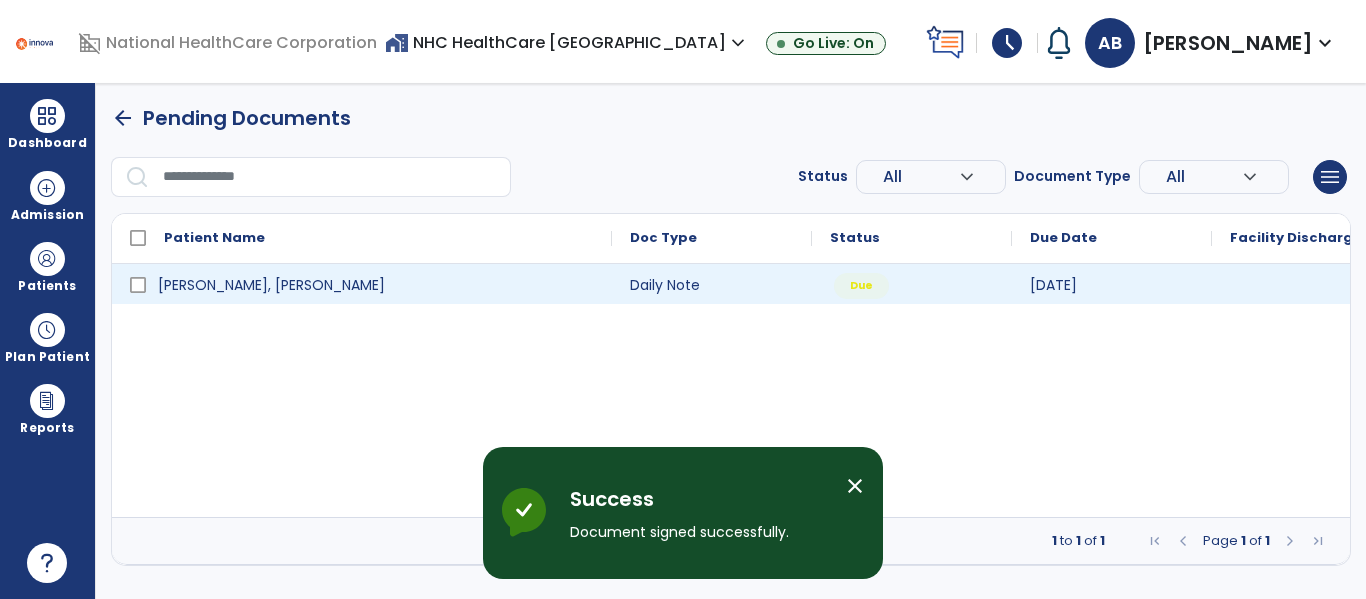 scroll, scrollTop: 0, scrollLeft: 0, axis: both 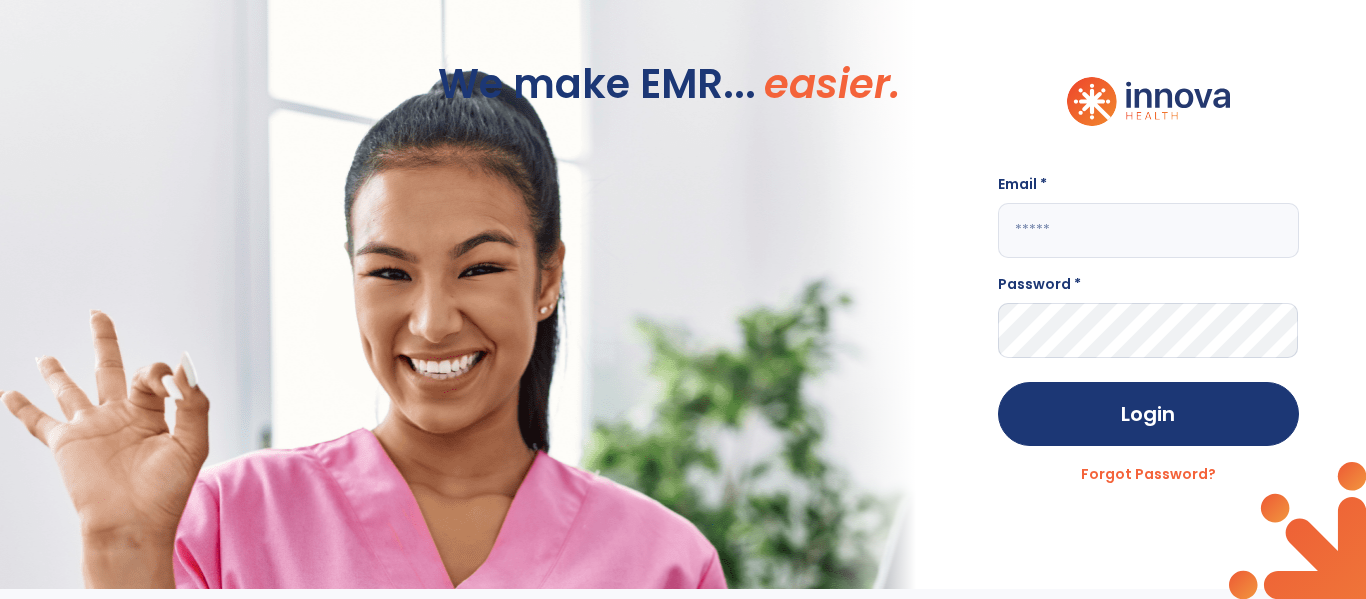 click 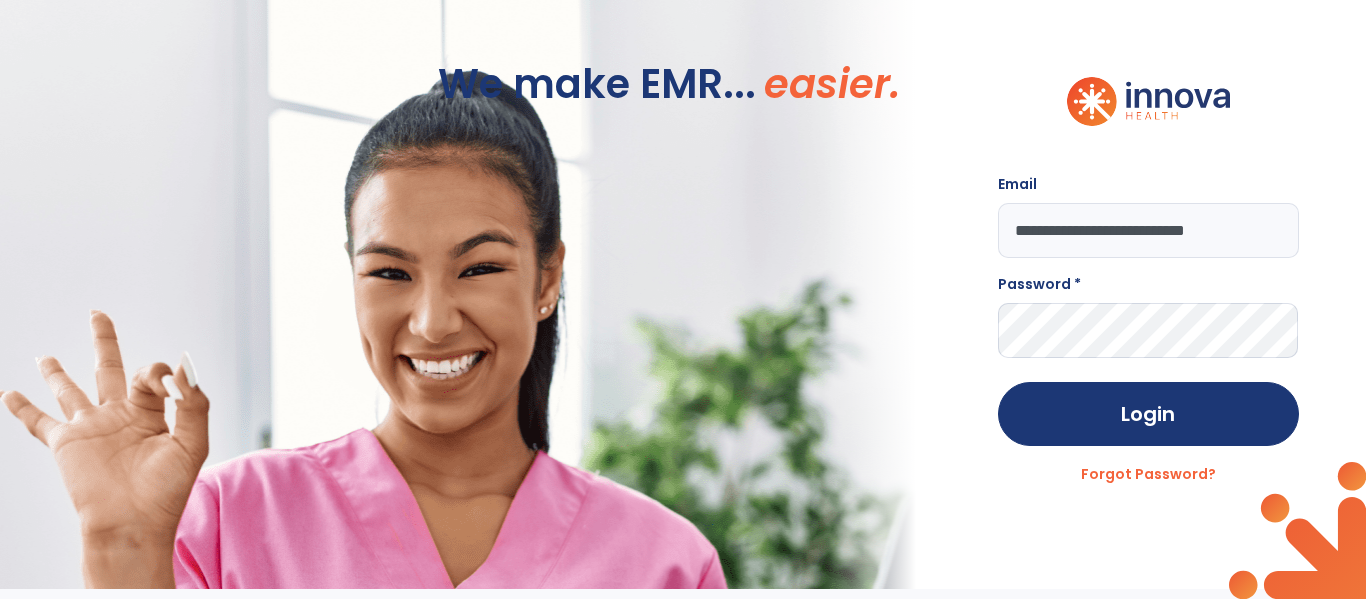 scroll, scrollTop: 0, scrollLeft: 1, axis: horizontal 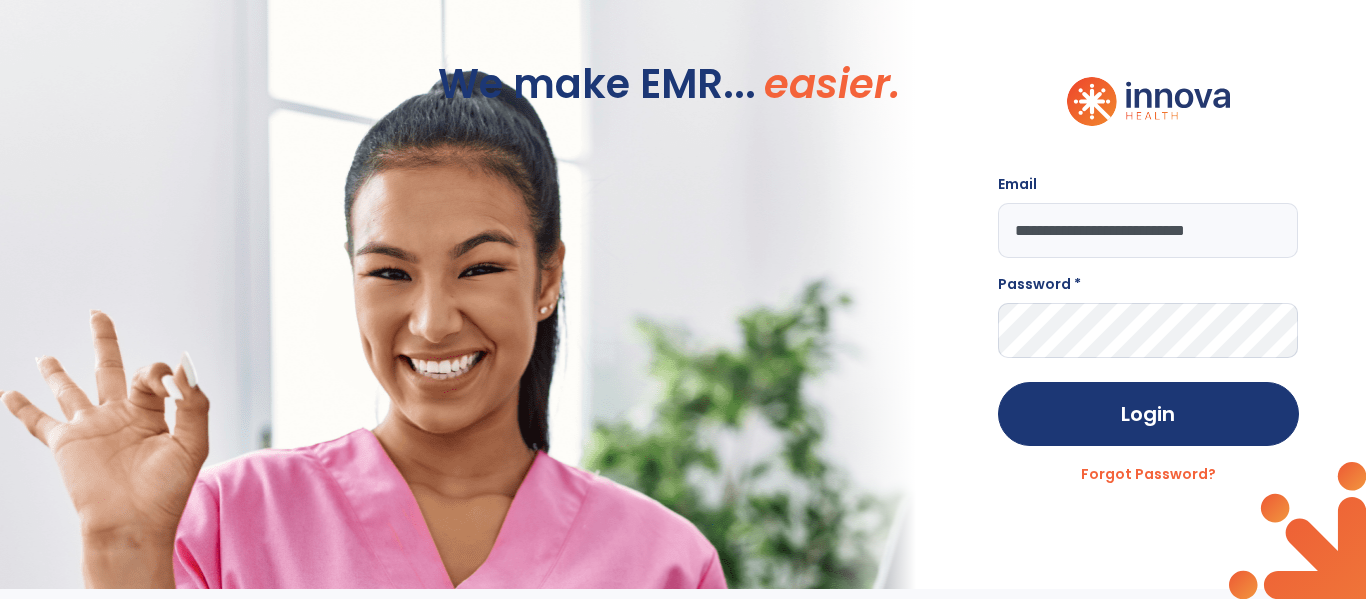 type on "**********" 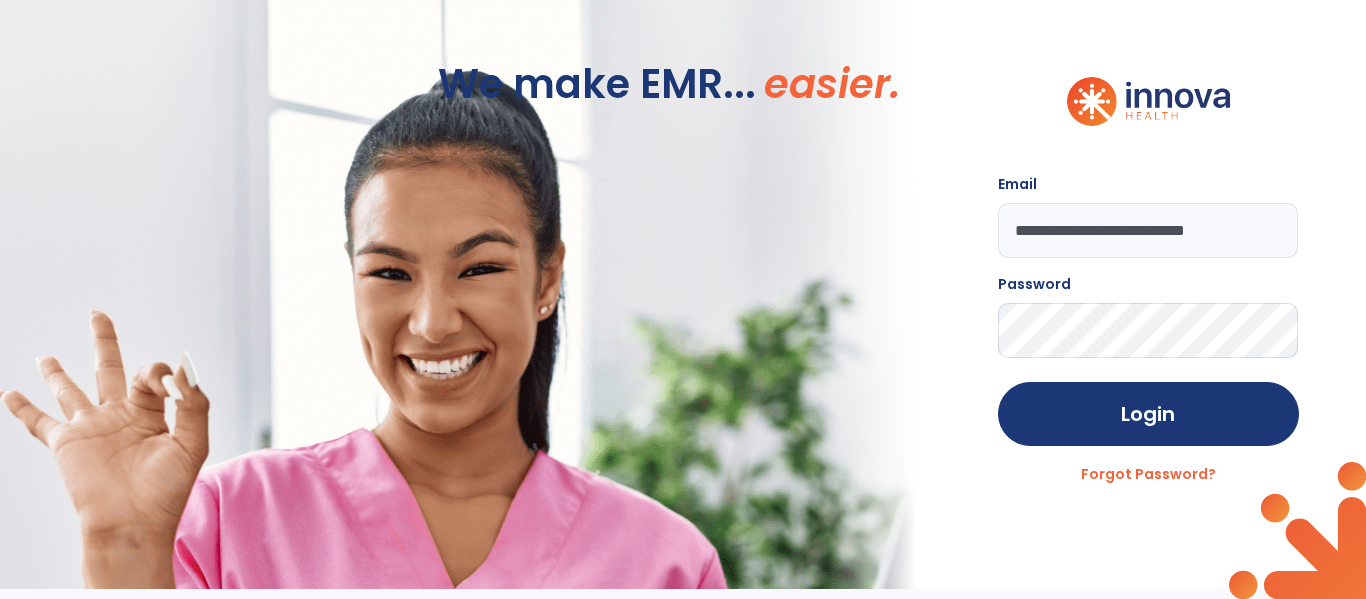 click on "Login" 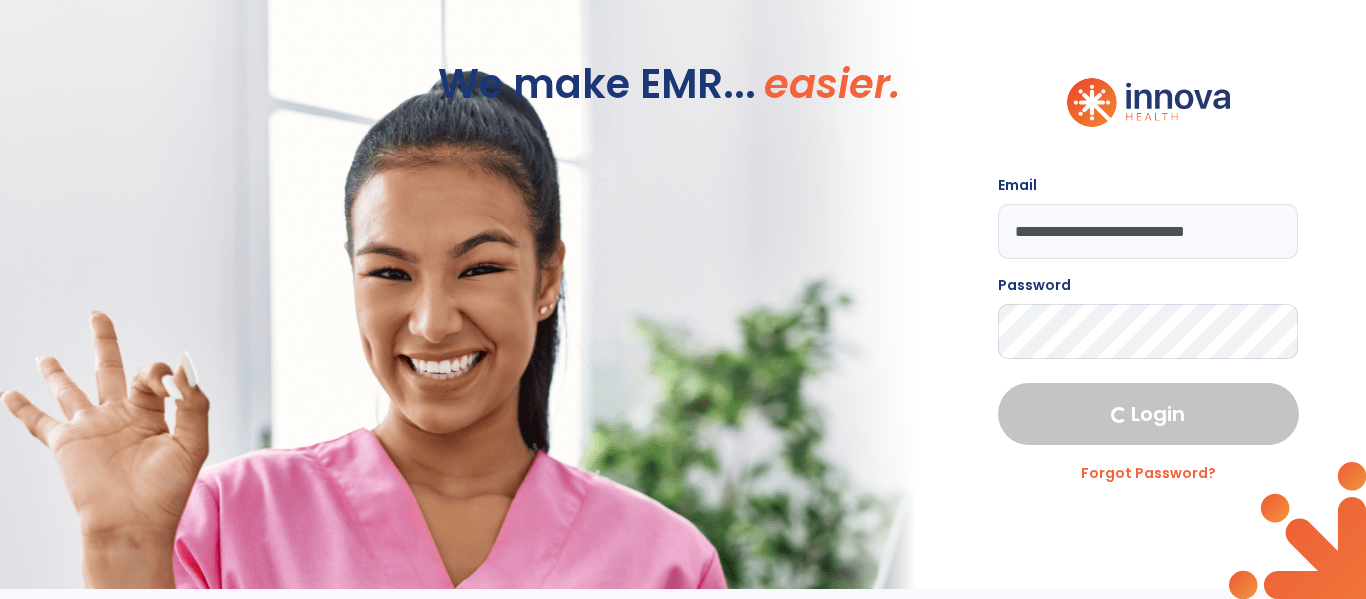 select on "****" 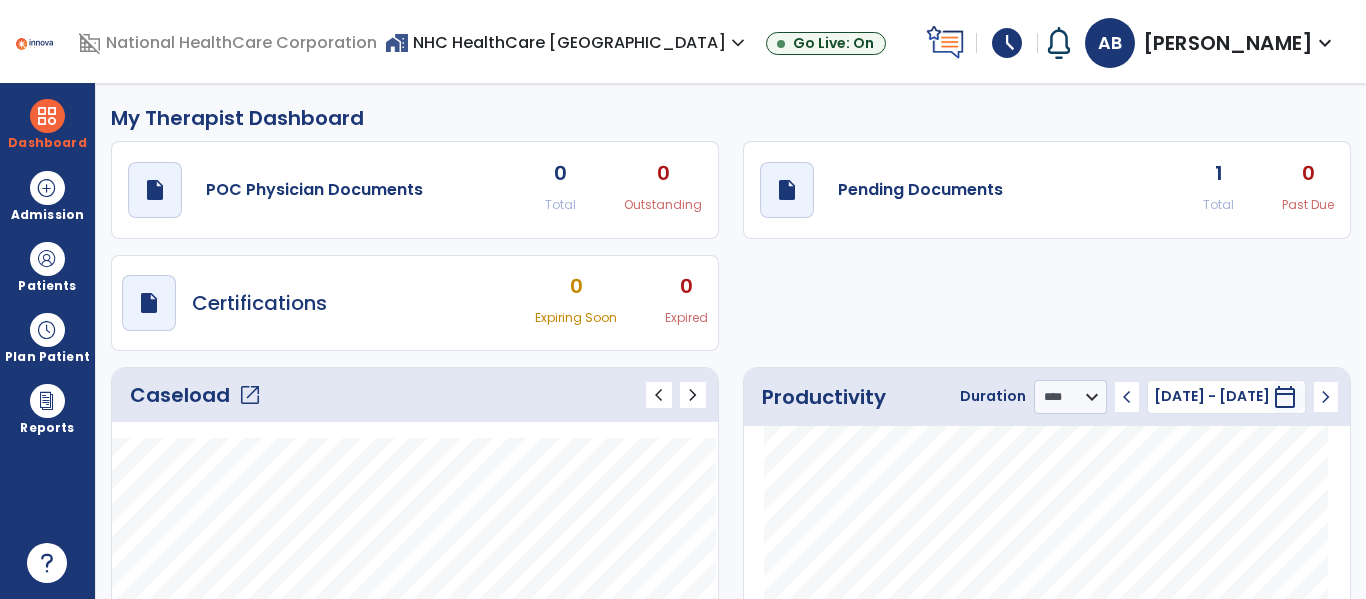 click on "1" 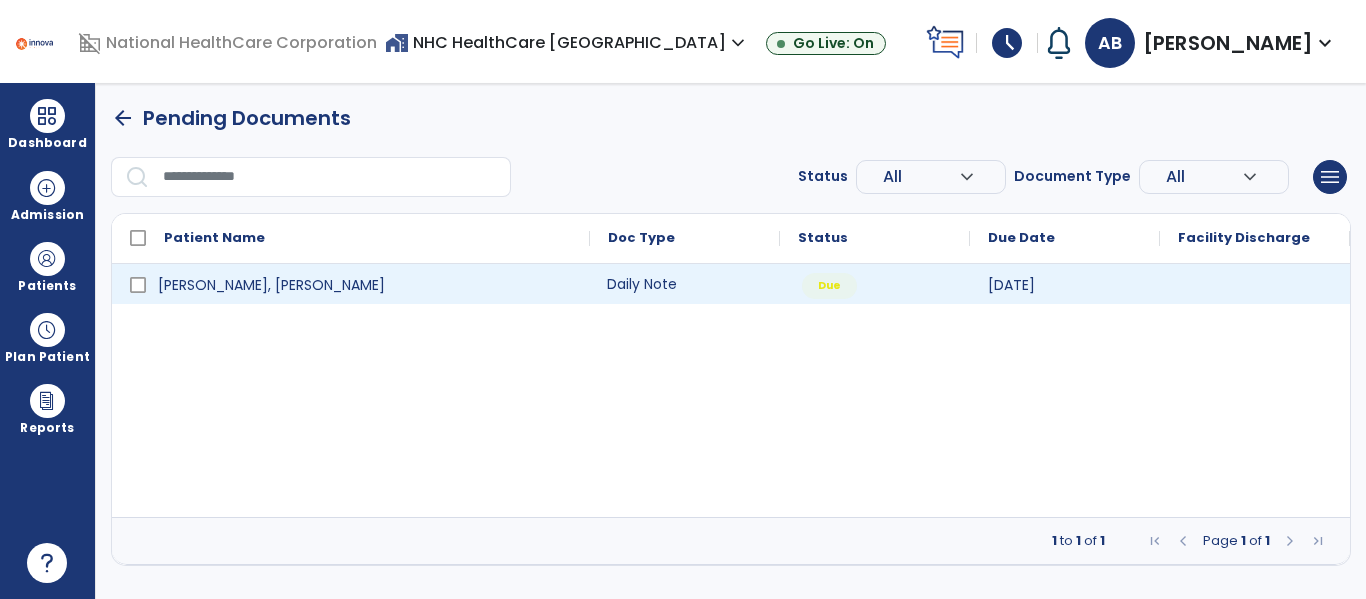 click on "Daily Note" at bounding box center [685, 284] 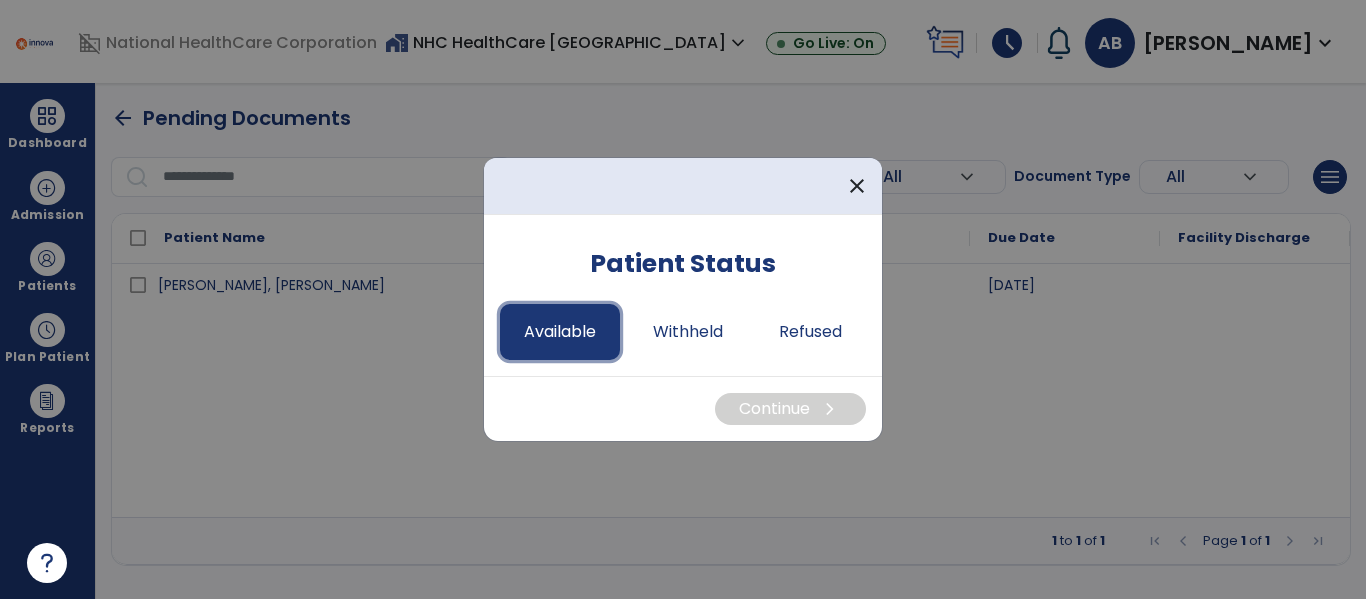click on "Available" at bounding box center (560, 332) 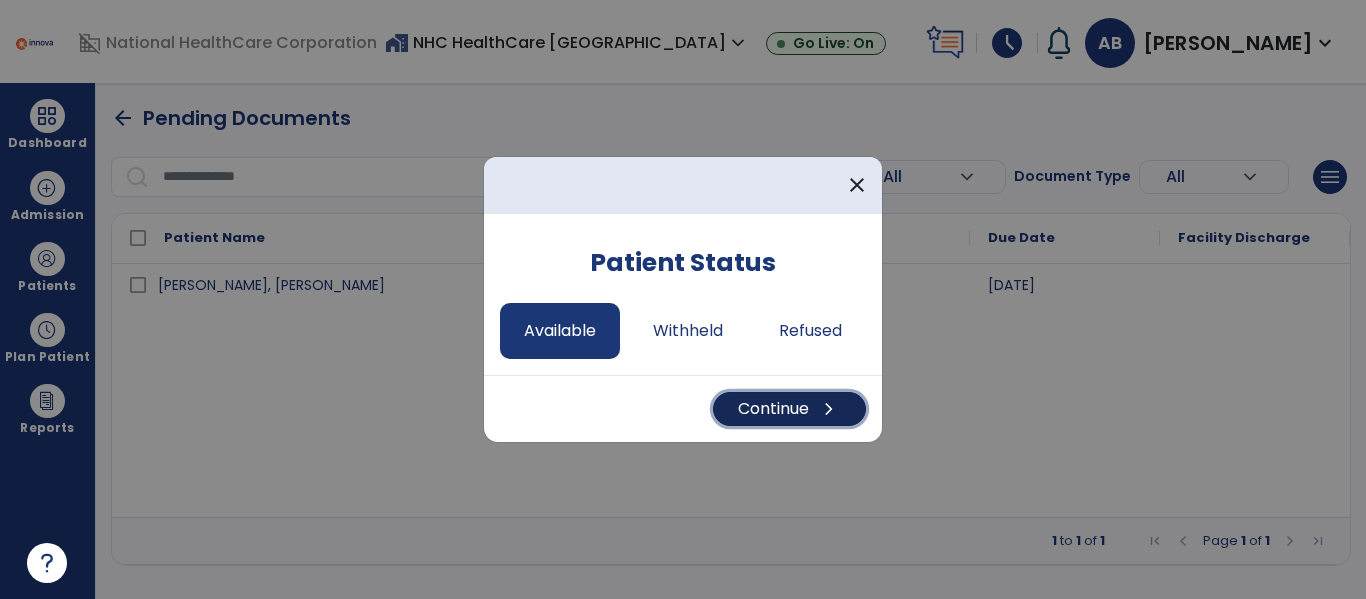 click on "Continue   chevron_right" at bounding box center [789, 409] 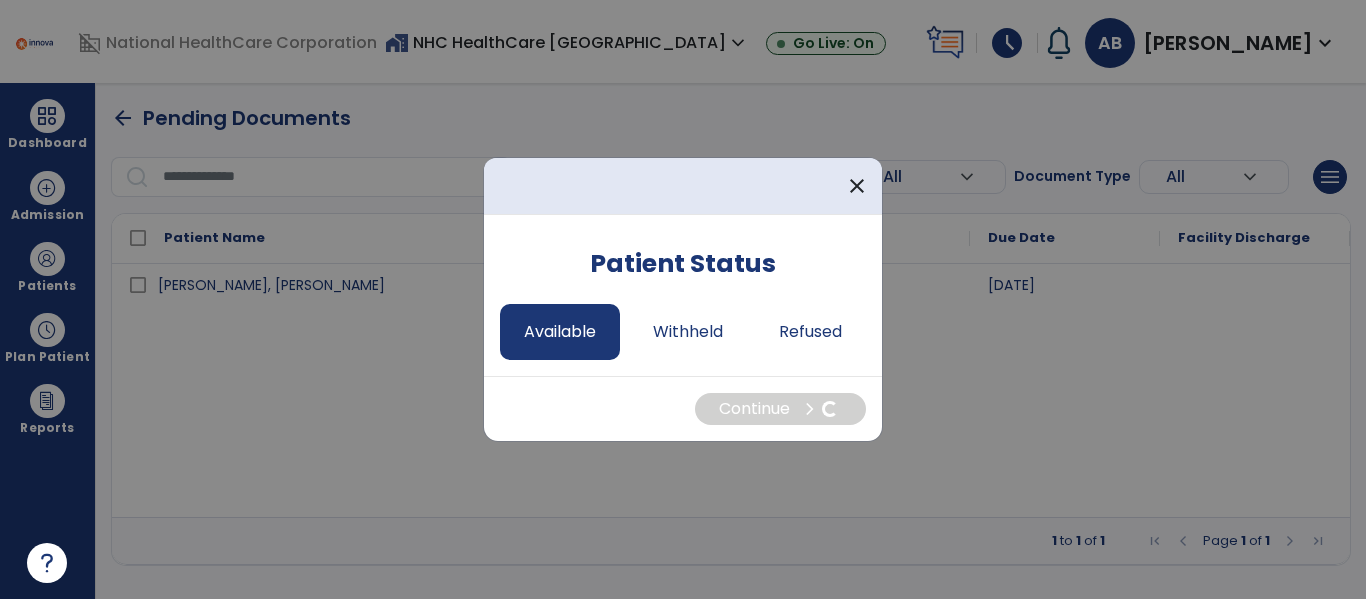 select on "*" 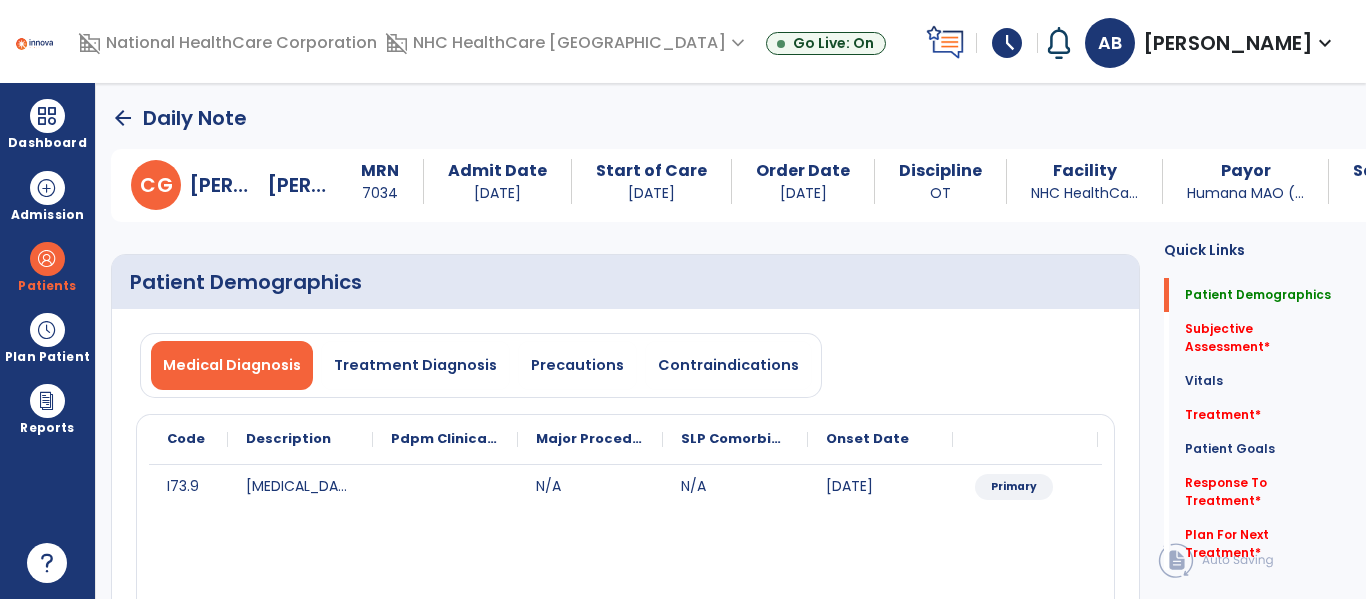 drag, startPoint x: 1365, startPoint y: 105, endPoint x: 985, endPoint y: 393, distance: 476.80603 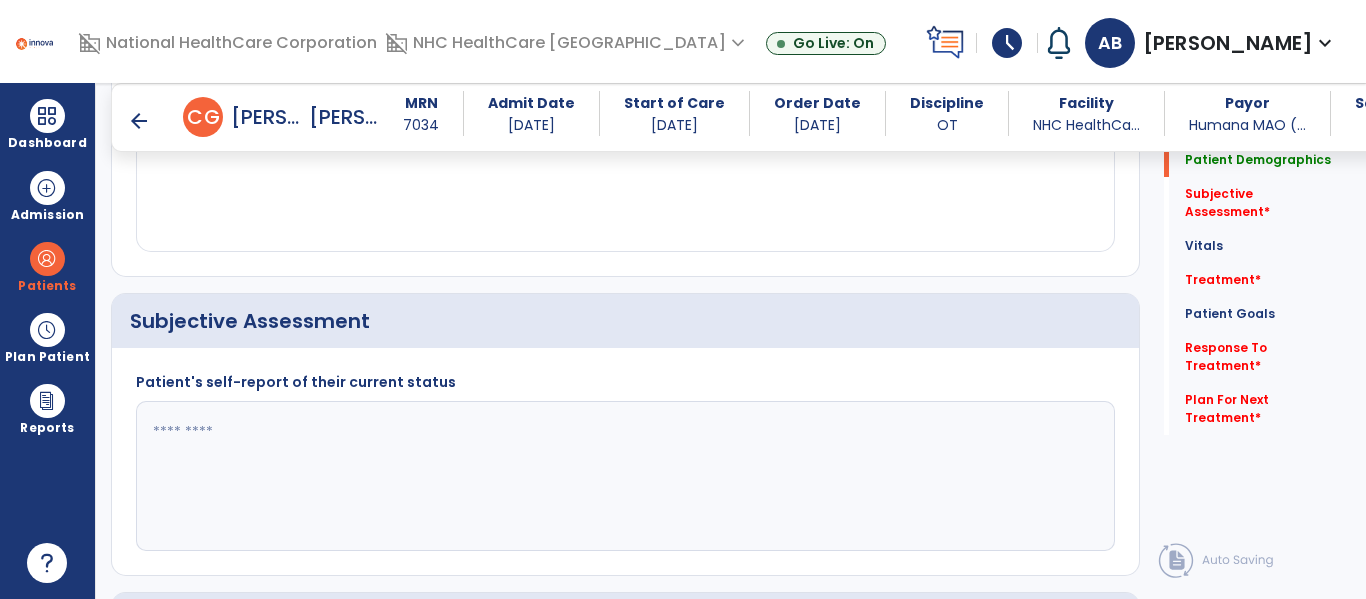 scroll, scrollTop: 400, scrollLeft: 0, axis: vertical 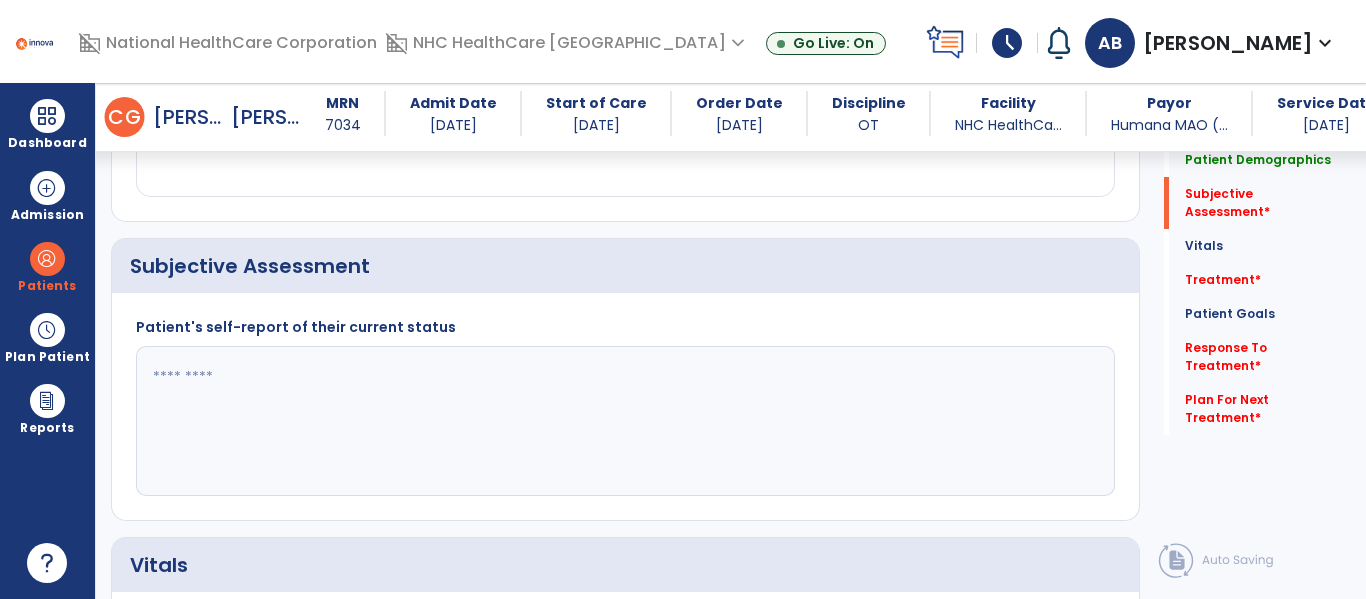 click 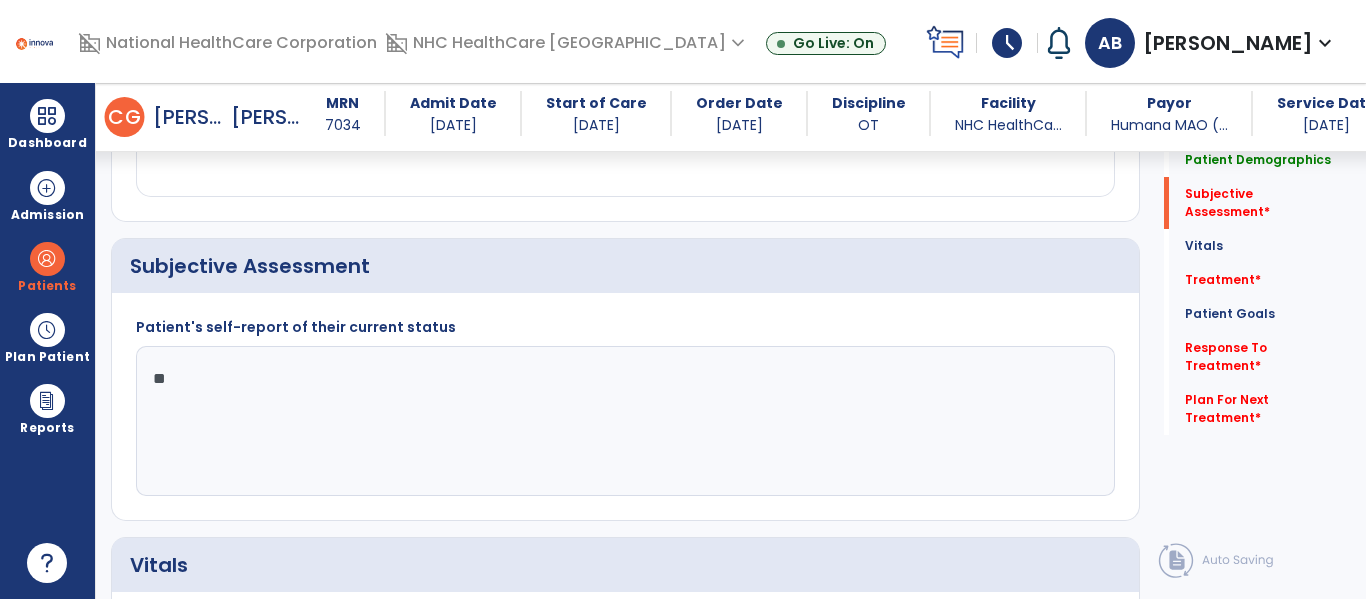 type on "*" 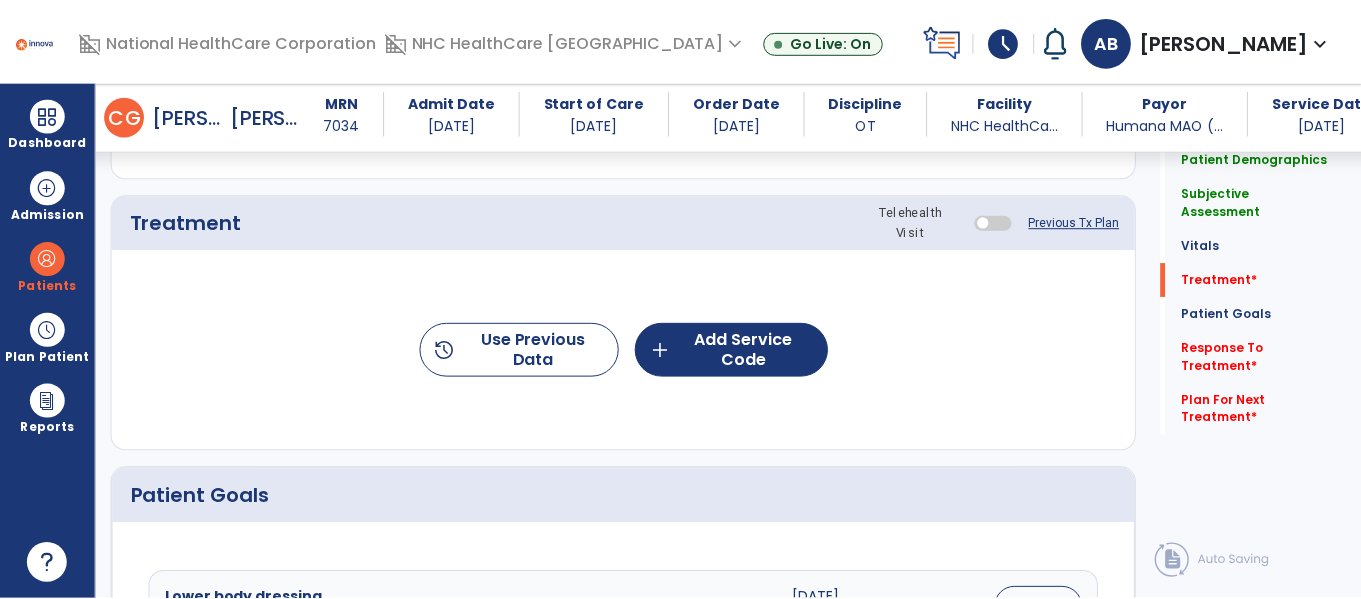 scroll, scrollTop: 1200, scrollLeft: 0, axis: vertical 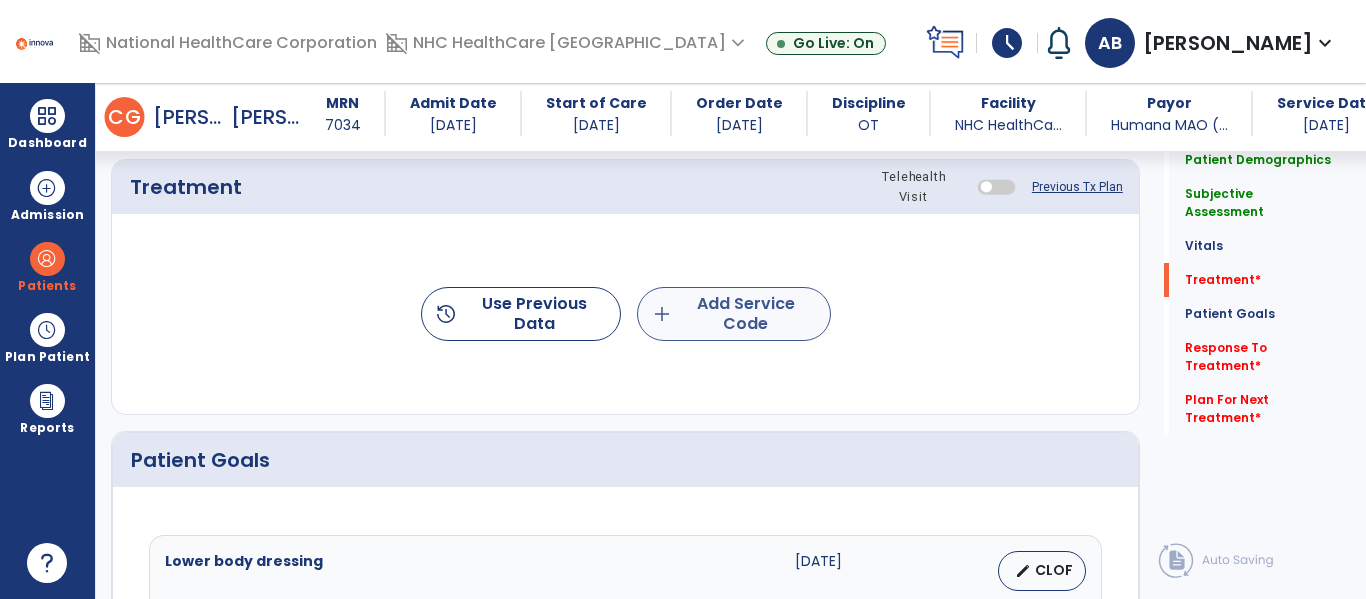 type on "**********" 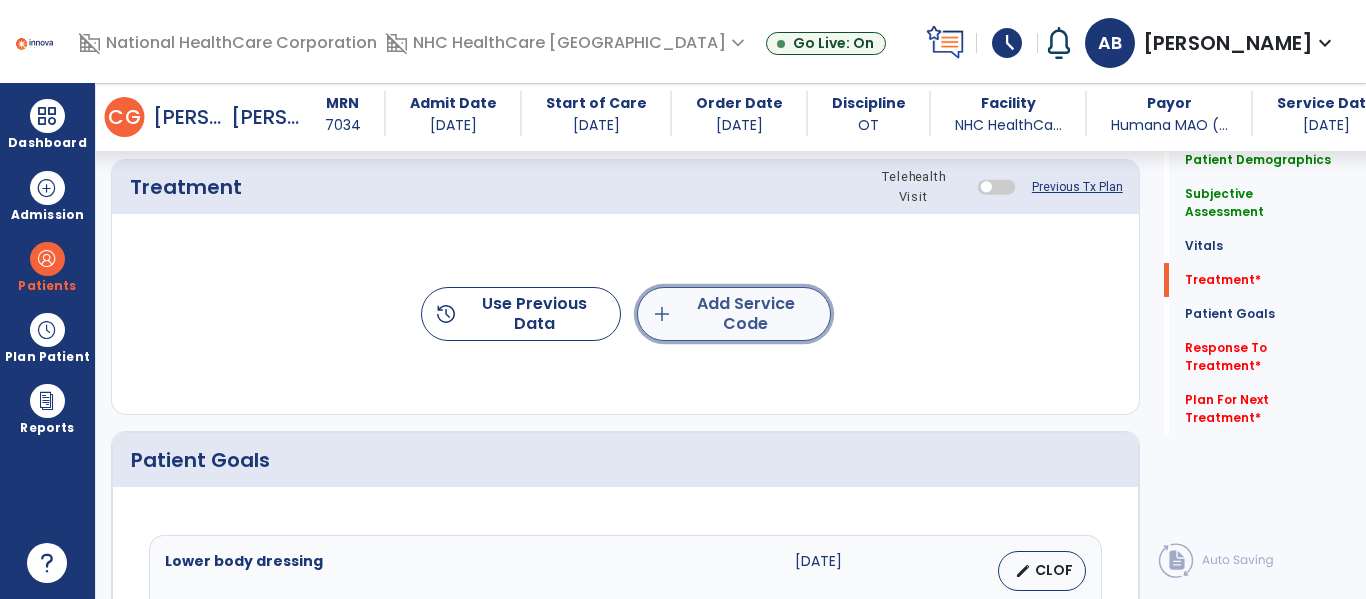 click on "add" 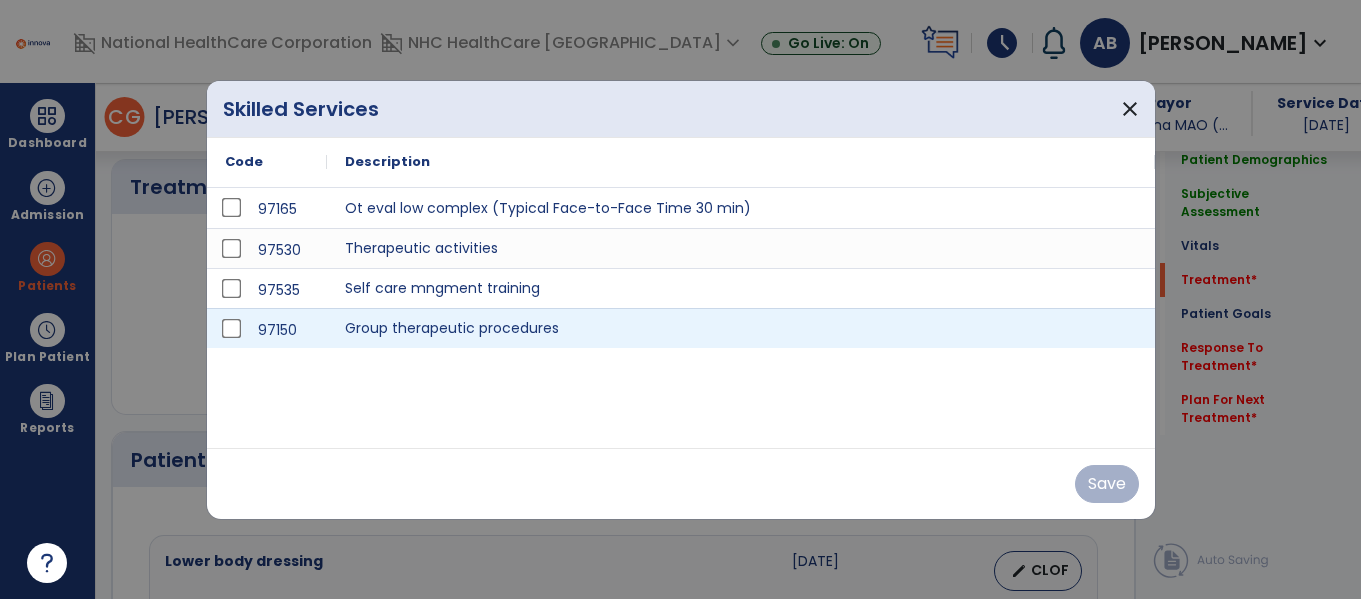 scroll, scrollTop: 1200, scrollLeft: 0, axis: vertical 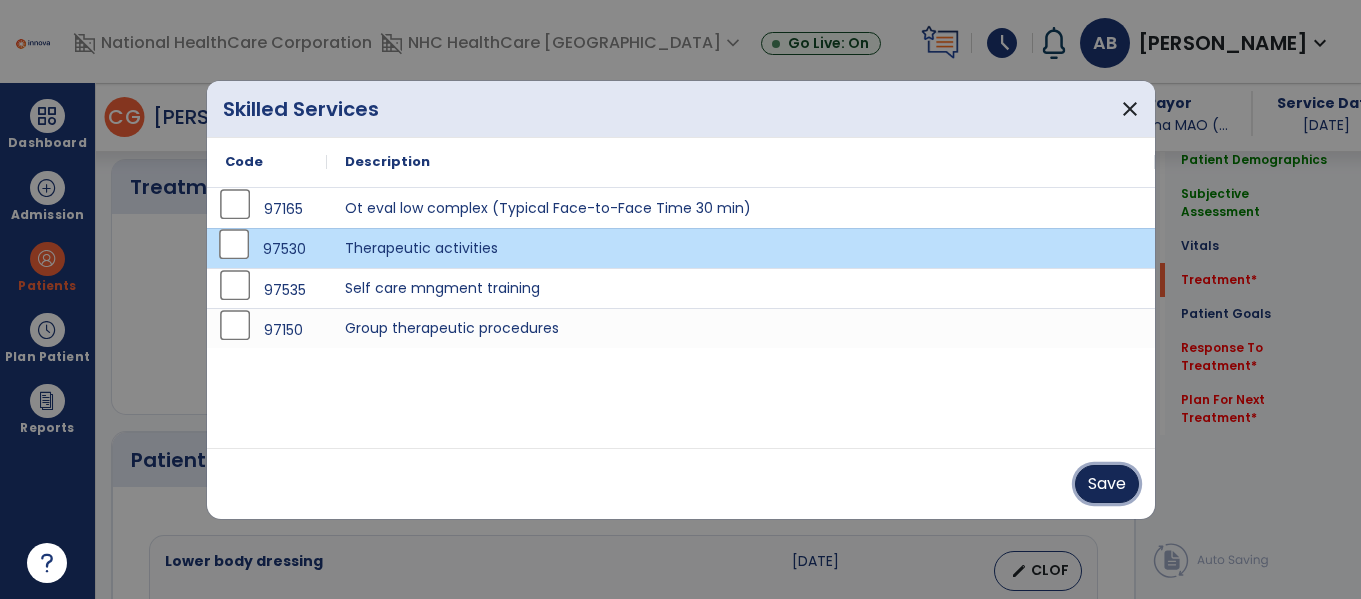 click on "Save" at bounding box center [1107, 484] 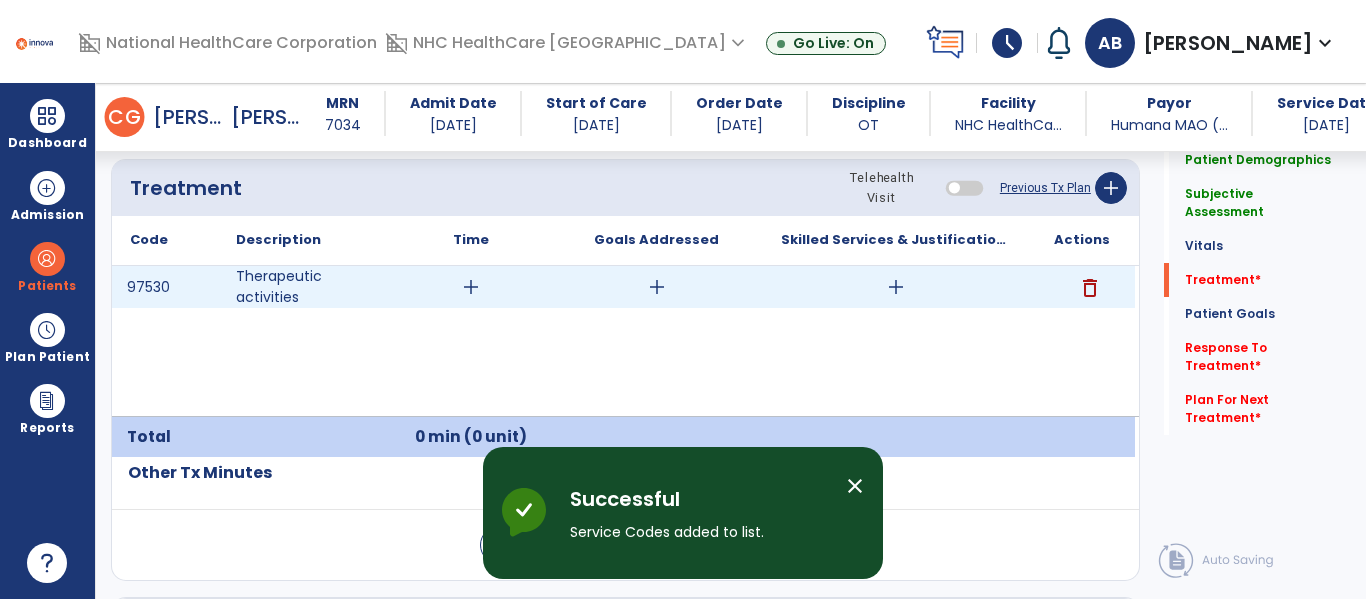 click on "add" at bounding box center [471, 287] 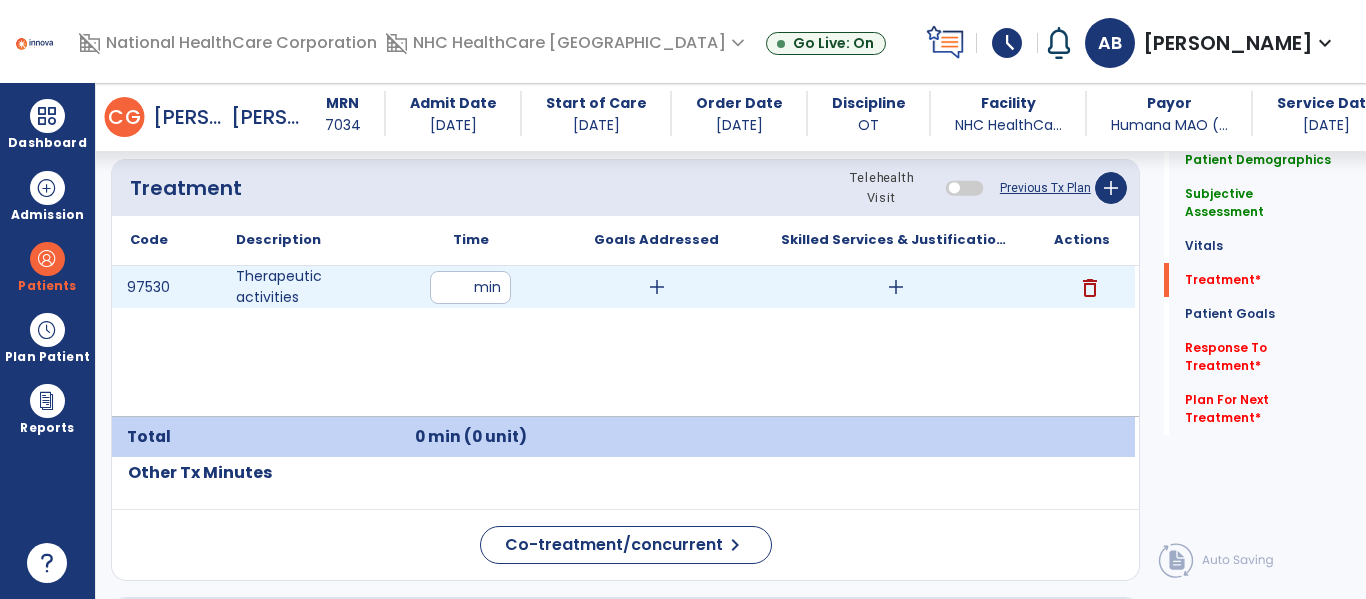 type on "**" 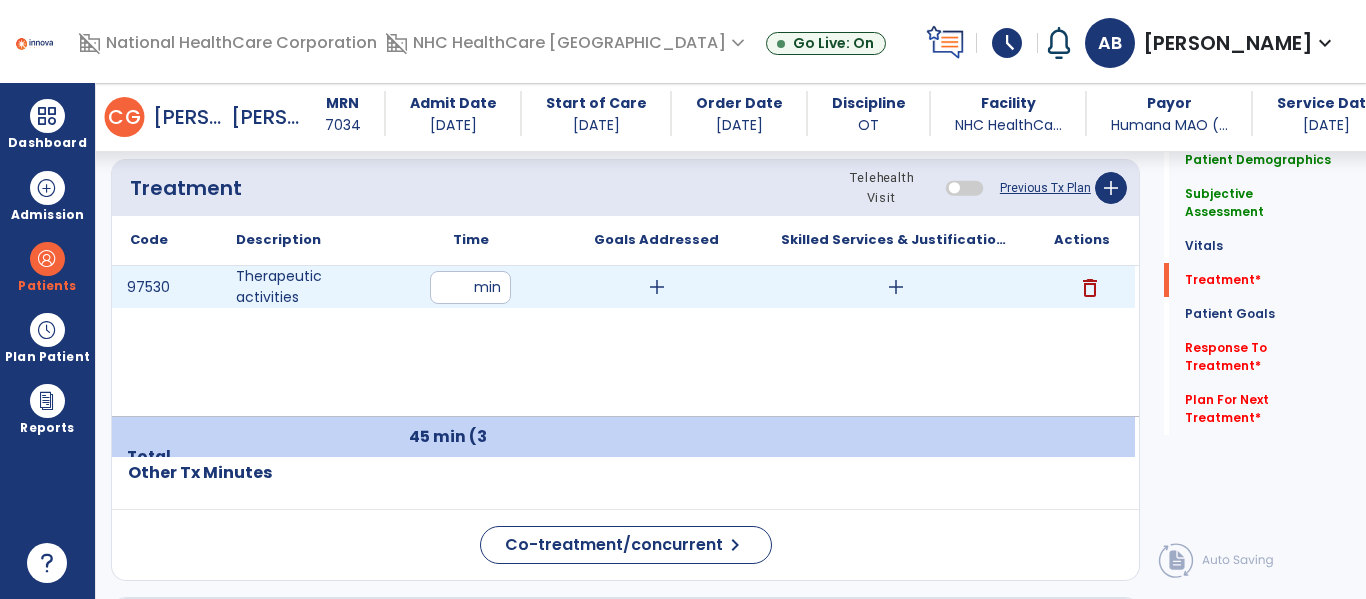 click on "add" at bounding box center [657, 287] 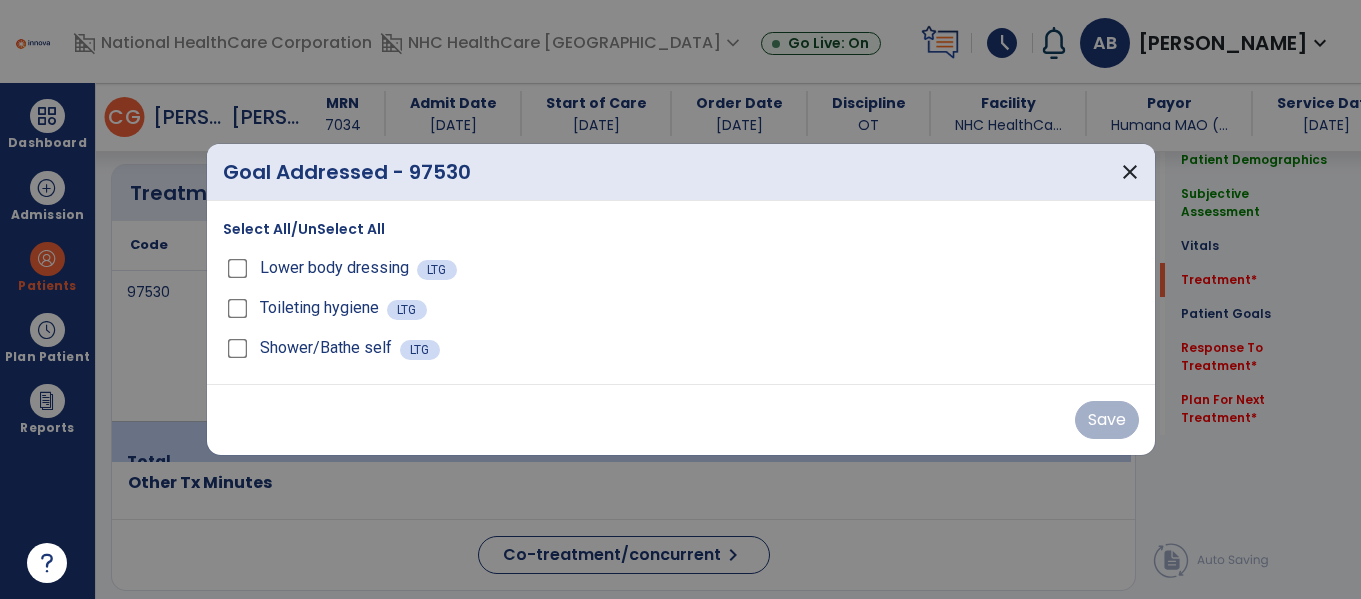scroll, scrollTop: 1200, scrollLeft: 0, axis: vertical 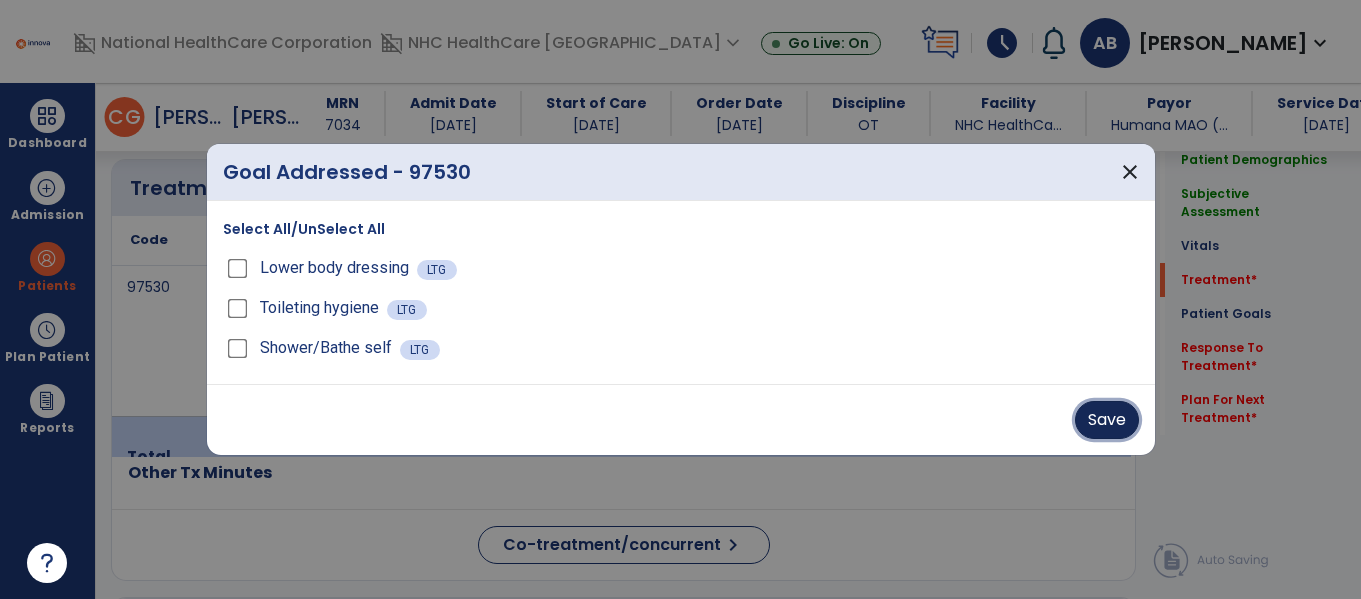 click on "Save" at bounding box center [1107, 420] 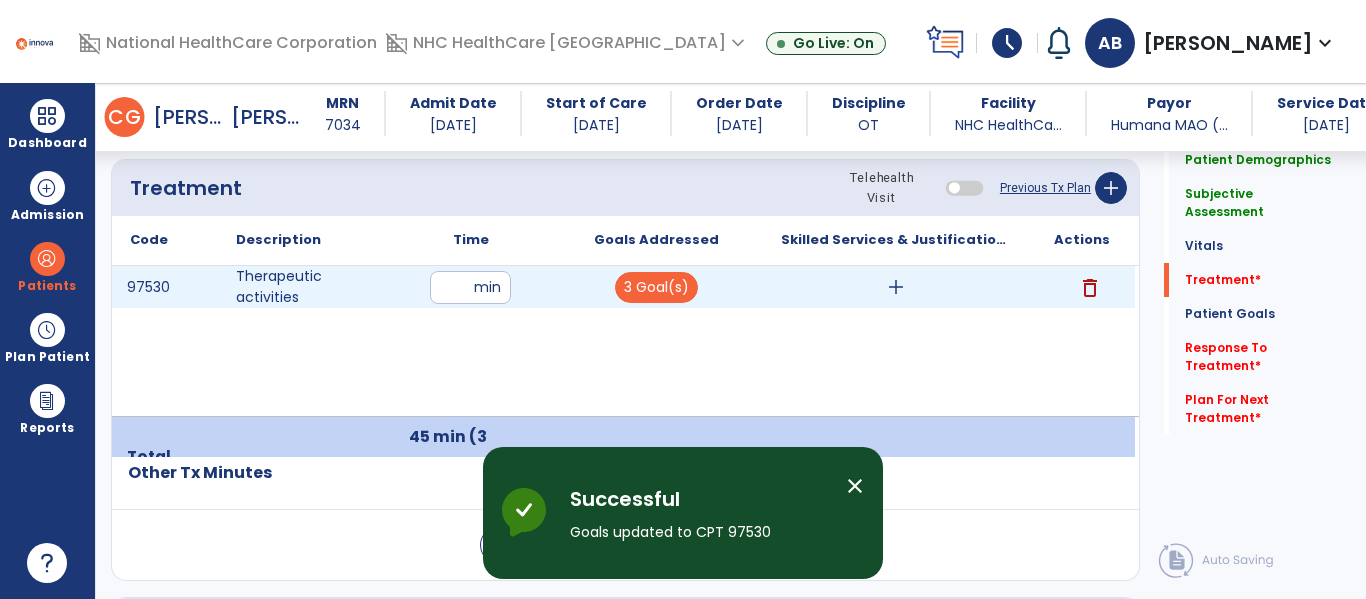 click on "add" at bounding box center (896, 287) 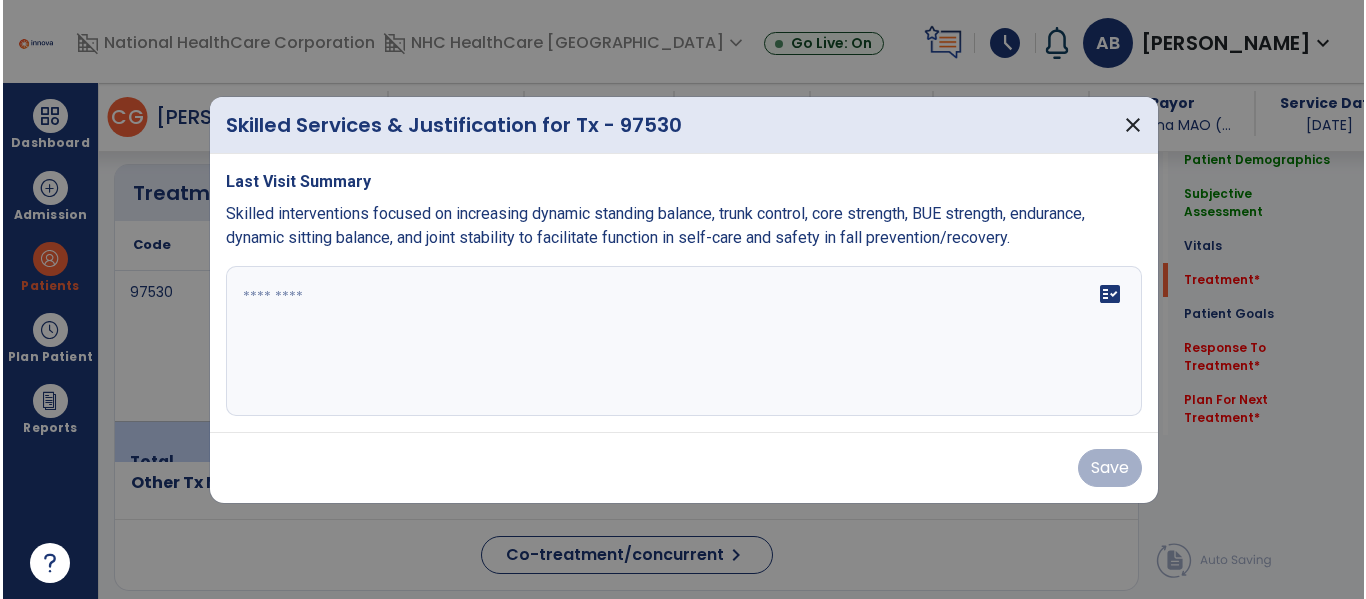 scroll, scrollTop: 1200, scrollLeft: 0, axis: vertical 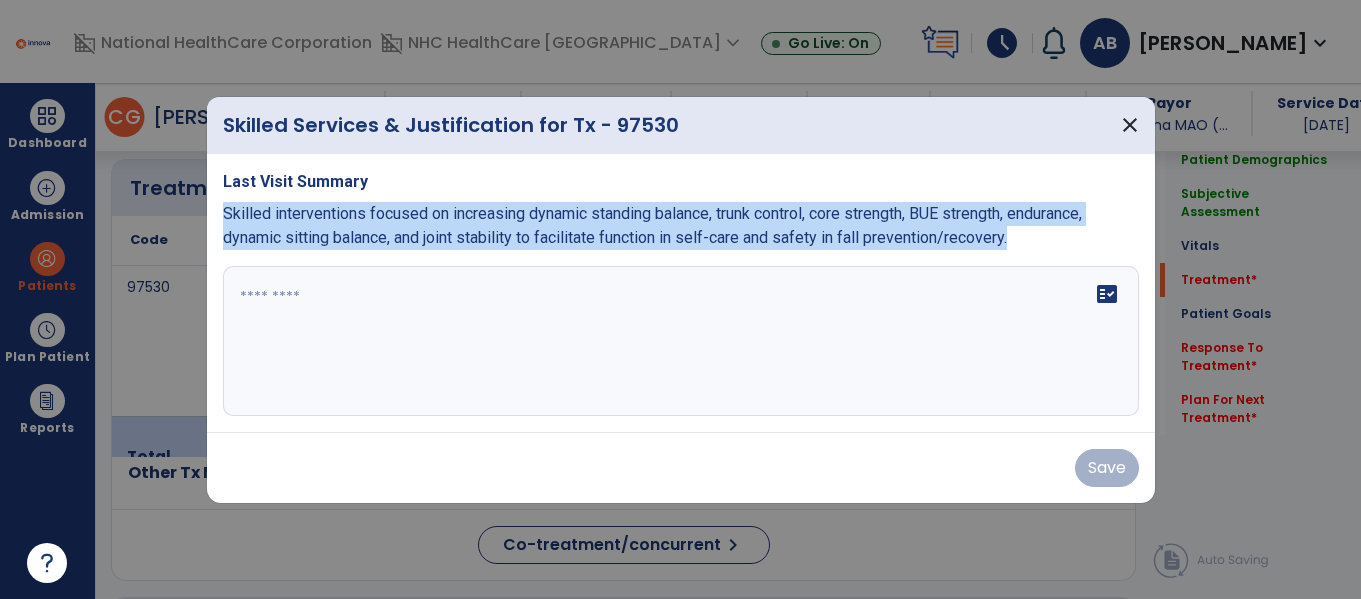 drag, startPoint x: 225, startPoint y: 211, endPoint x: 961, endPoint y: 283, distance: 739.51337 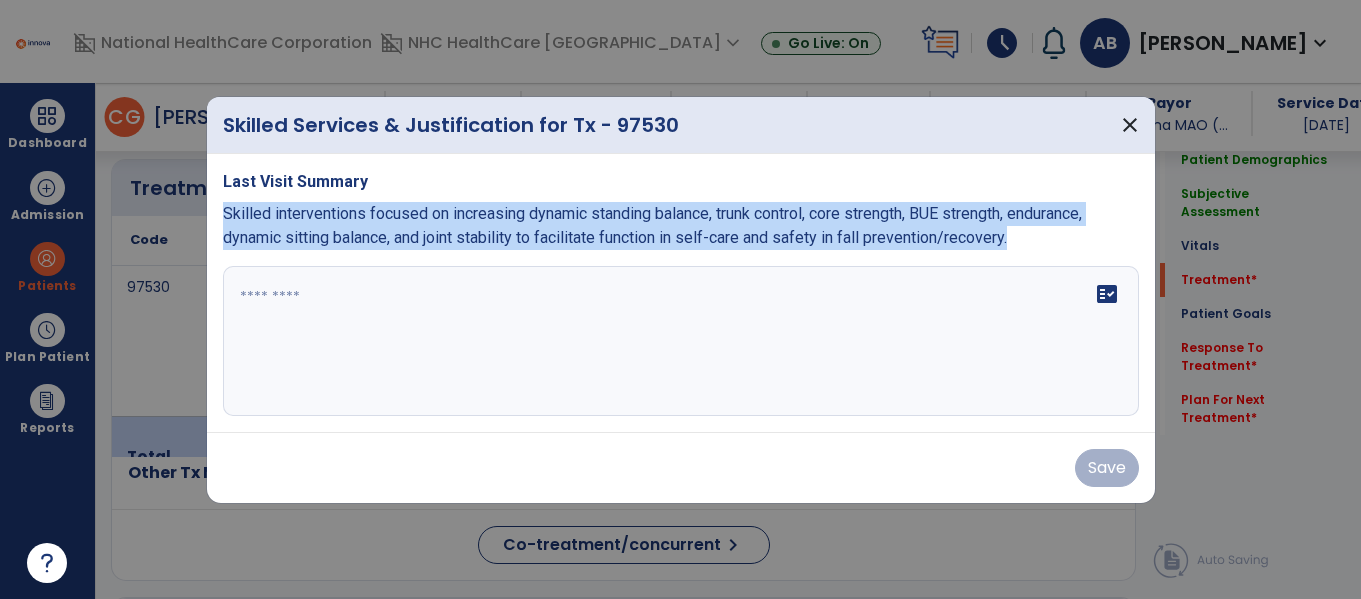 click on "Last Visit Summary Skilled interventions focused on increasing dynamic standing balance, trunk control, core strength, BUE strength, endurance, dynamic sitting balance, and joint stability to facilitate function in self-care and safety in fall prevention/recovery.   fact_check" at bounding box center (681, 293) 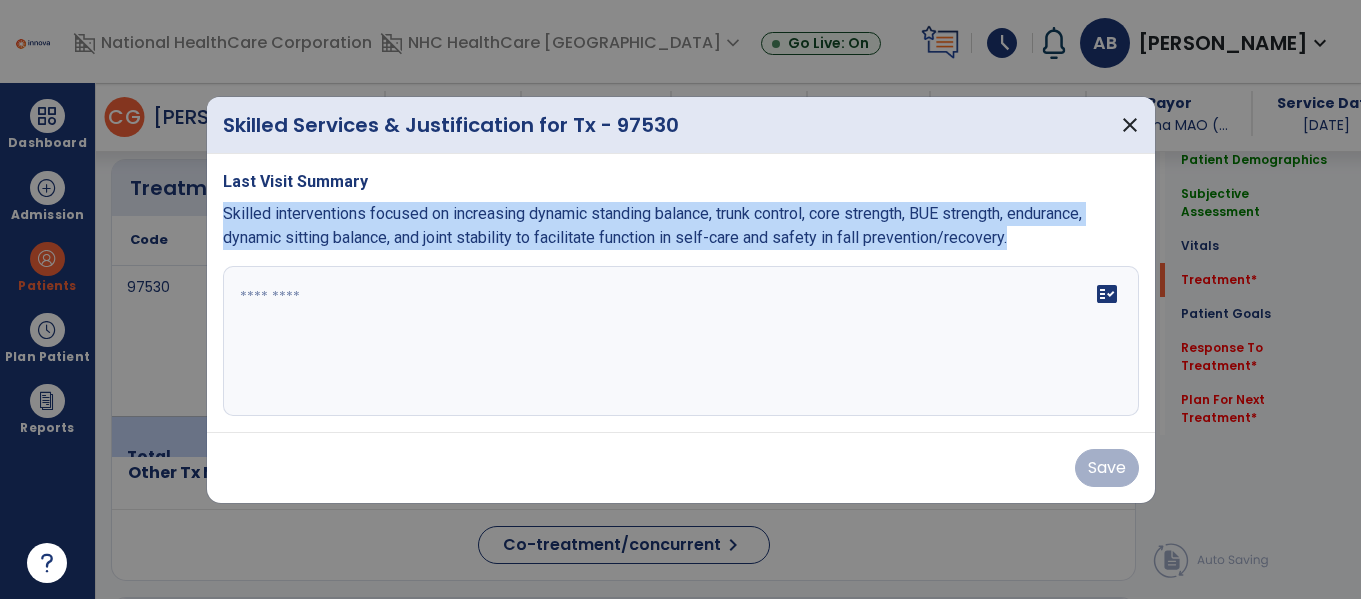 copy on "Skilled interventions focused on increasing dynamic standing balance, trunk control, core strength, BUE strength, endurance, dynamic sitting balance, and joint stability to facilitate function in self-care and safety in fall prevention/recovery." 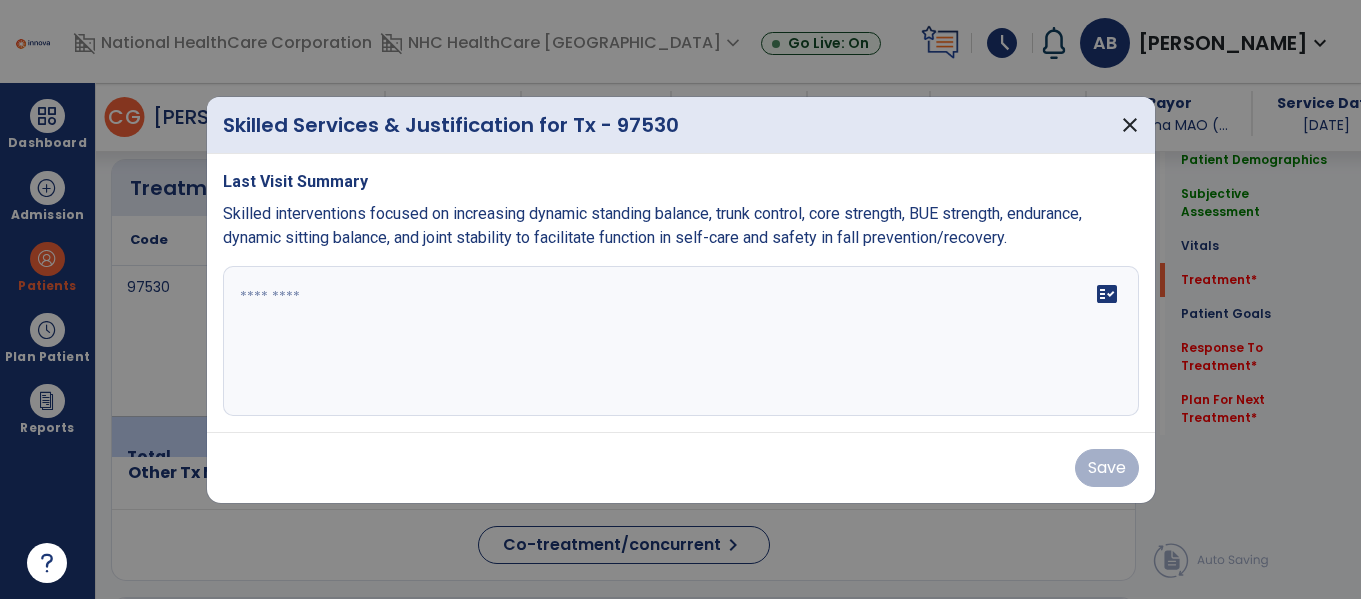 click on "fact_check" at bounding box center (681, 341) 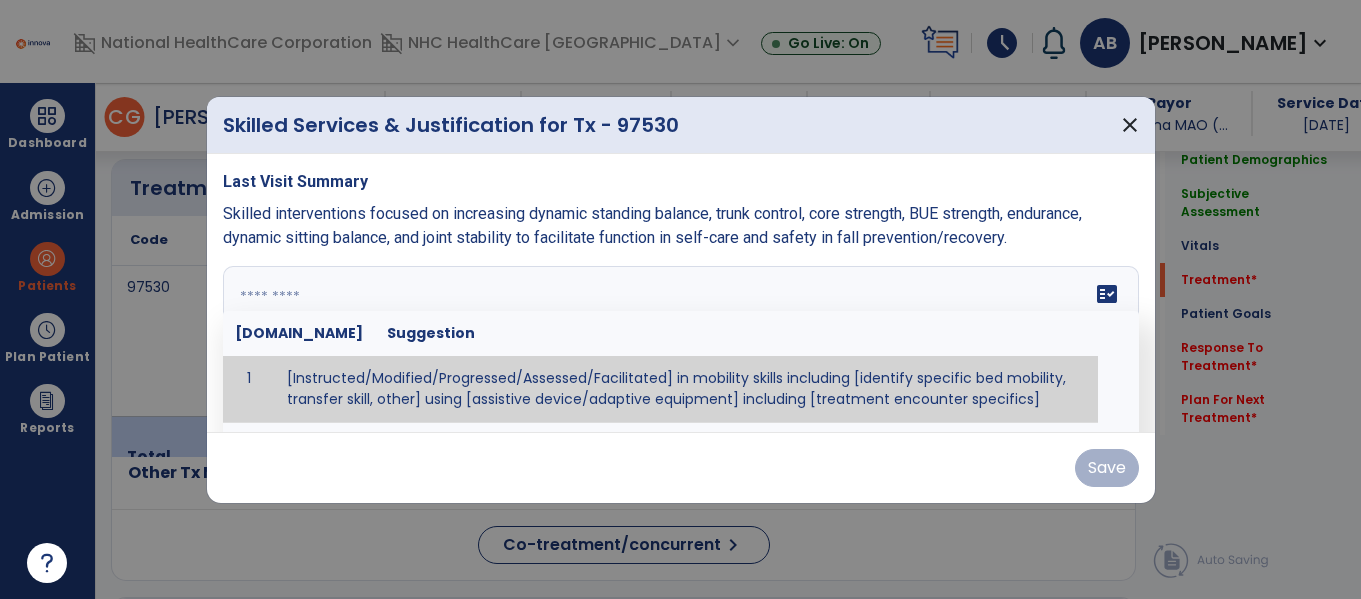 paste on "**********" 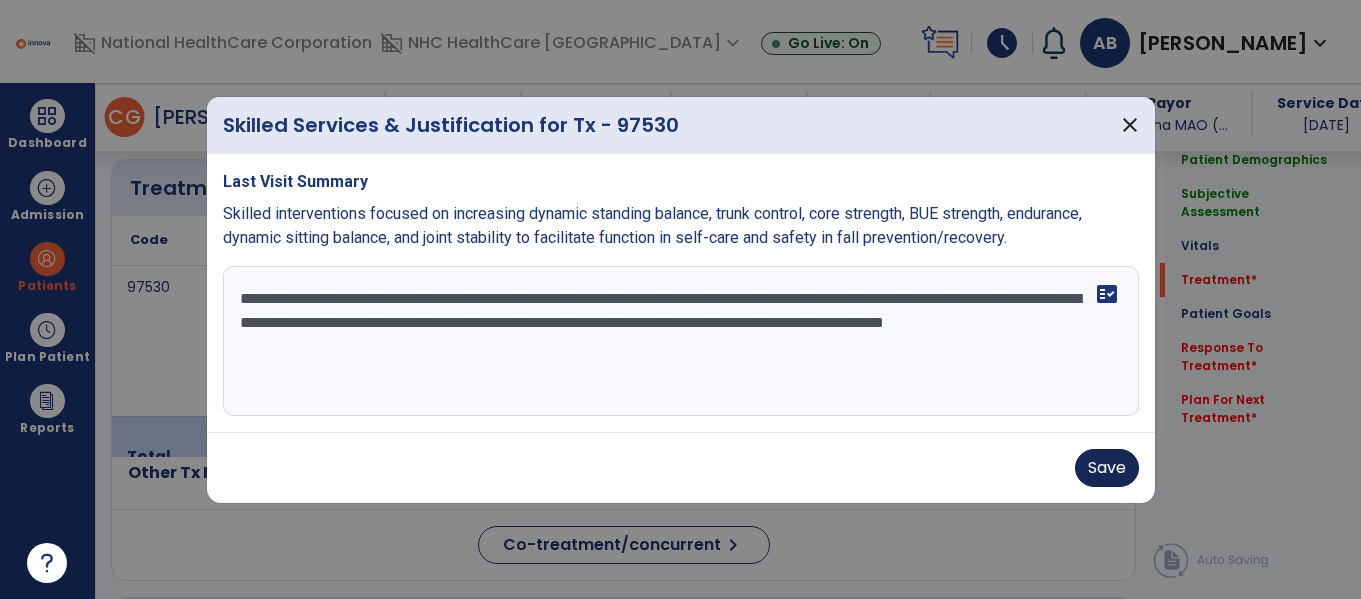 type on "**********" 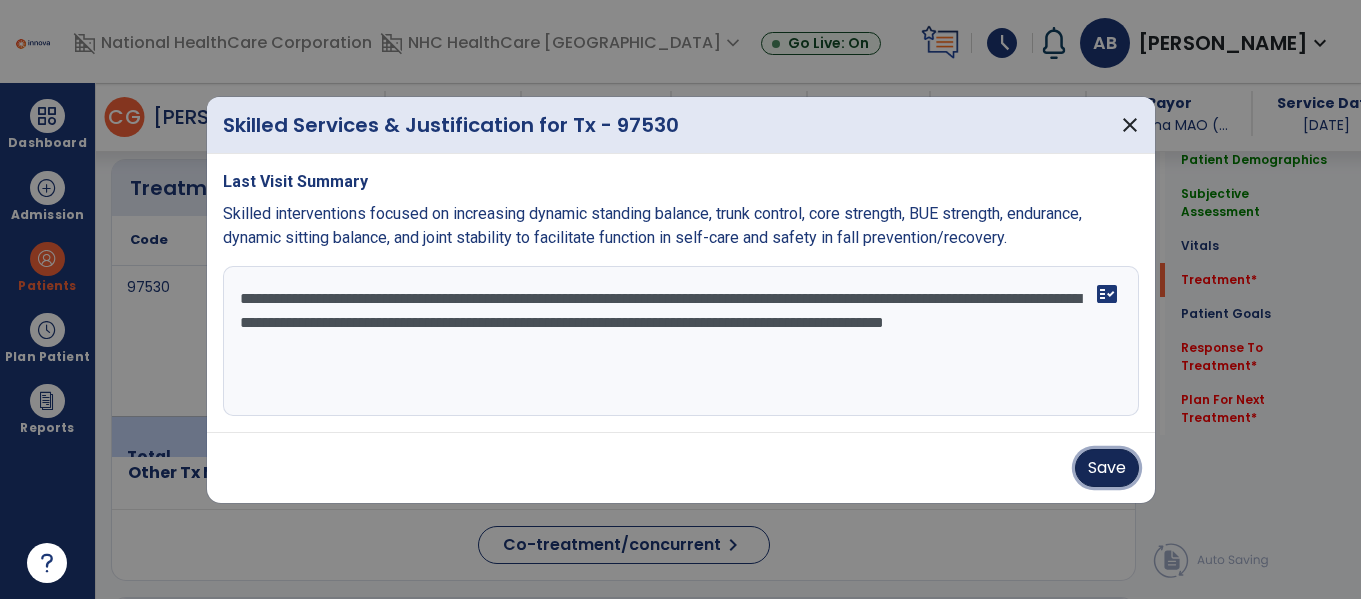 click on "Save" at bounding box center (1107, 468) 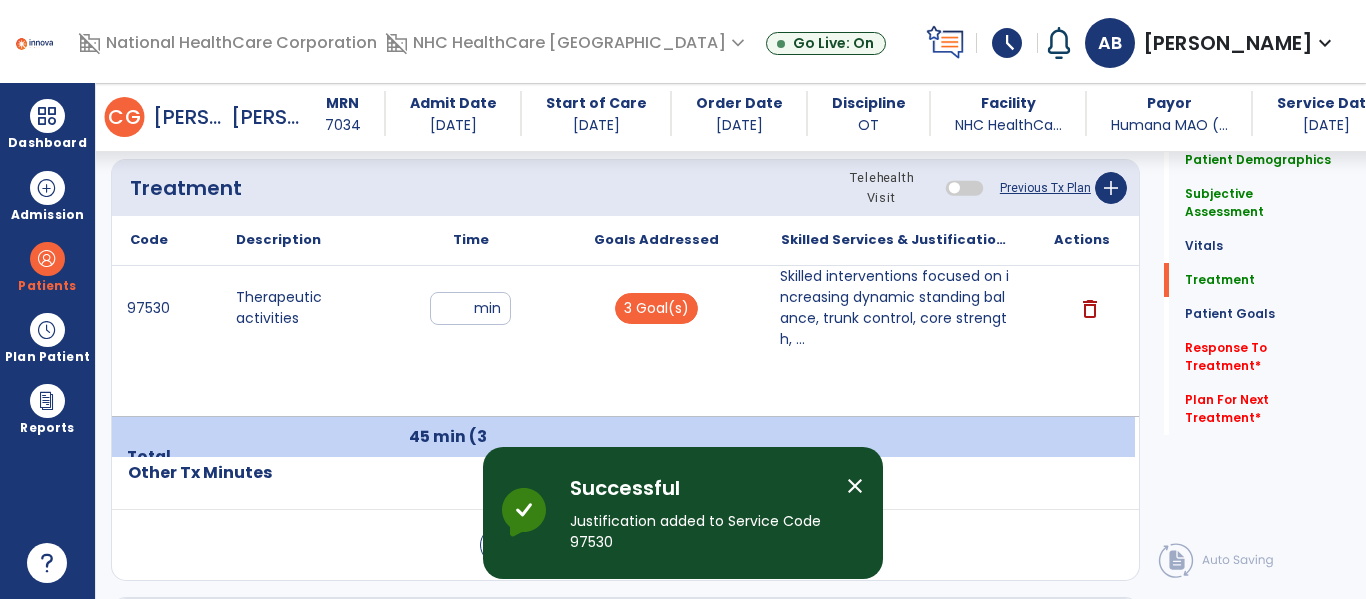 drag, startPoint x: 1162, startPoint y: 261, endPoint x: 1156, endPoint y: 298, distance: 37.48333 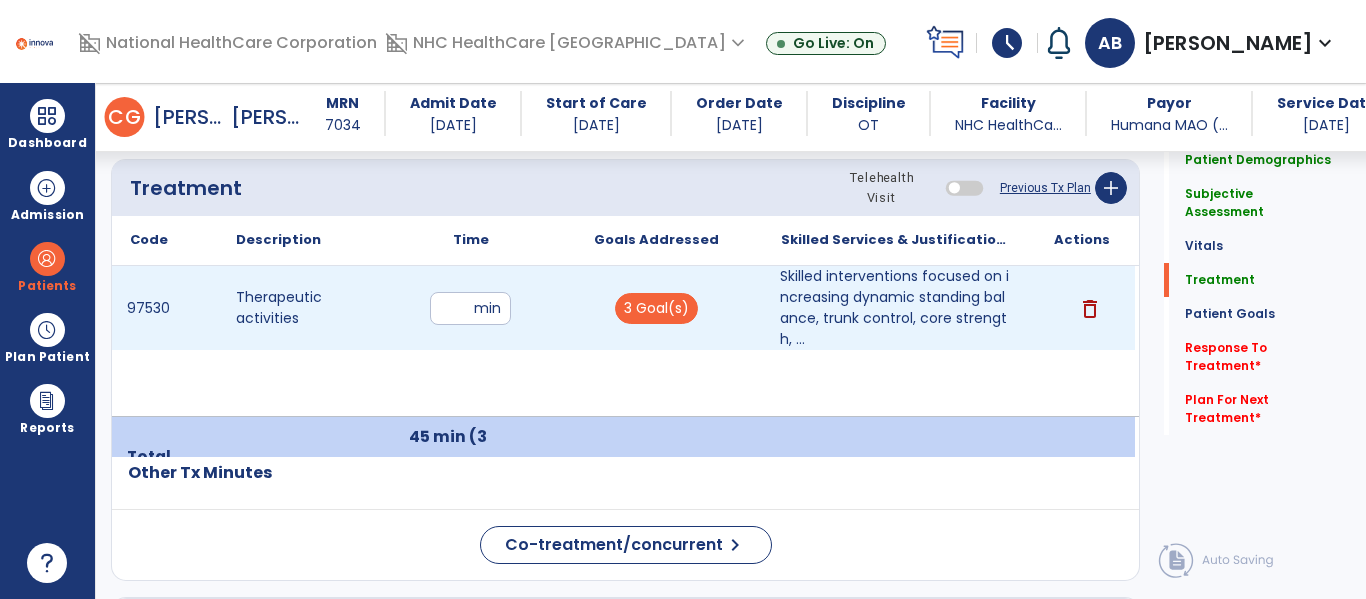 click on "delete" at bounding box center [1082, 308] 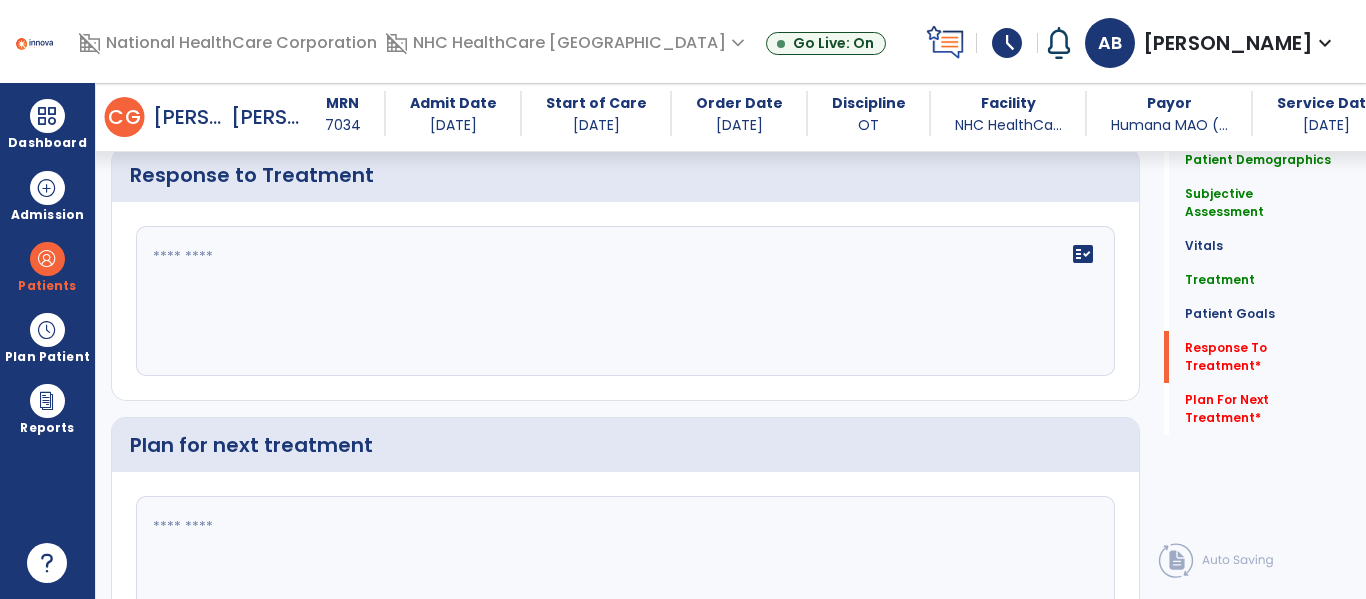 scroll, scrollTop: 2400, scrollLeft: 0, axis: vertical 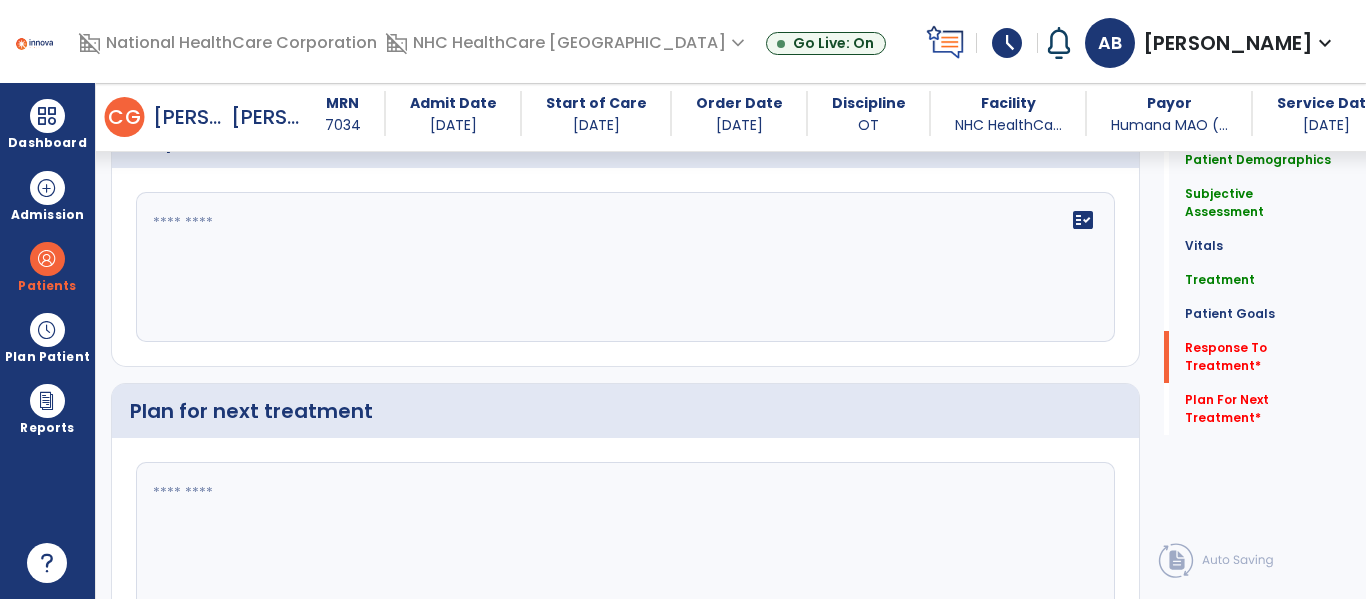 click 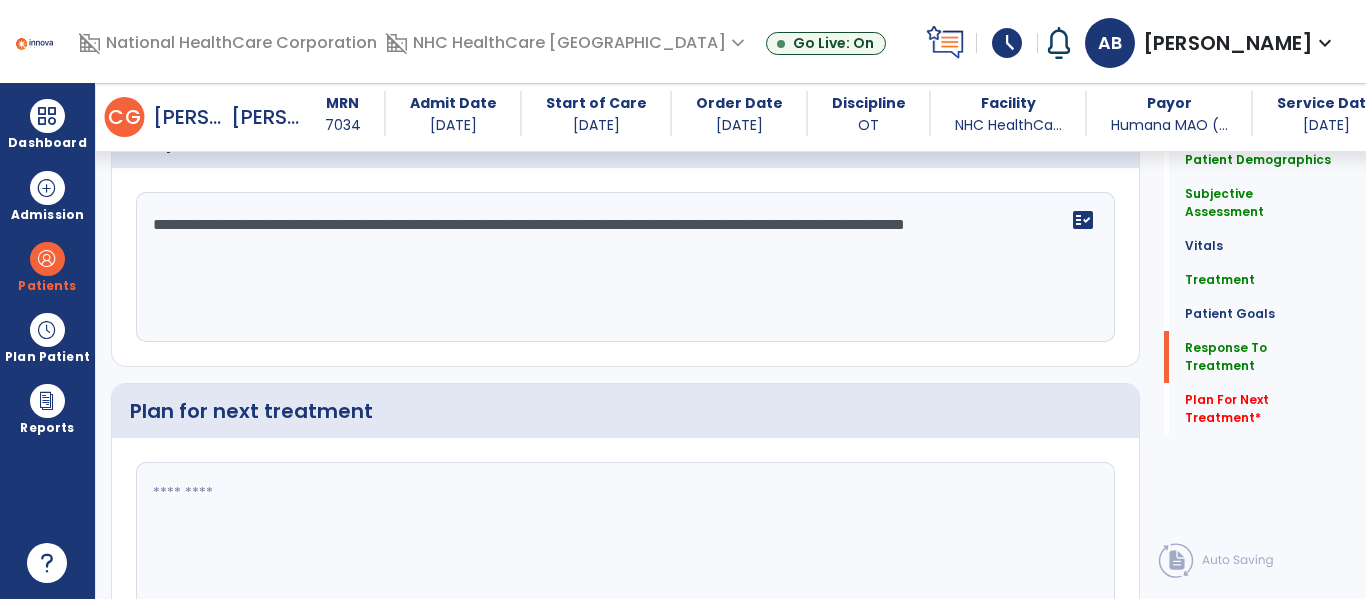 click on "**********" 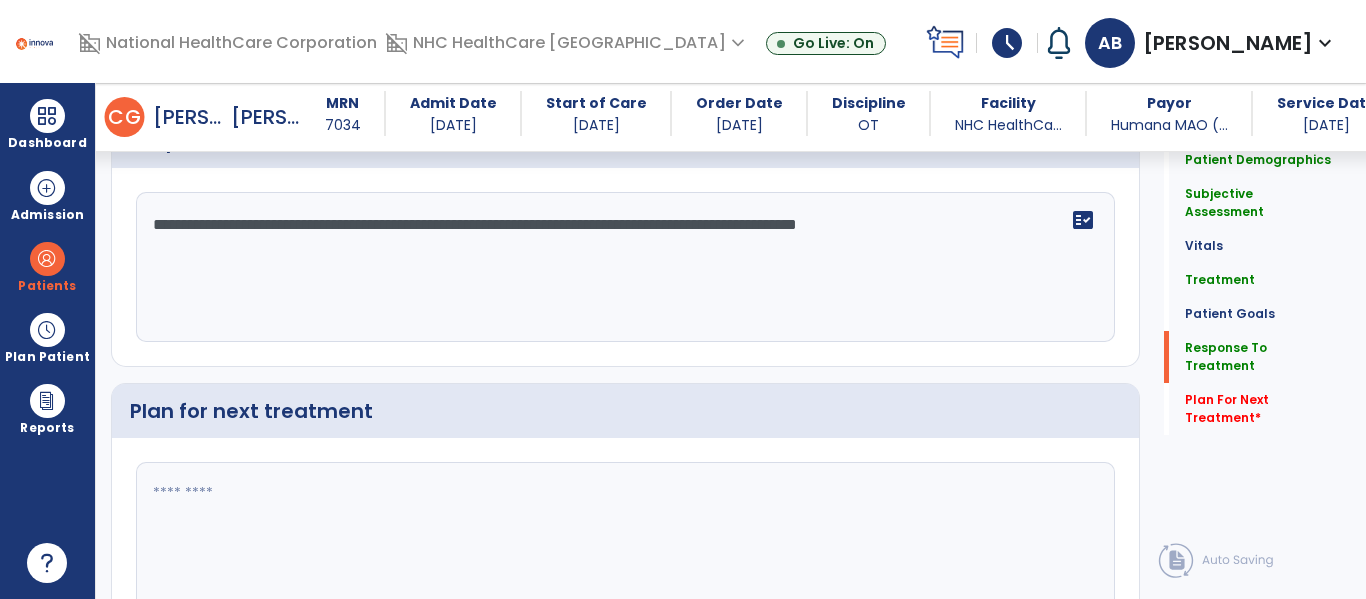 click on "**********" 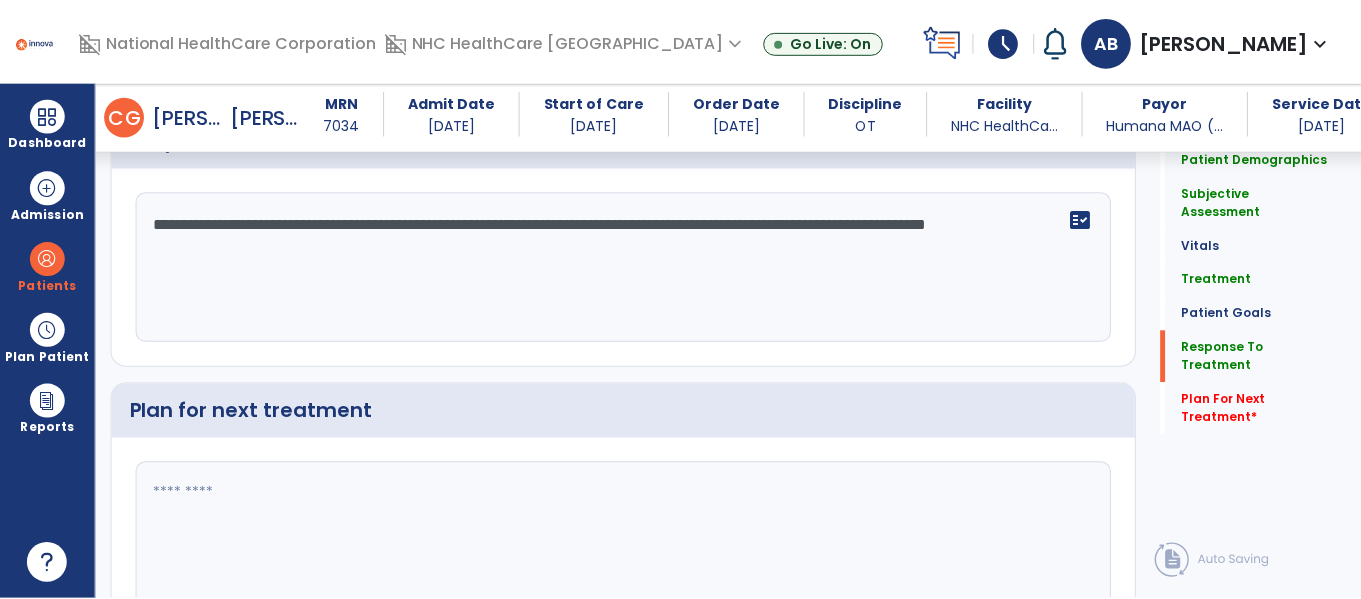 scroll, scrollTop: 2505, scrollLeft: 0, axis: vertical 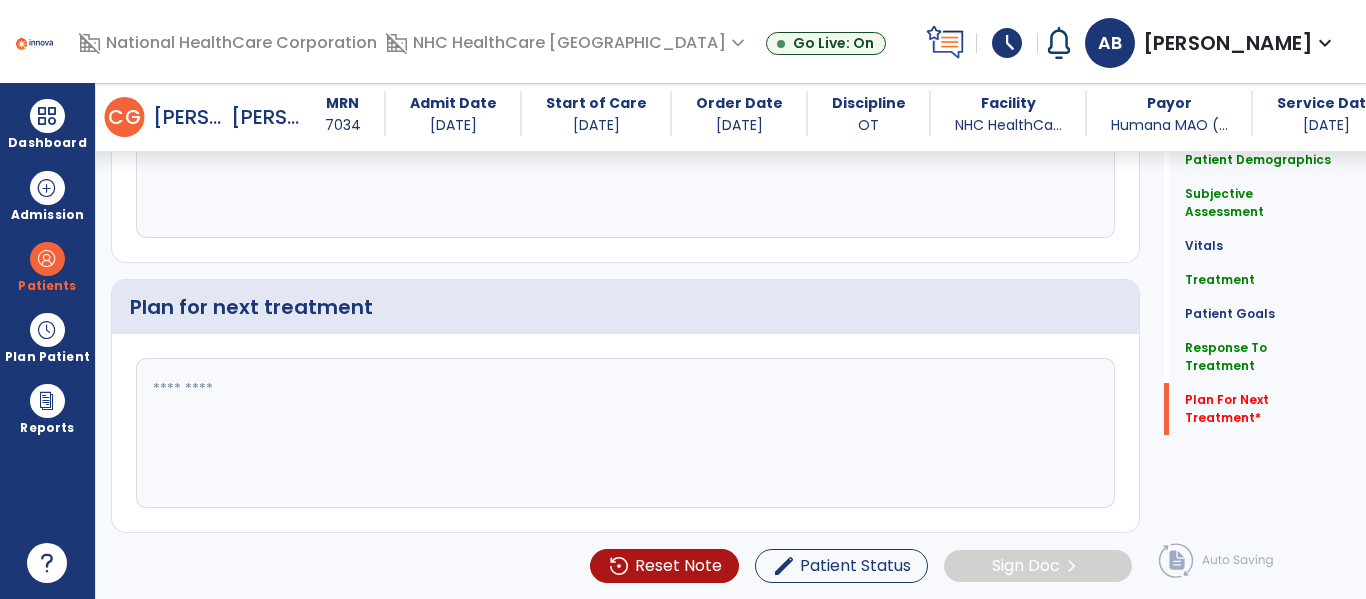 type on "**********" 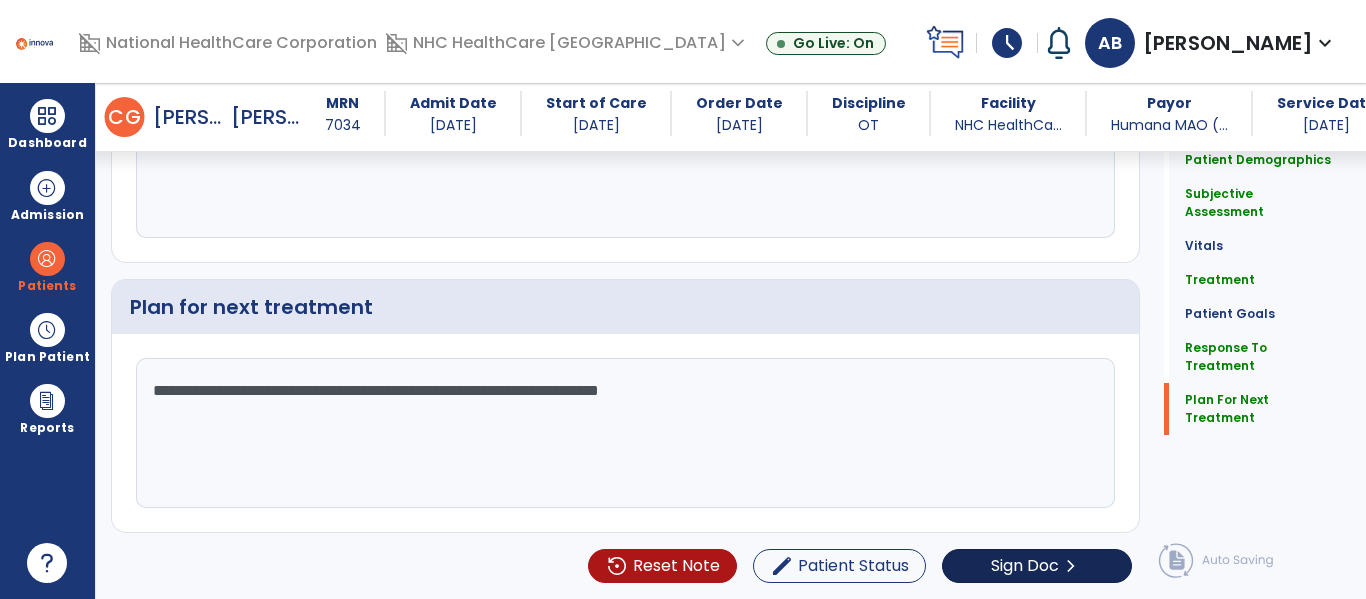 type on "**********" 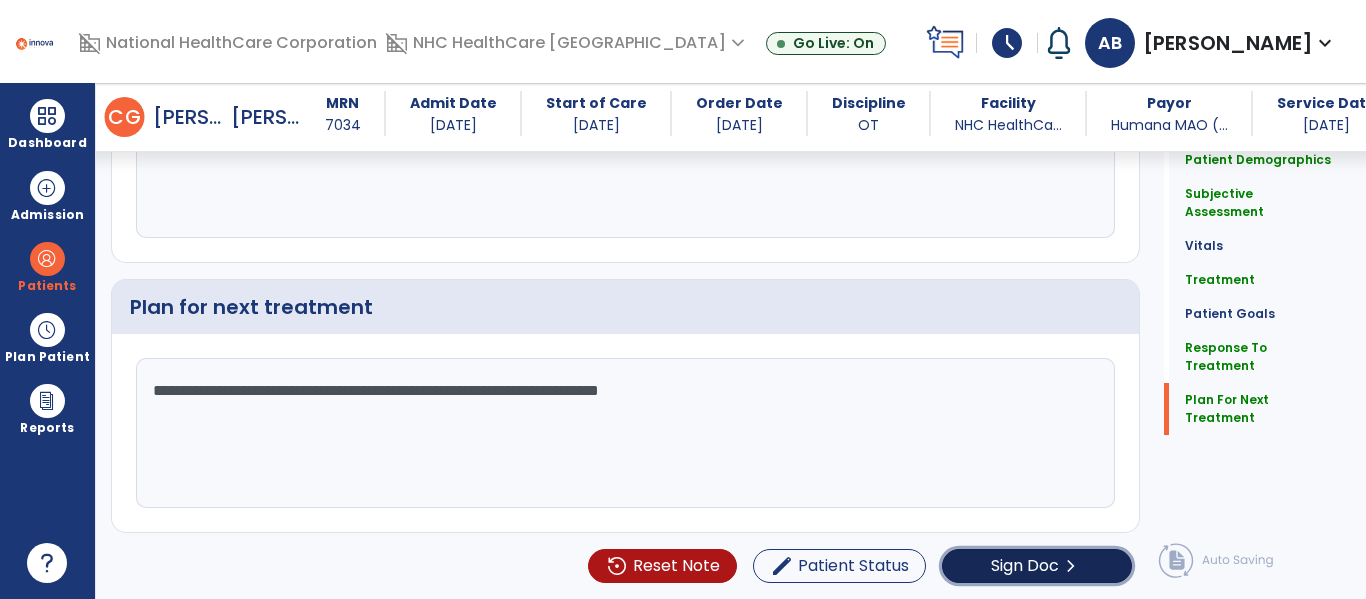 click on "Sign Doc  chevron_right" 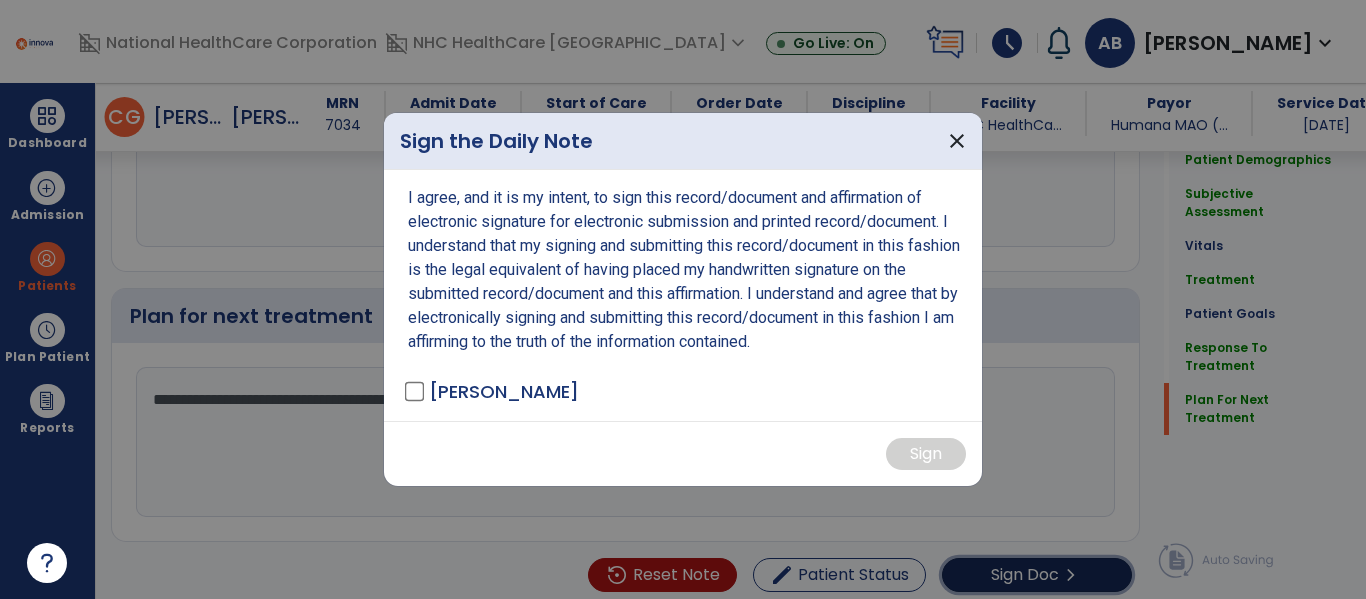 scroll, scrollTop: 2505, scrollLeft: 0, axis: vertical 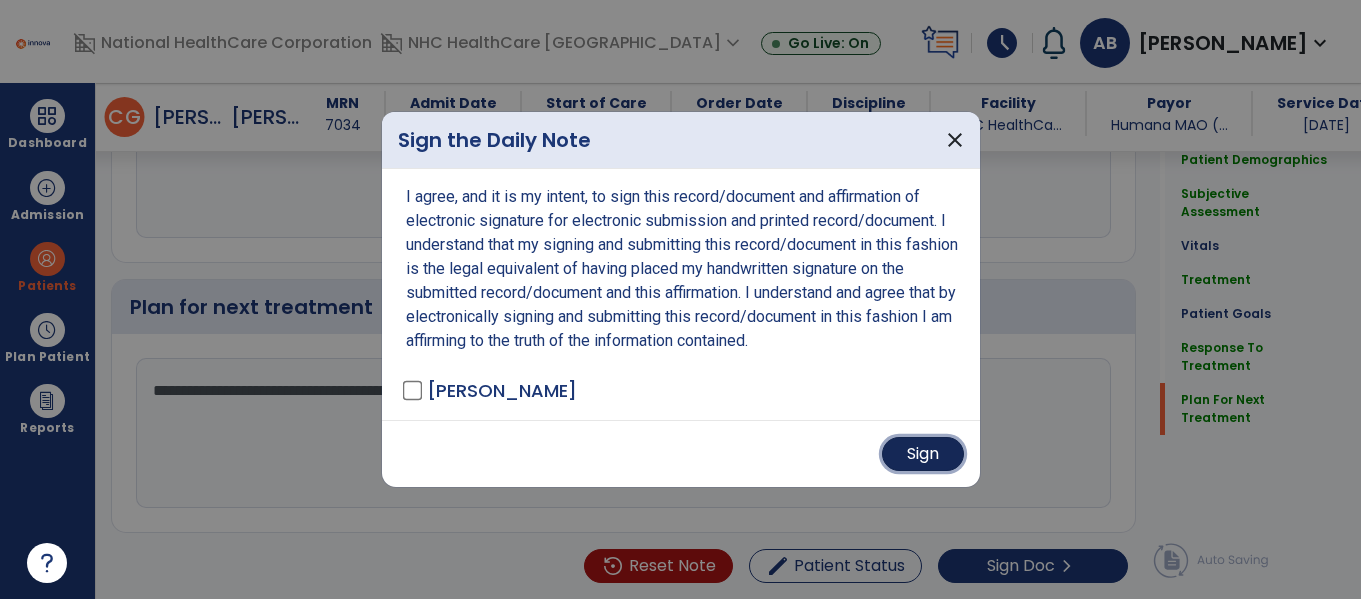 click on "Sign" at bounding box center (923, 454) 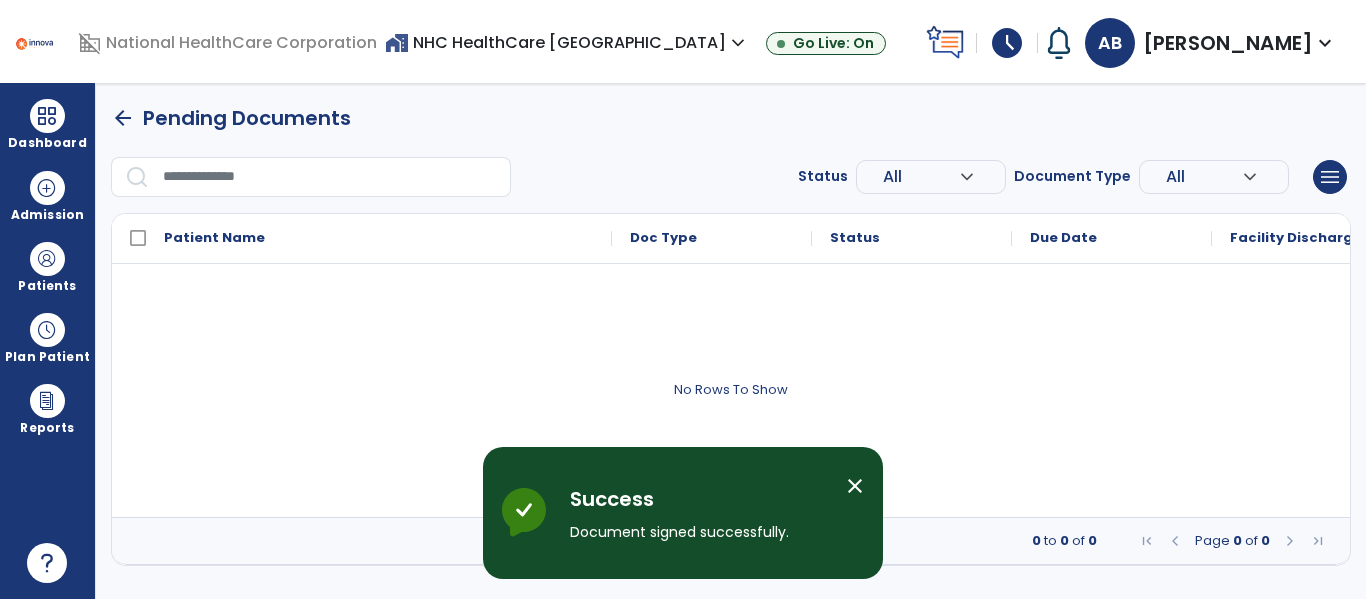 scroll, scrollTop: 0, scrollLeft: 0, axis: both 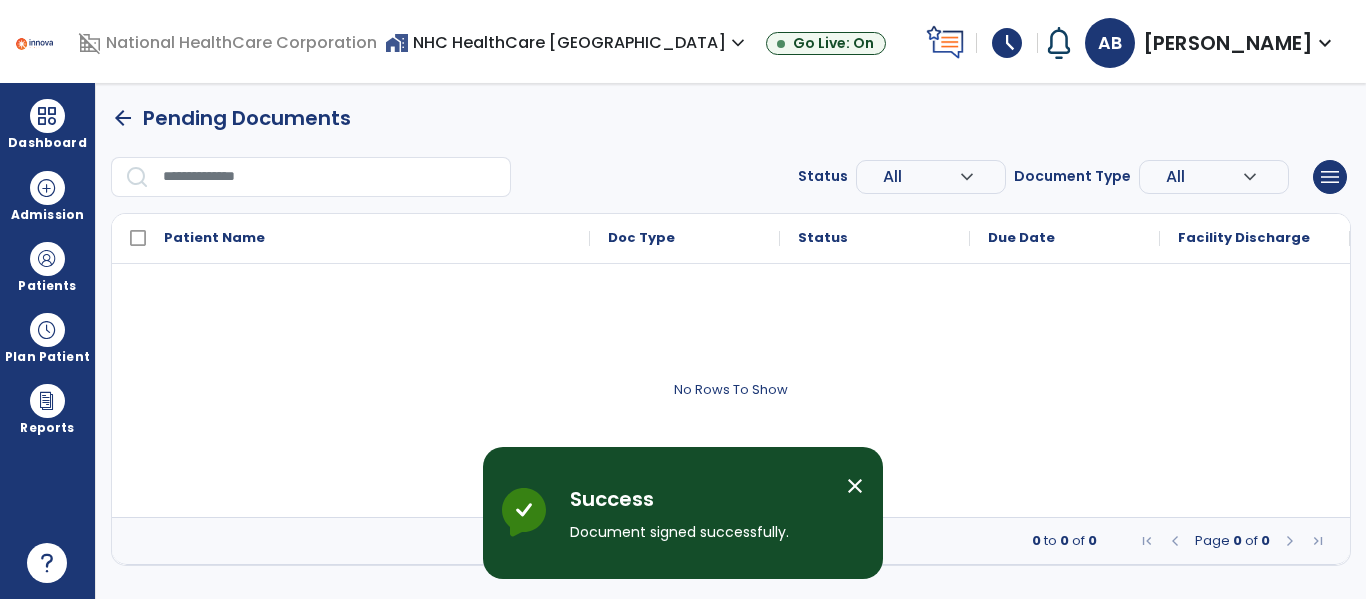 click on "schedule" at bounding box center (1007, 43) 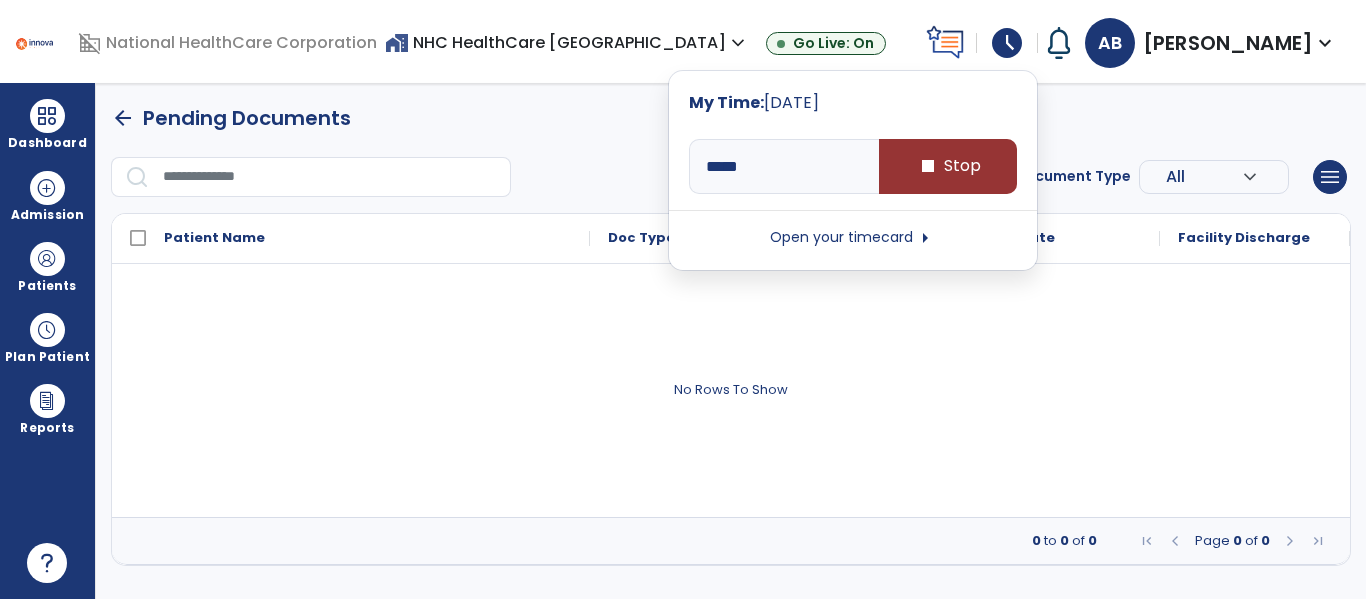 click on "stop" at bounding box center [928, 166] 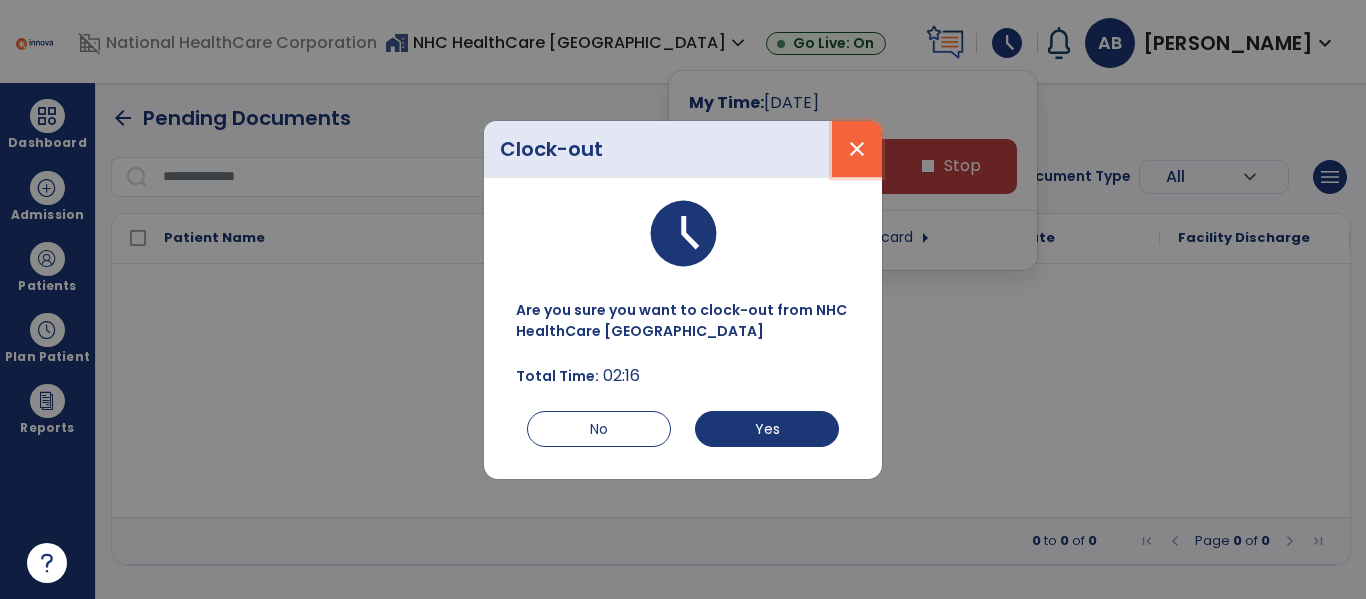 click on "close" at bounding box center (857, 149) 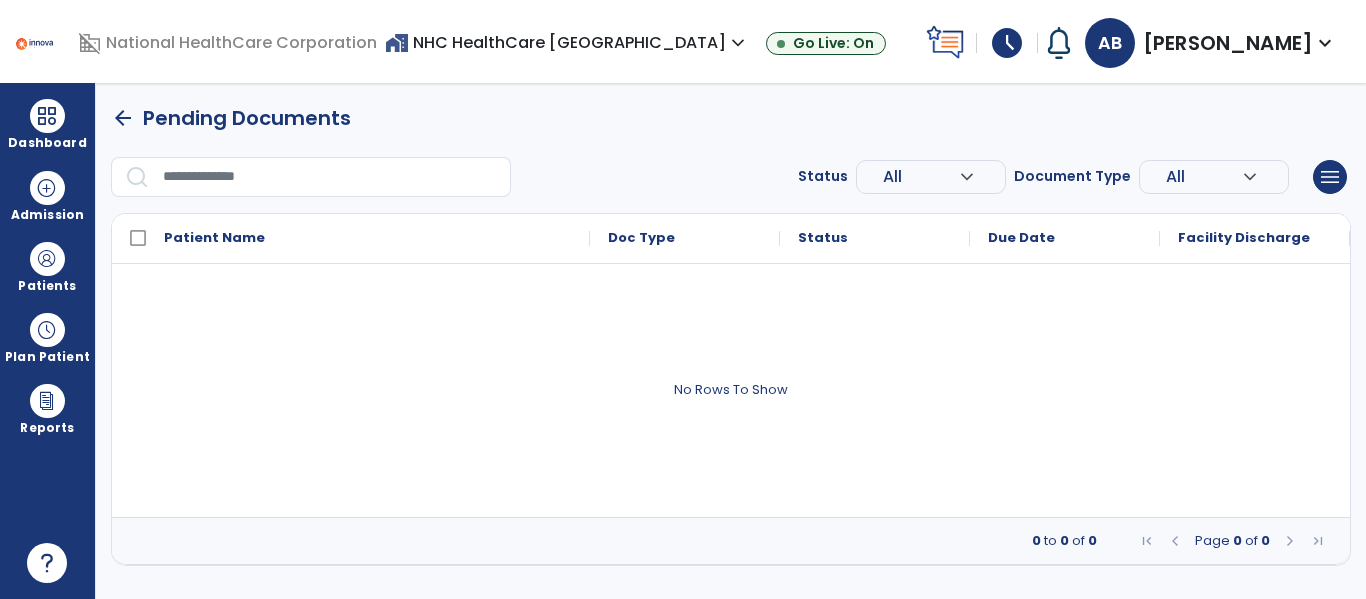 click on "schedule" at bounding box center (1007, 43) 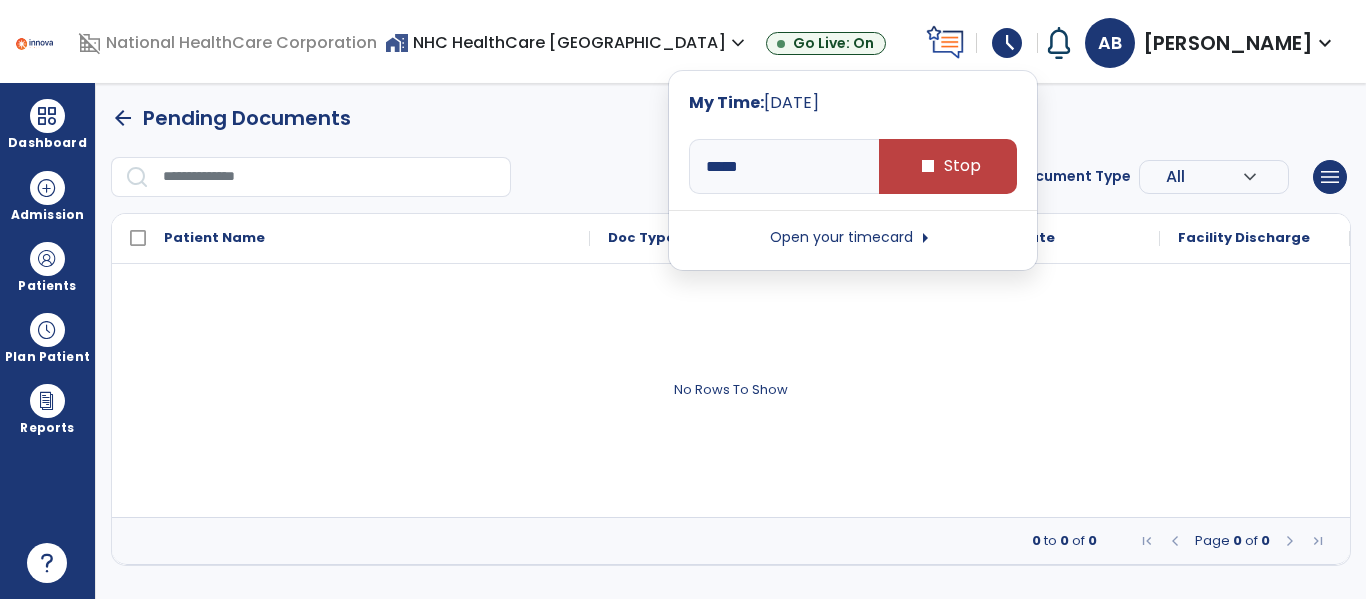 click on "home_work   NHC HealthCare [GEOGRAPHIC_DATA]   expand_more   NHC HealthCare [GEOGRAPHIC_DATA]  Go Live: On" at bounding box center (651, 43) 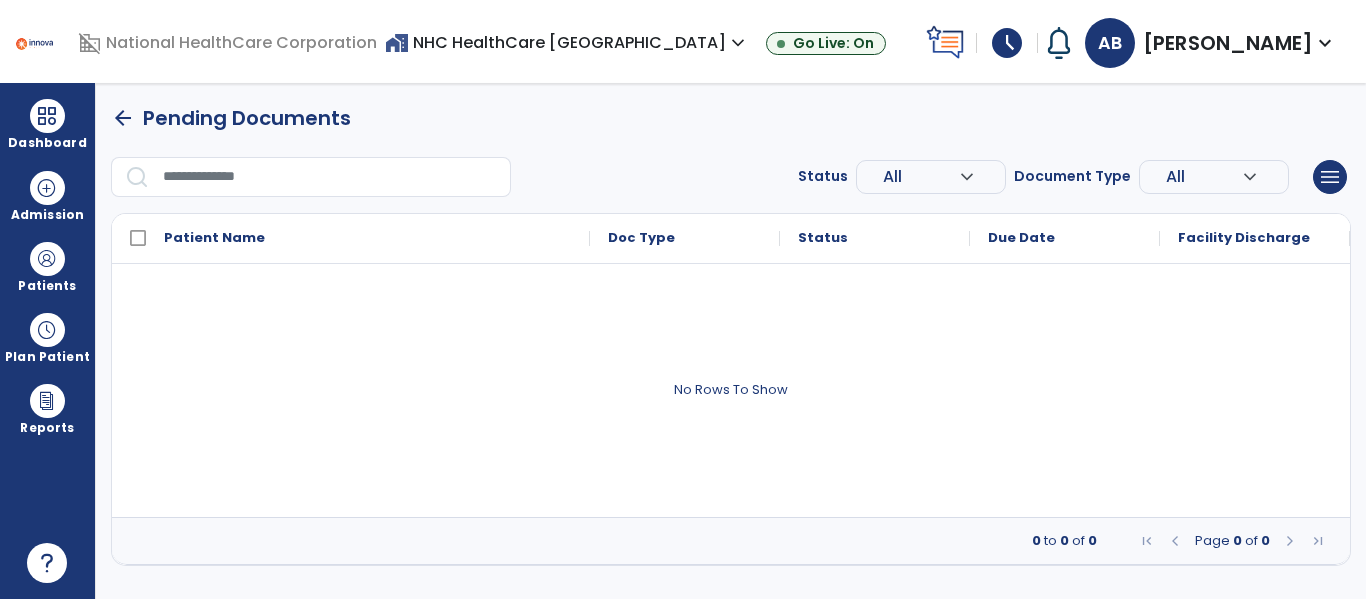 type on "*****" 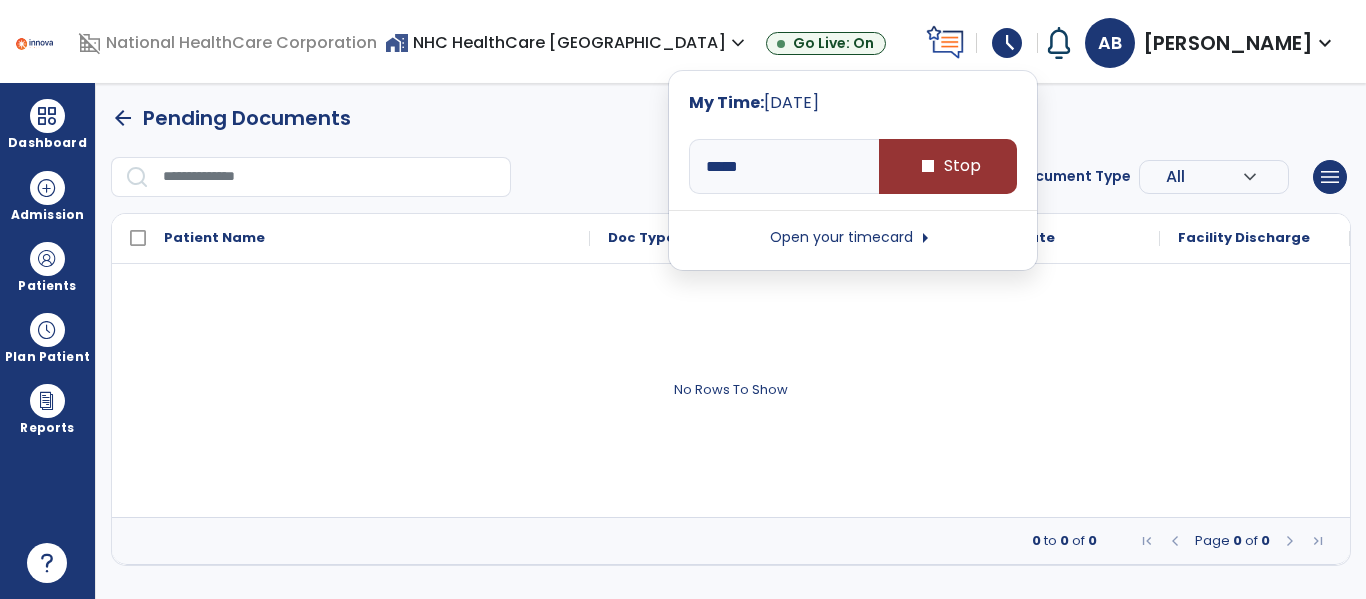 click on "stop" at bounding box center [928, 166] 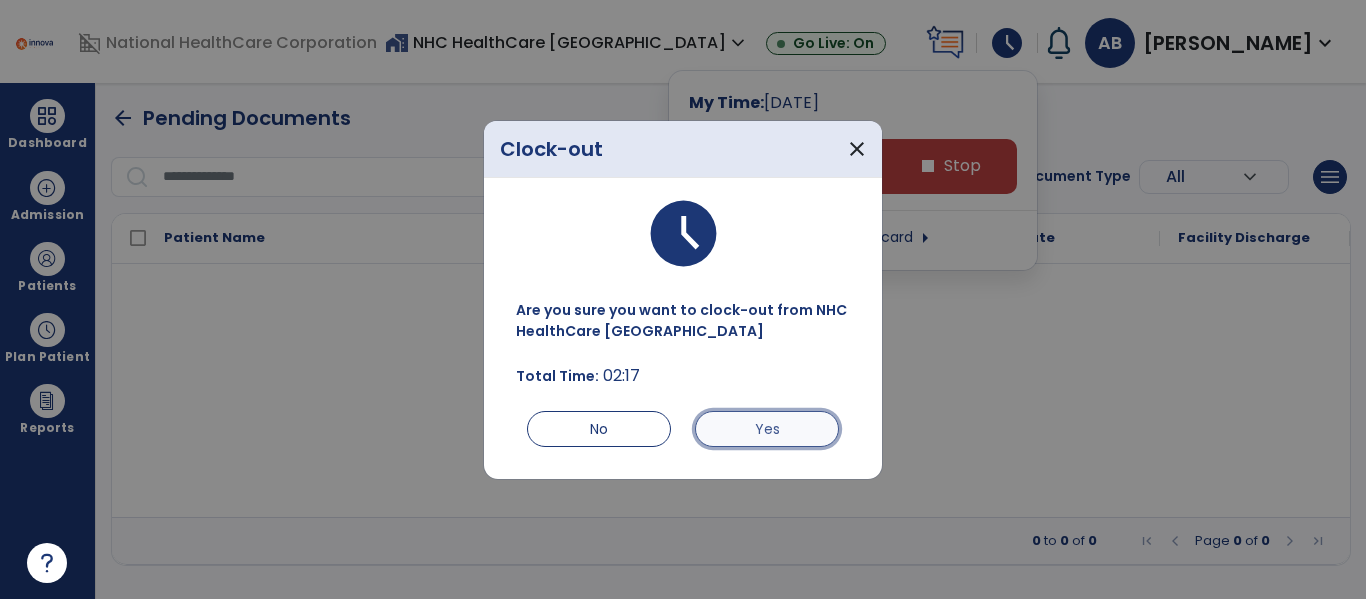click on "Yes" at bounding box center [767, 429] 